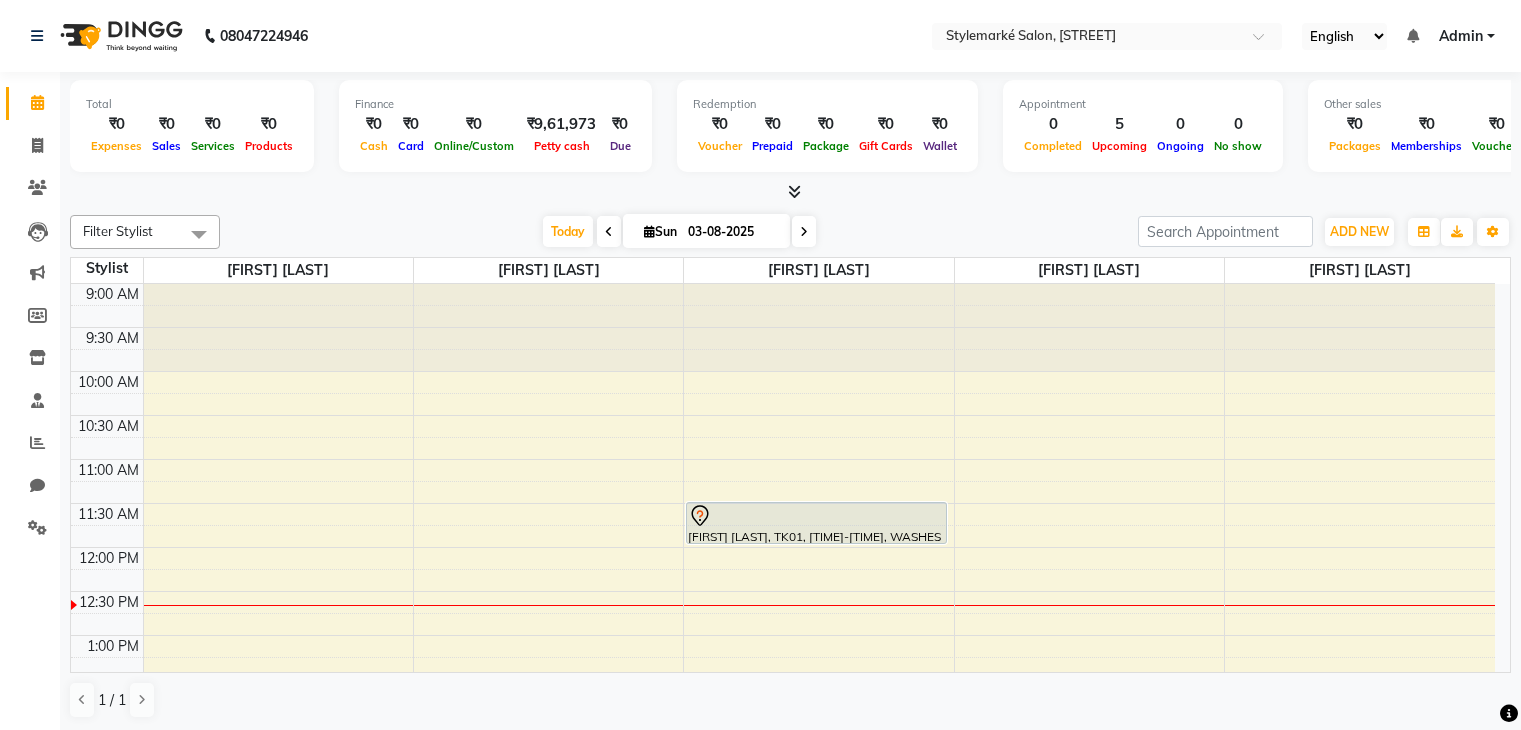 scroll, scrollTop: 0, scrollLeft: 0, axis: both 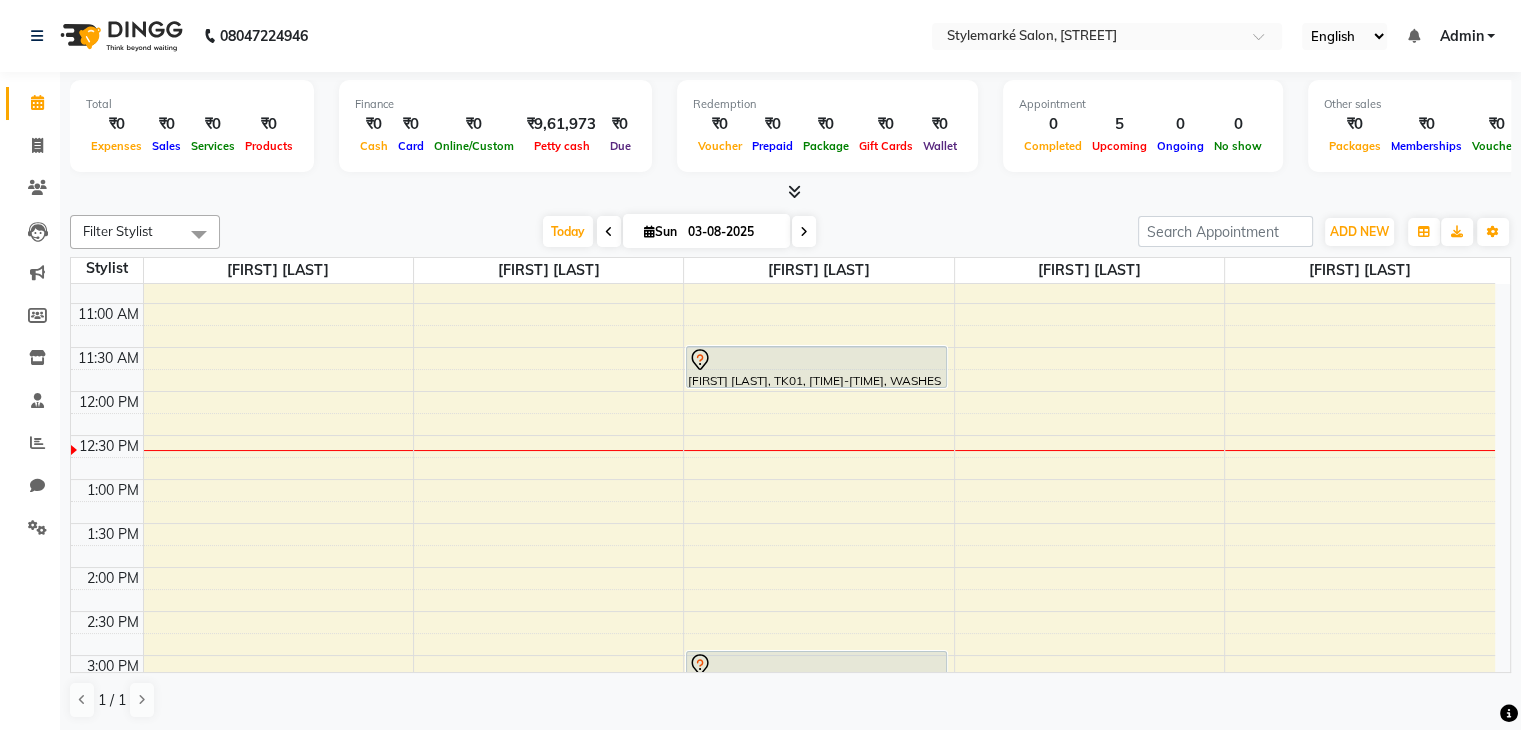 click on "[TIME] [TIME] [TIME] [TIME] [TIME] [TIME] [TIME] [TIME] [TIME] [TIME] [TIME] [TIME] [TIME] [TIME] [TIME] [TIME] [TIME] [TIME] [TIME] [TIME] [TIME] [TIME] [TIME] [TIME] [TIME]             [FIRST] [LAST], TK01, [TIME]-[TIME], WASHES & DRYS - Straight Blow Dry             [FIRST] [LAST], TK02, [TIME]-[TIME], WASHES & DRYS - In/Out Curls             [FIRST] [LAST], TK02, [TIME]-[TIME], Repair treatment              [FIRST] [LAST], TK02, [TIME]-[TIME], WAX - Full Face Peel Off (Eyebrow not included) - Peel Off             [FIRST] [LAST], TK02, [TIME]-[TIME], MANI/PEDI - Foot Massage (30 minutes)" at bounding box center (783, 655) 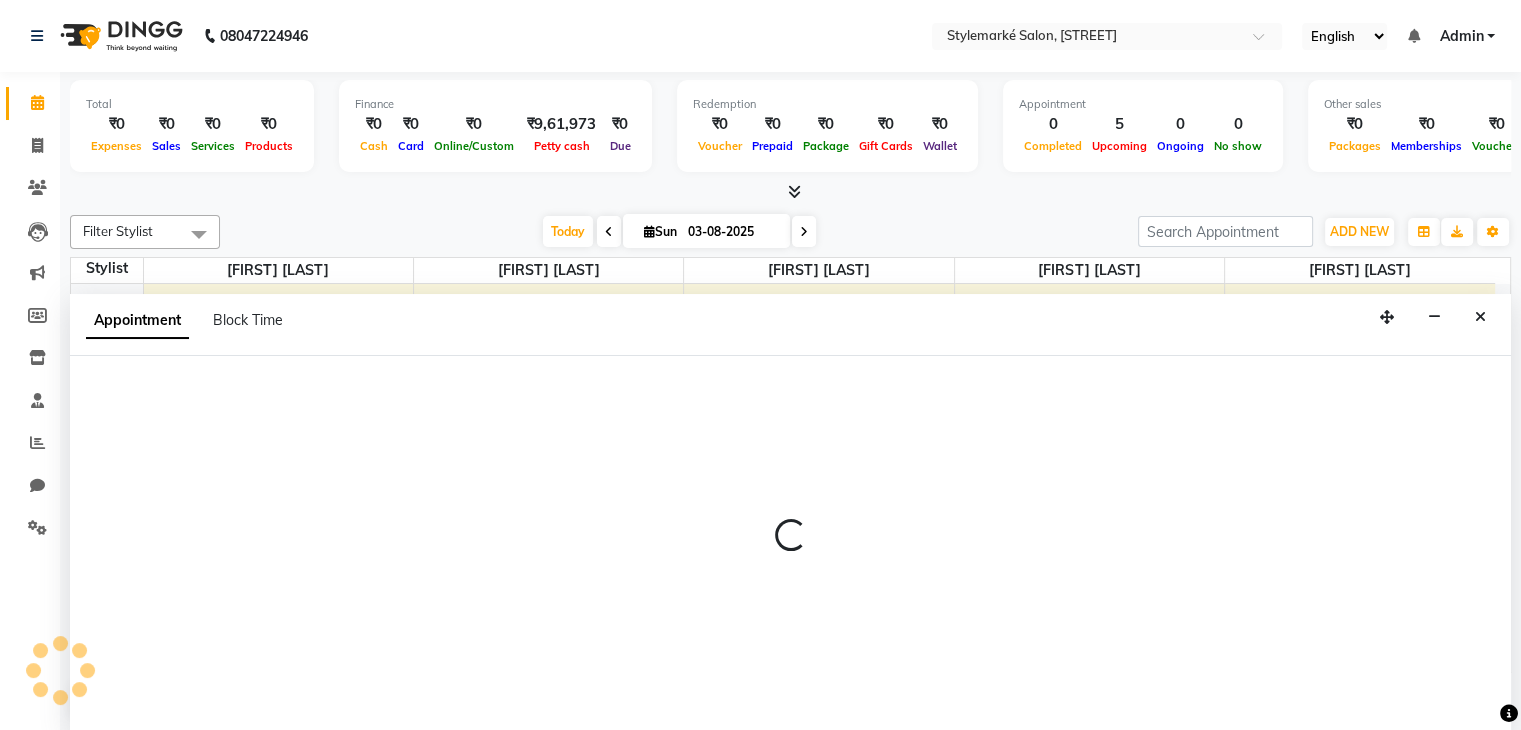 select on "71241" 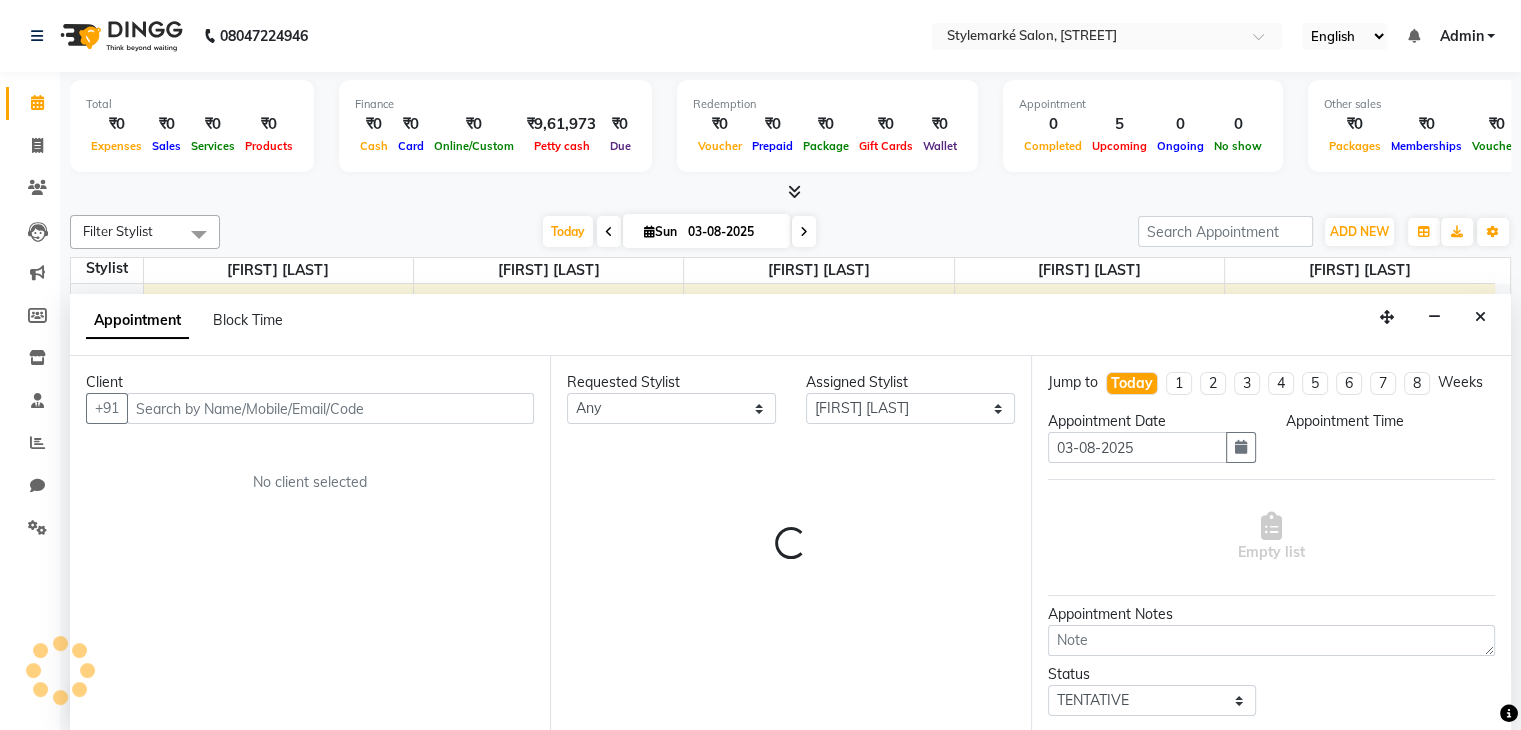 scroll, scrollTop: 1, scrollLeft: 0, axis: vertical 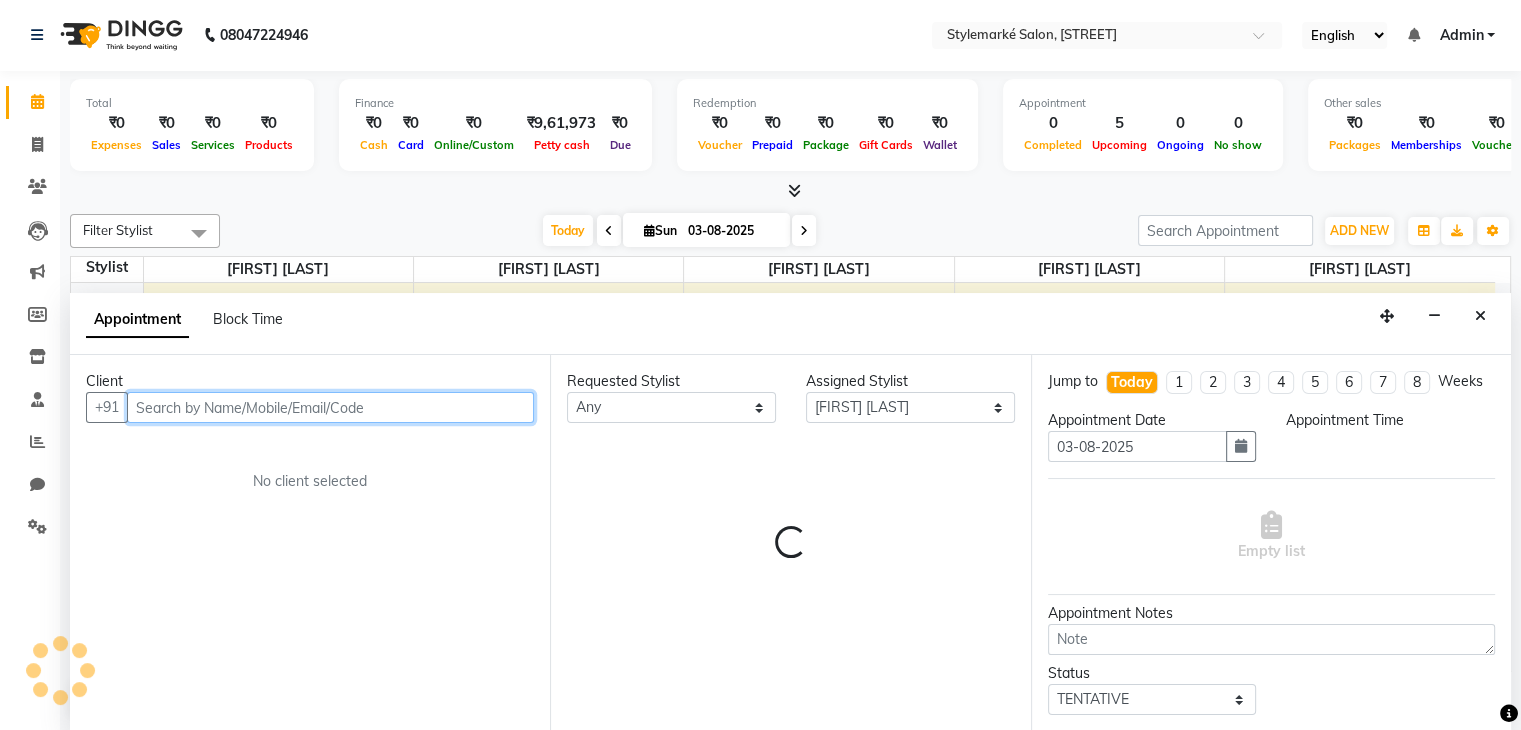 select on "885" 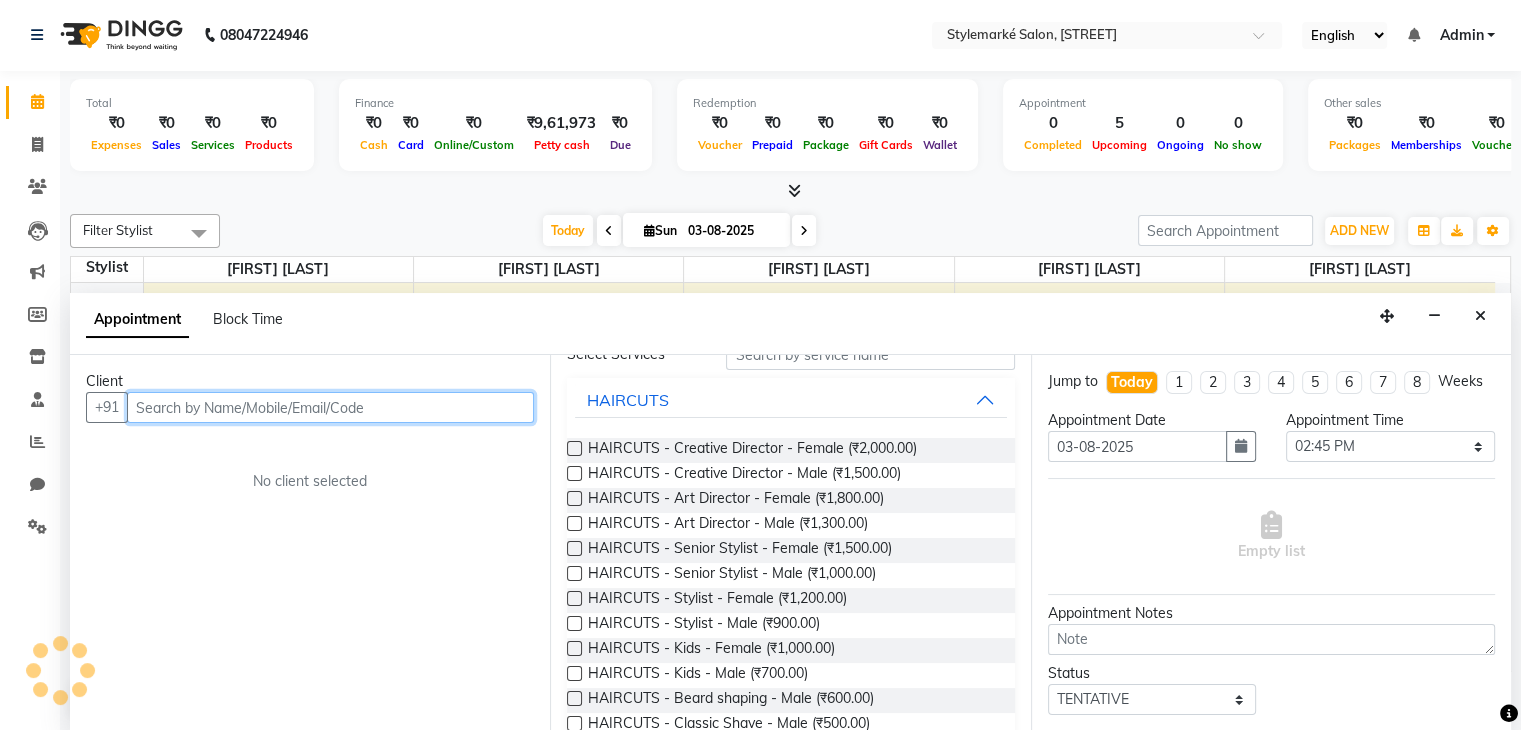scroll, scrollTop: 0, scrollLeft: 0, axis: both 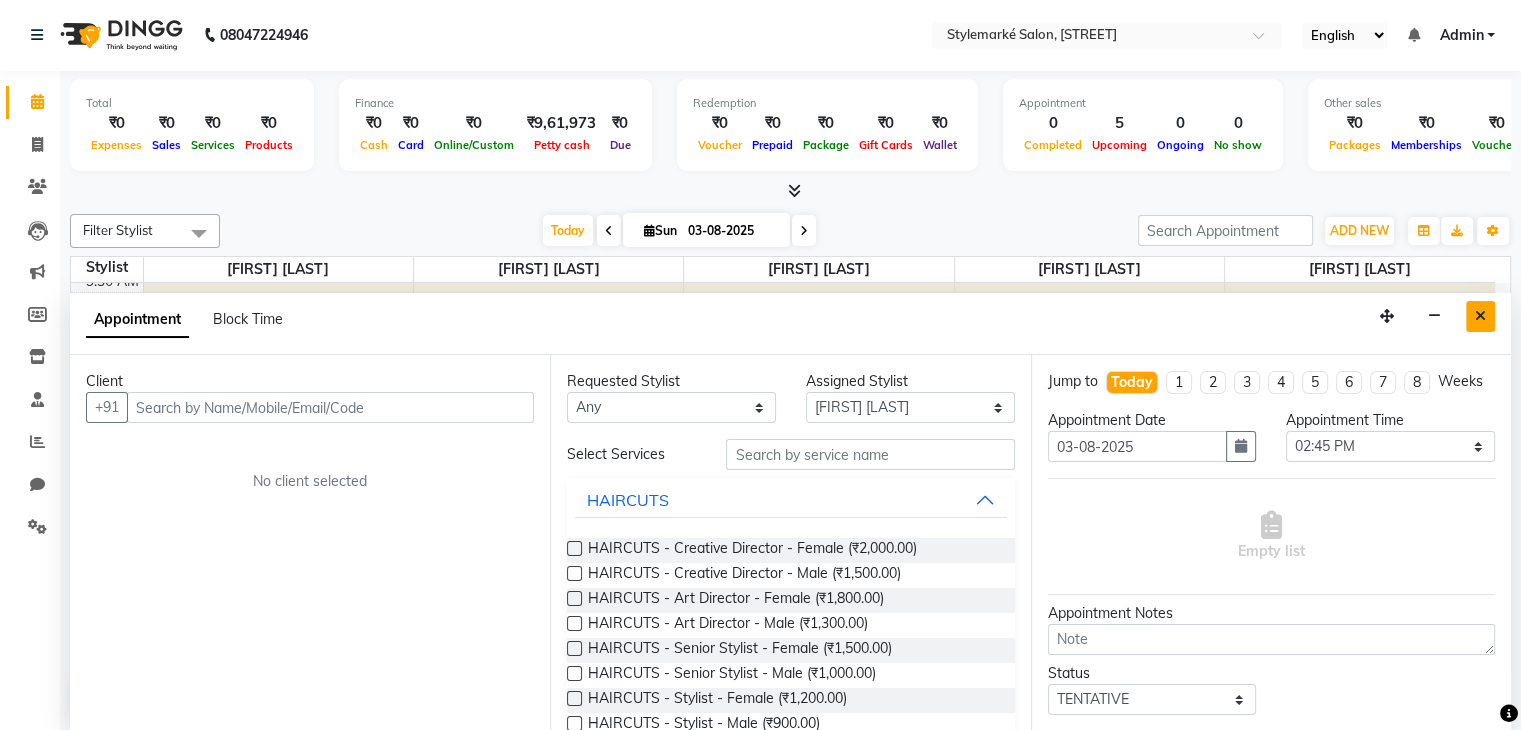 click at bounding box center [1480, 316] 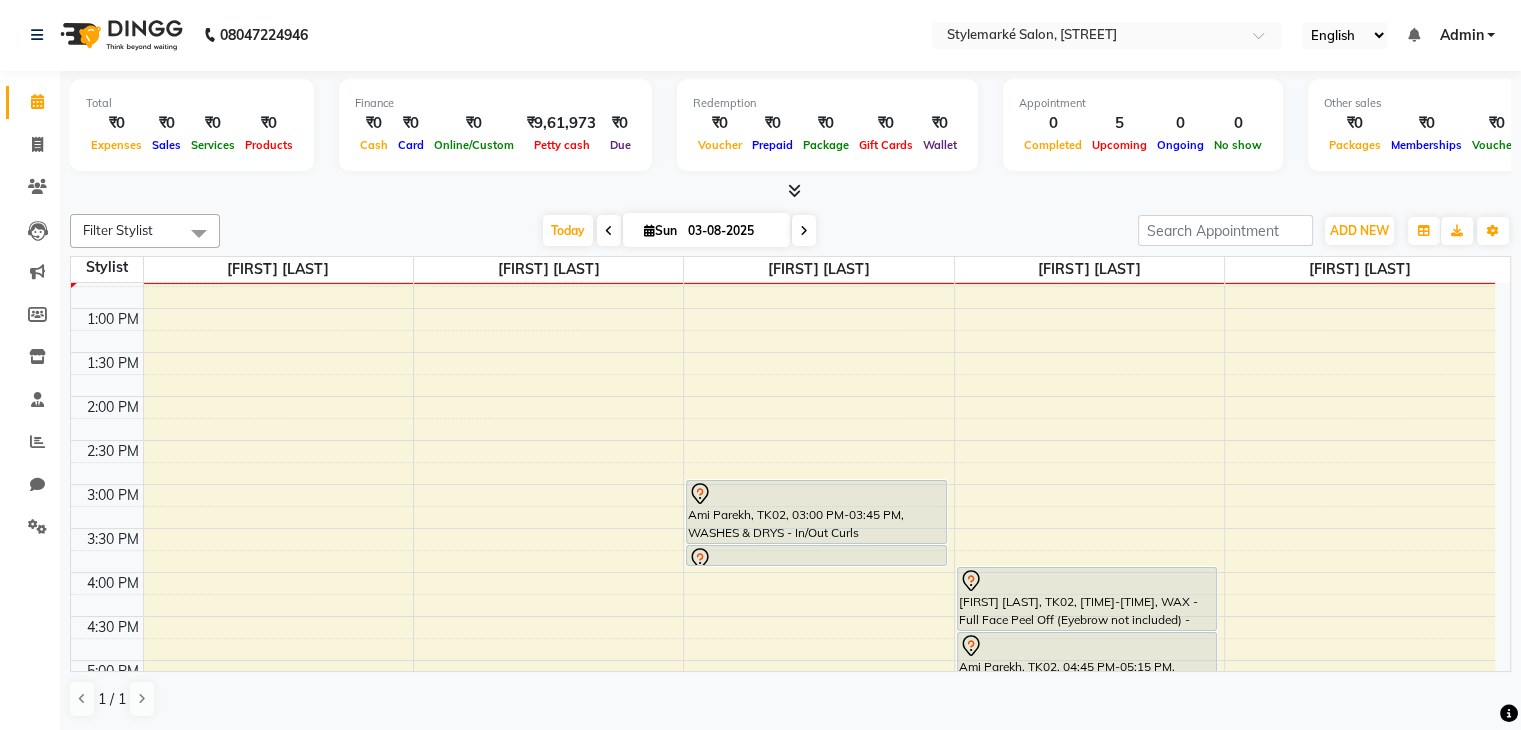 scroll, scrollTop: 356, scrollLeft: 0, axis: vertical 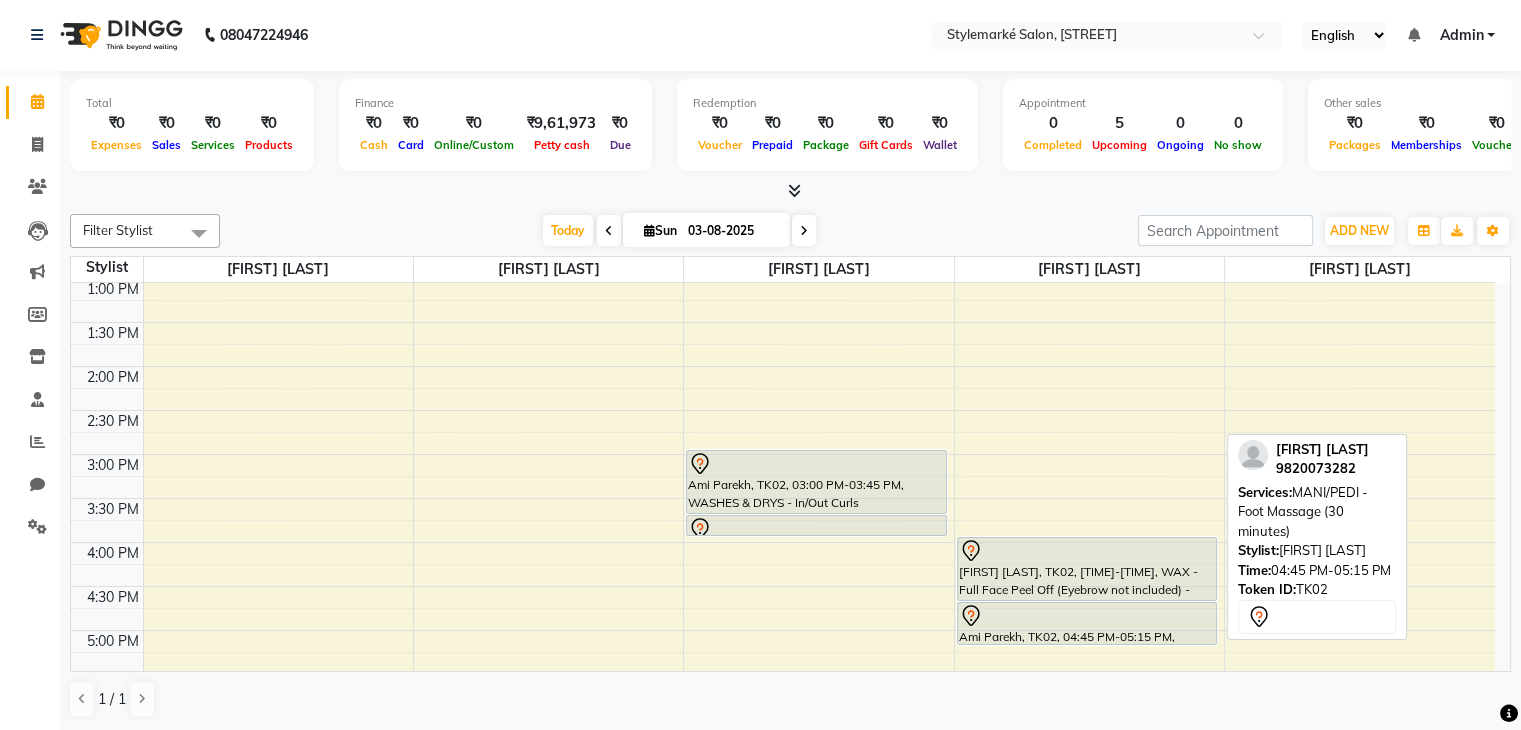 click at bounding box center [1087, 644] 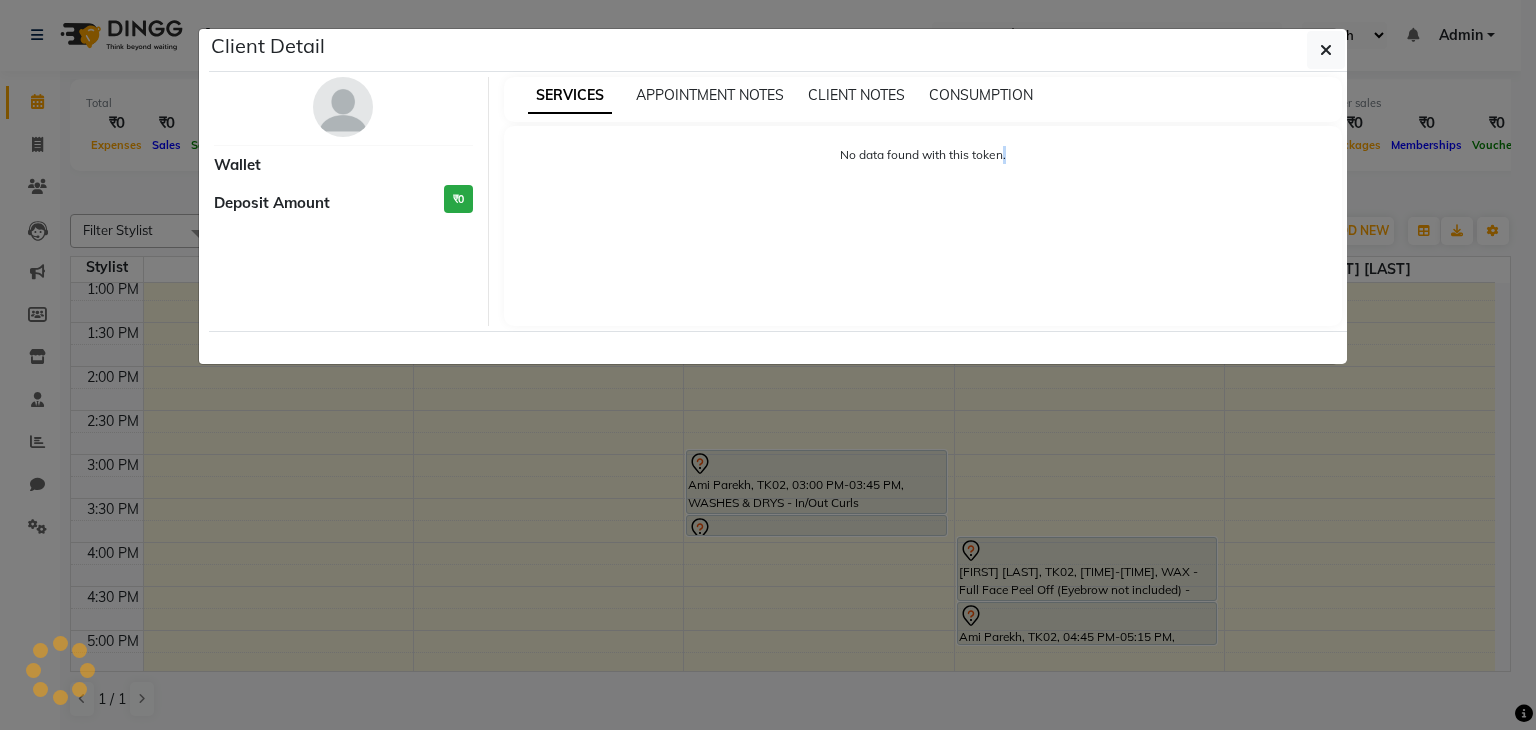 select on "7" 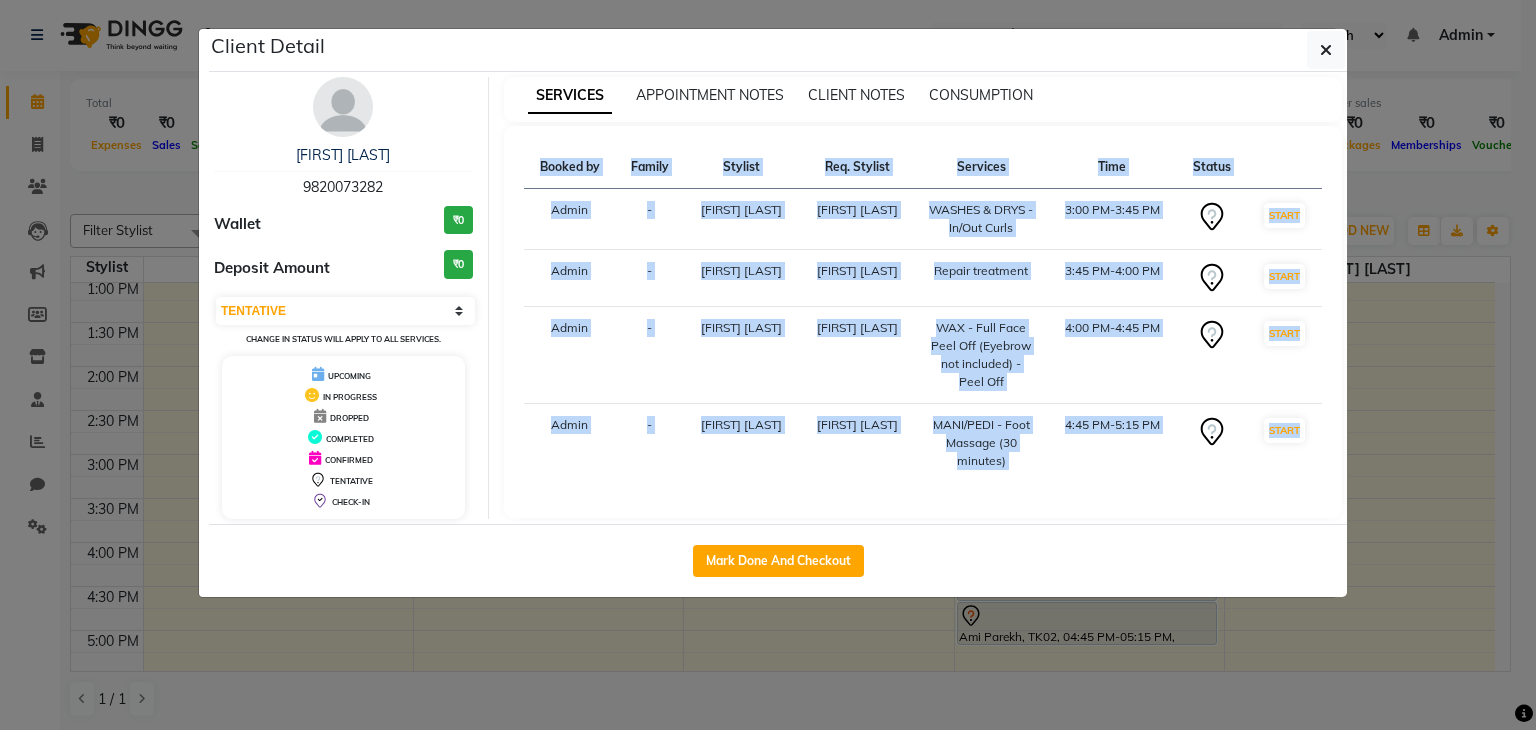 click on "Client Detail  [FIRST] [LAST]   [PHONE] Wallet ₹0 Deposit Amount  ₹0  Select IN SERVICE CONFIRMED TENTATIVE CHECK IN MARK DONE DROPPED UPCOMING Change in status will apply to all services. UPCOMING IN PROGRESS DROPPED COMPLETED CONFIRMED TENTATIVE CHECK-IN SERVICES APPOINTMENT NOTES CLIENT NOTES CONSUMPTION Booked by Family Stylist Req. Stylist Services Time Status  Admin  - [FIRST] [LAST] [FIRST] [LAST]  WASHES & DRYS - In/Out Curls   3:00 PM-3:45 PM   START   Admin  - [FIRST] [LAST] [FIRST] [LAST]  Repair treatment    3:45 PM-4:00 PM   START   Admin  - ⁠[FIRST] [LAST] ⁠[FIRST] [LAST]  WAX - Full Face Peel Off (Eyebrow not included) - Peel Off   4:00 PM-4:45 PM   START   Admin  - ⁠[FIRST] [LAST] ⁠[FIRST] [LAST]  MANI/PEDI - Foot Massage (30 minutes)   4:45 PM-5:15 PM   START   Mark Done And Checkout" 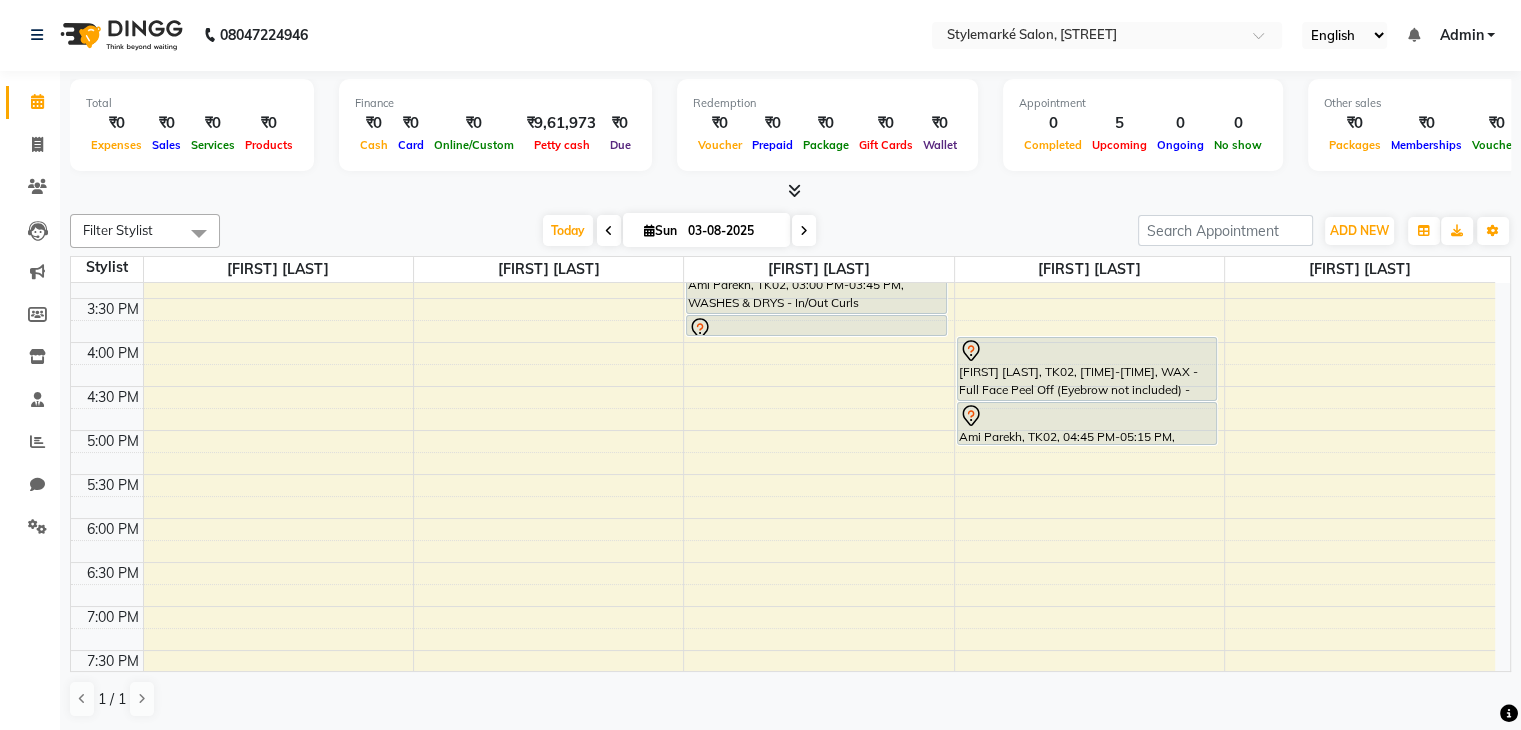 scroll, scrollTop: 456, scrollLeft: 0, axis: vertical 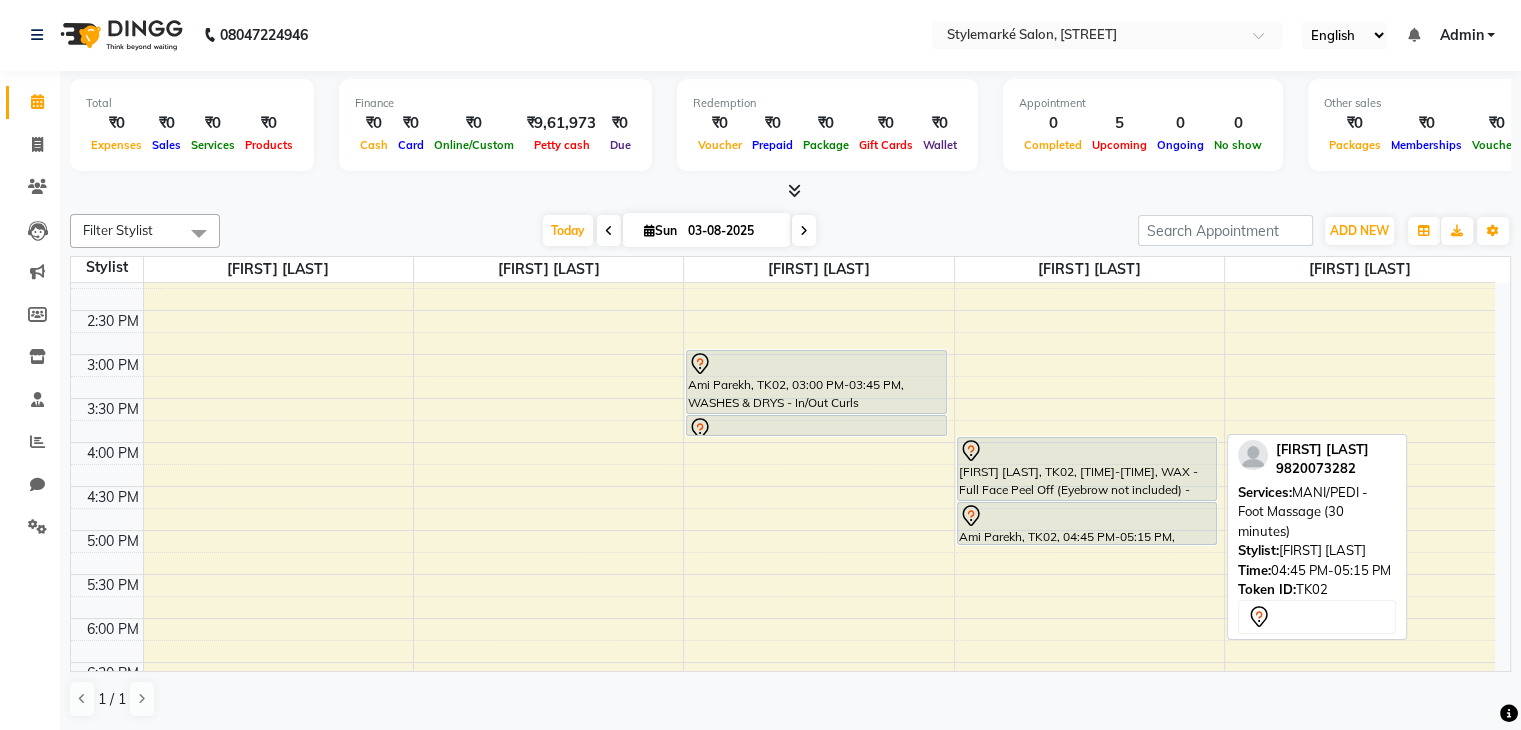 click at bounding box center (1087, 516) 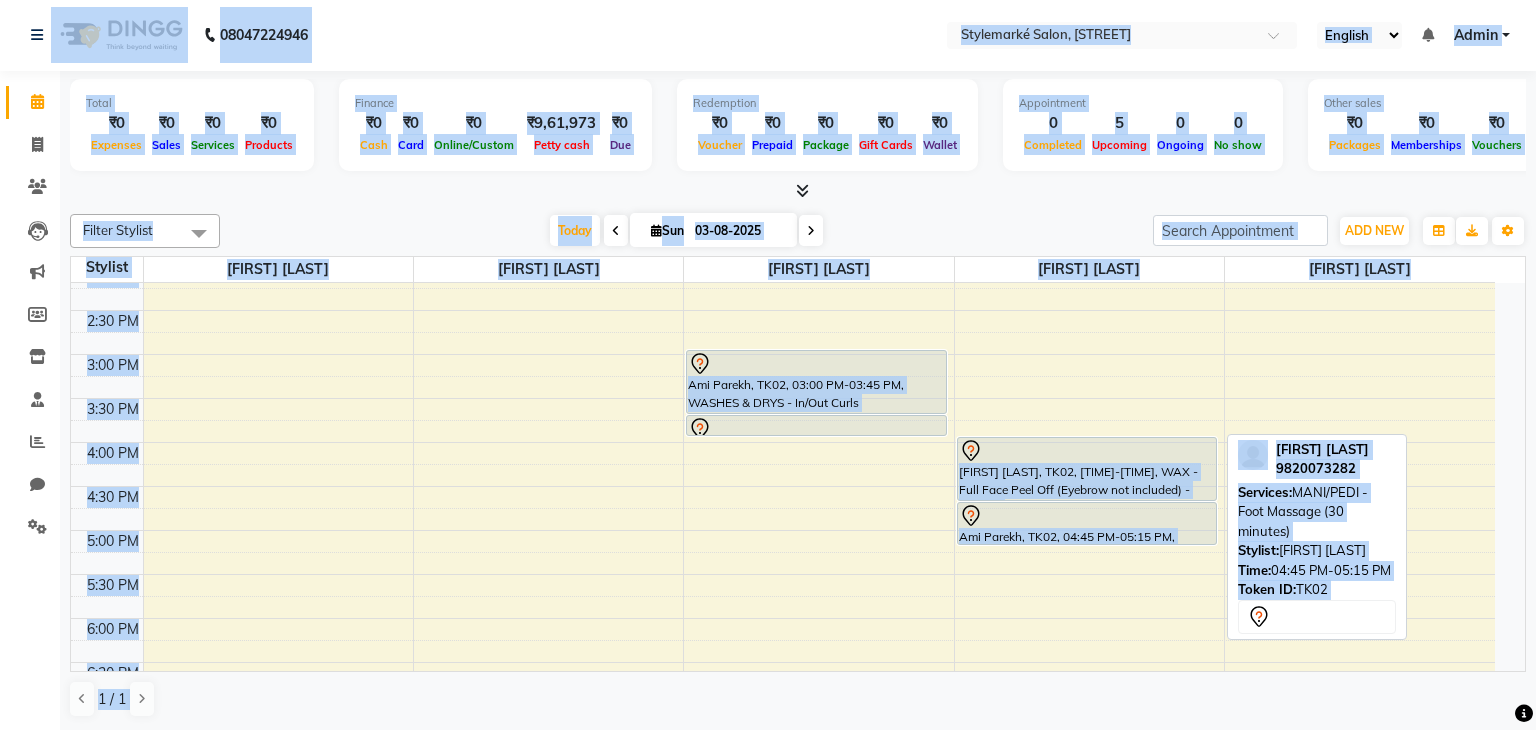 select on "7" 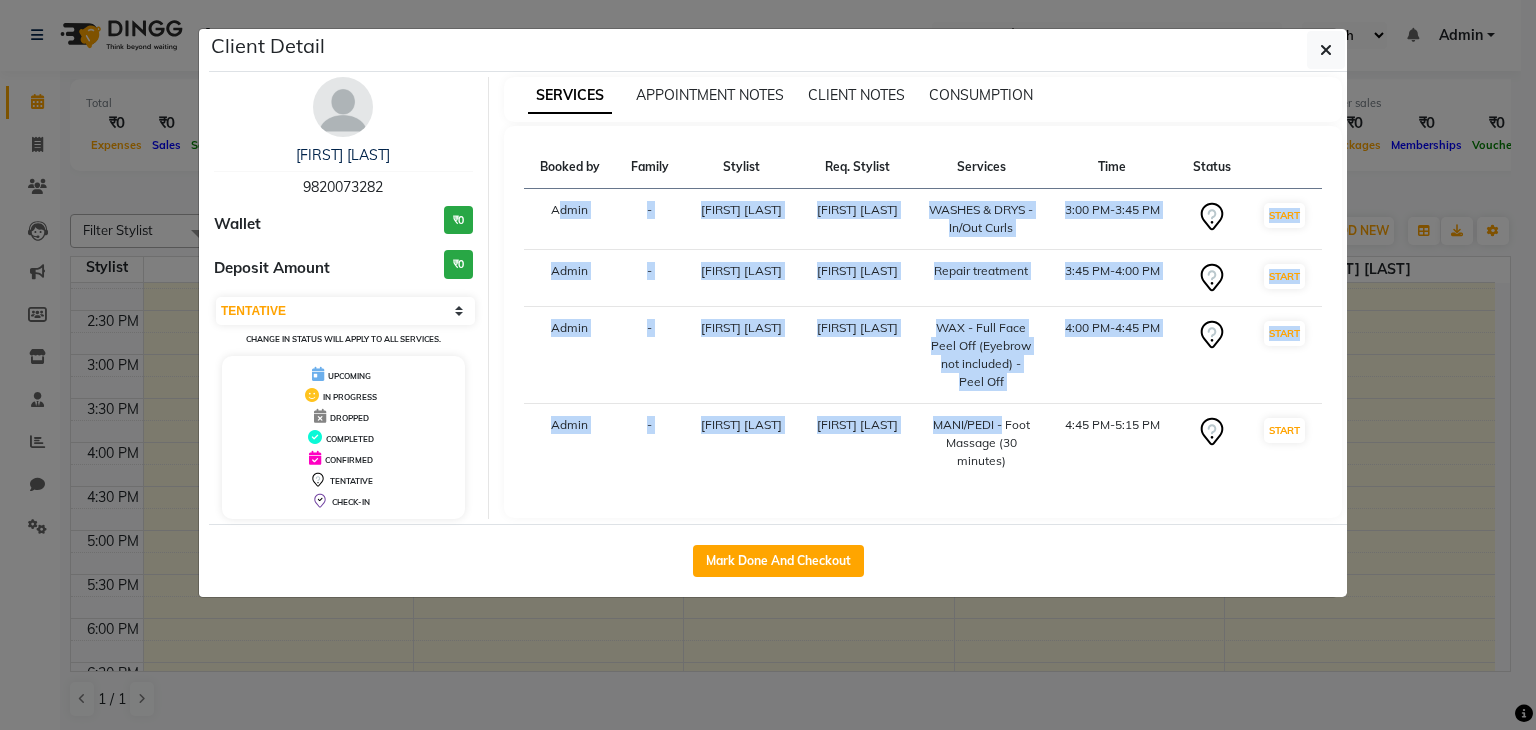click on "Client Detail  [FIRST] [LAST]   [PHONE] Wallet ₹0 Deposit Amount  ₹0  Select IN SERVICE CONFIRMED TENTATIVE CHECK IN MARK DONE DROPPED UPCOMING Change in status will apply to all services. UPCOMING IN PROGRESS DROPPED COMPLETED CONFIRMED TENTATIVE CHECK-IN SERVICES APPOINTMENT NOTES CLIENT NOTES CONSUMPTION Booked by Family Stylist Req. Stylist Services Time Status  Admin  - [FIRST] [LAST] [FIRST] [LAST]  WASHES & DRYS - In/Out Curls   3:00 PM-3:45 PM   START   Admin  - [FIRST] [LAST] [FIRST] [LAST]  Repair treatment    3:45 PM-4:00 PM   START   Admin  - ⁠[FIRST] [LAST] ⁠[FIRST] [LAST]  WAX - Full Face Peel Off (Eyebrow not included) - Peel Off   4:00 PM-4:45 PM   START   Admin  - ⁠[FIRST] [LAST] ⁠[FIRST] [LAST]  MANI/PEDI - Foot Massage (30 minutes)   4:45 PM-5:15 PM   START   Mark Done And Checkout" 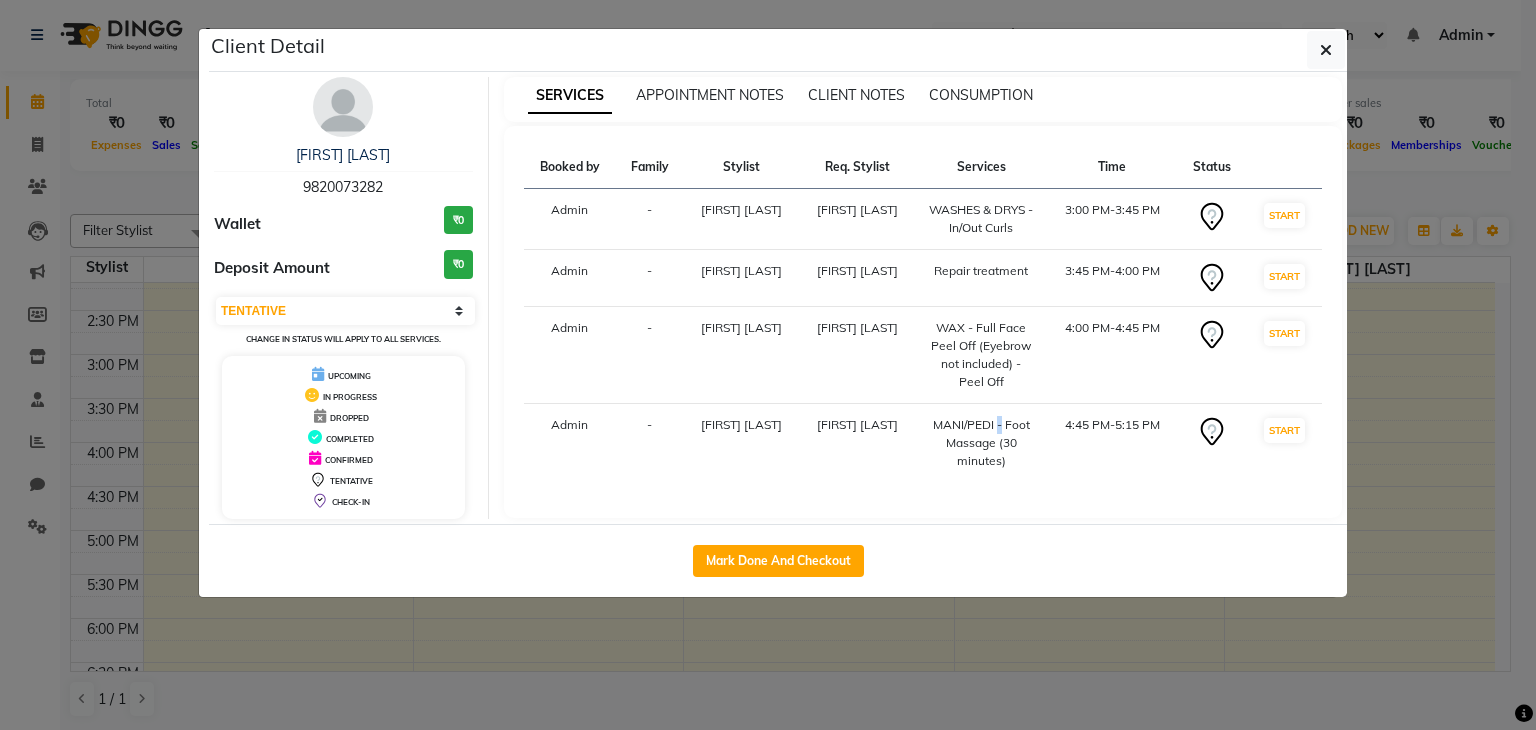 click on "MANI/PEDI - Foot Massage (30 minutes)" at bounding box center [981, 443] 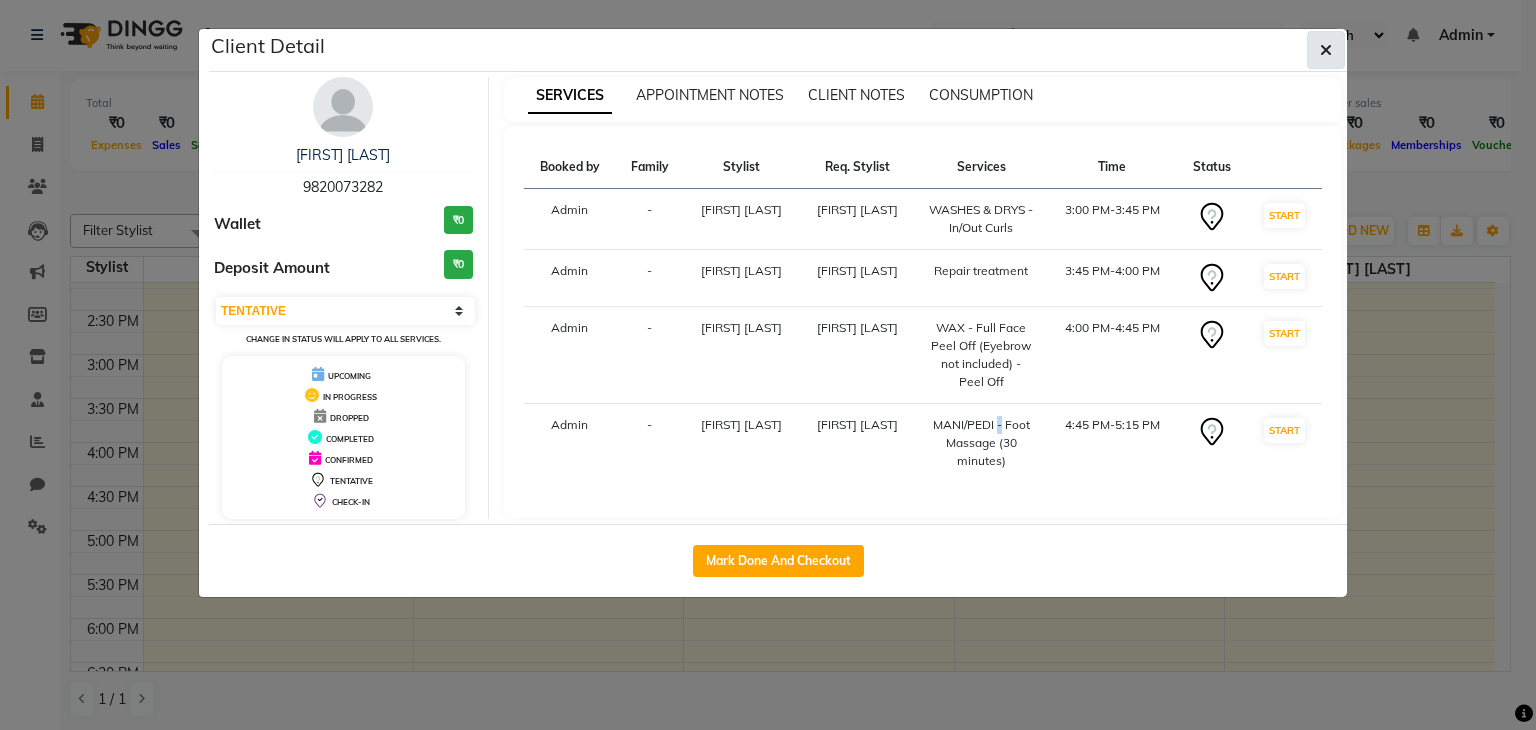 click 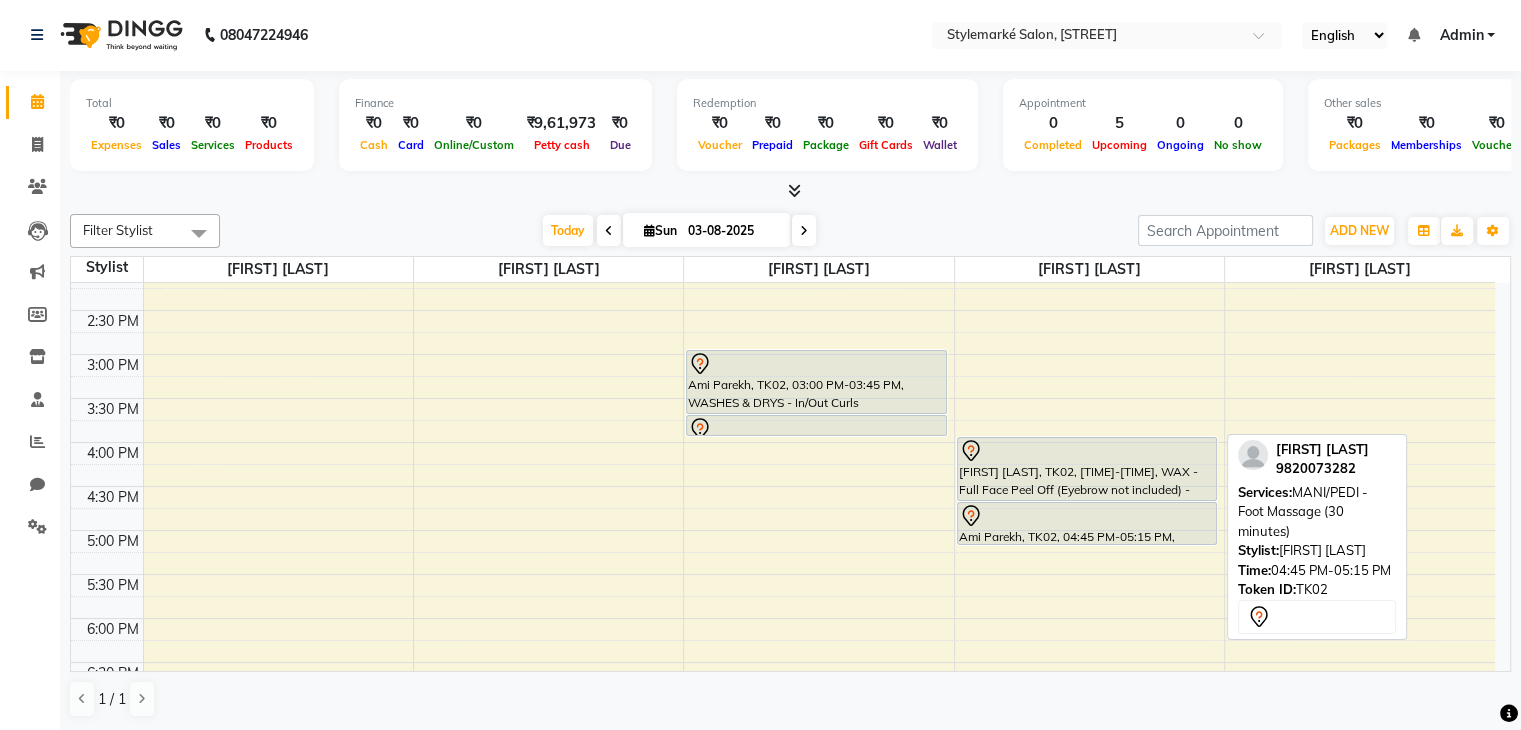 click on "Ami Parekh, TK02, 04:45 PM-05:15 PM, MANI/PEDI - Foot Massage (30 minutes)" at bounding box center [1087, 523] 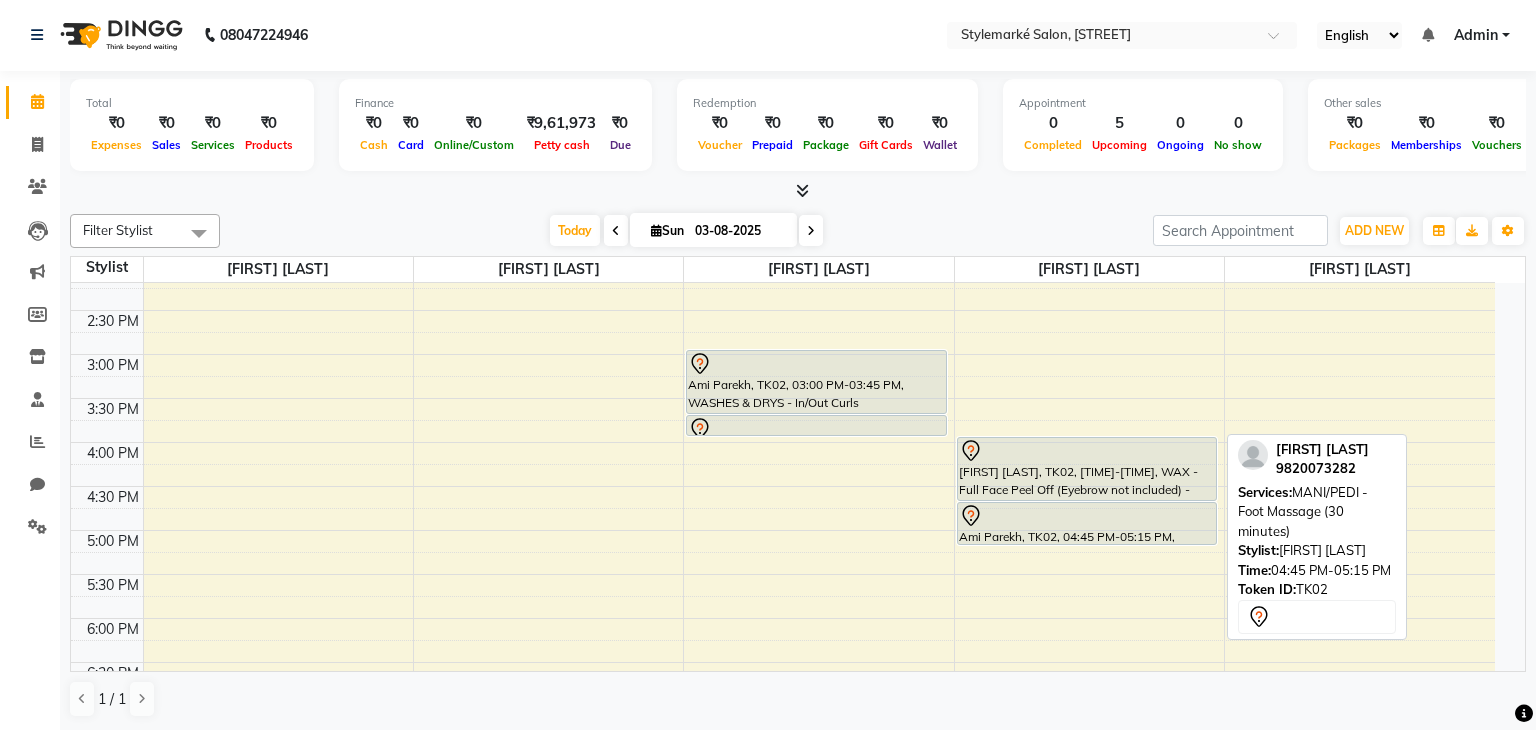 select on "7" 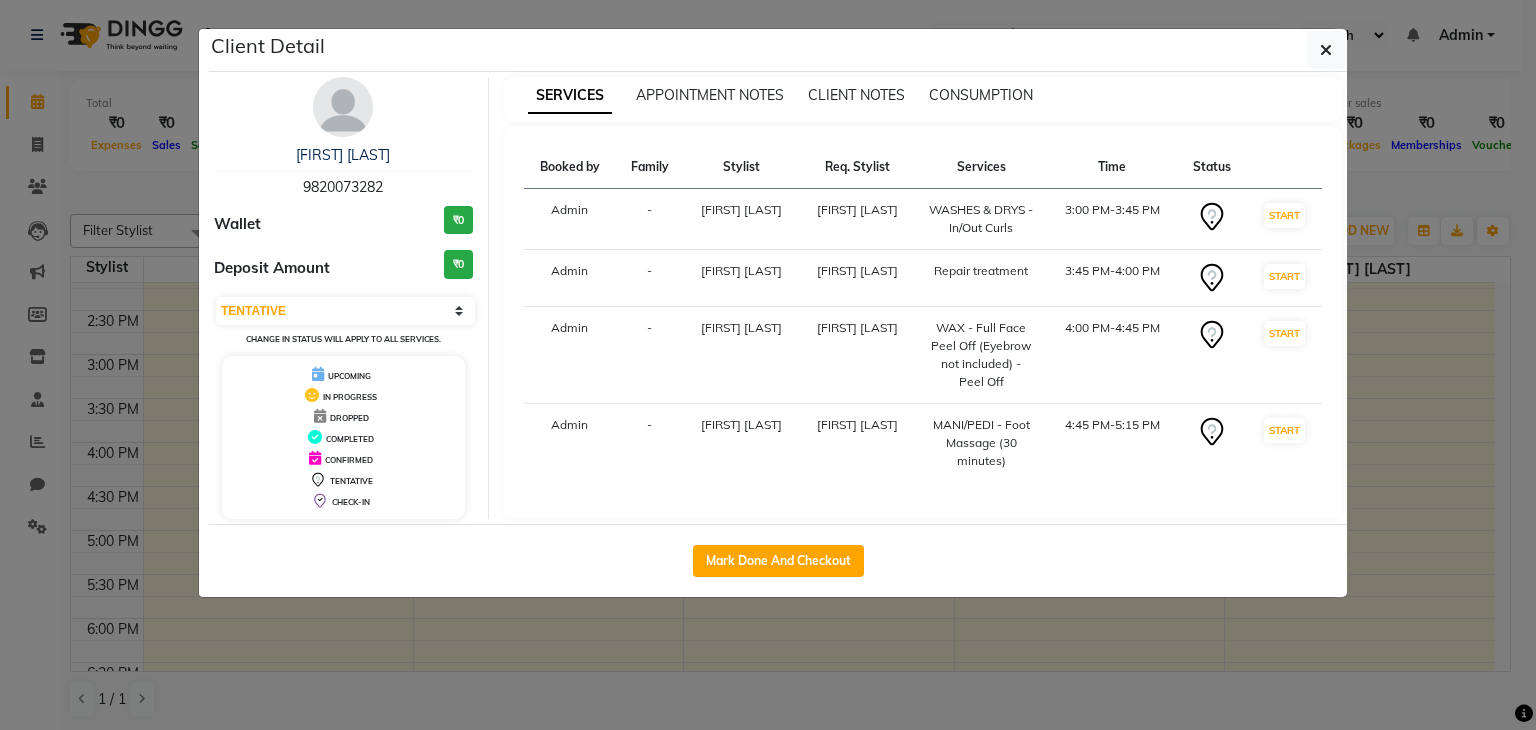 click on "Client Detail  [FIRST] [LAST]   [PHONE] Wallet ₹0 Deposit Amount  ₹0  Select IN SERVICE CONFIRMED TENTATIVE CHECK IN MARK DONE DROPPED UPCOMING Change in status will apply to all services. UPCOMING IN PROGRESS DROPPED COMPLETED CONFIRMED TENTATIVE CHECK-IN SERVICES APPOINTMENT NOTES CLIENT NOTES CONSUMPTION Booked by Family Stylist Req. Stylist Services Time Status  Admin  - [FIRST] [LAST] [FIRST] [LAST]  WASHES & DRYS - In/Out Curls   3:00 PM-3:45 PM   START   Admin  - [FIRST] [LAST] [FIRST] [LAST]  Repair treatment    3:45 PM-4:00 PM   START   Admin  - ⁠[FIRST] [LAST] ⁠[FIRST] [LAST]  WAX - Full Face Peel Off (Eyebrow not included) - Peel Off   4:00 PM-4:45 PM   START   Admin  - ⁠[FIRST] [LAST] ⁠[FIRST] [LAST]  MANI/PEDI - Foot Massage (30 minutes)   4:45 PM-5:15 PM   START   Mark Done And Checkout" 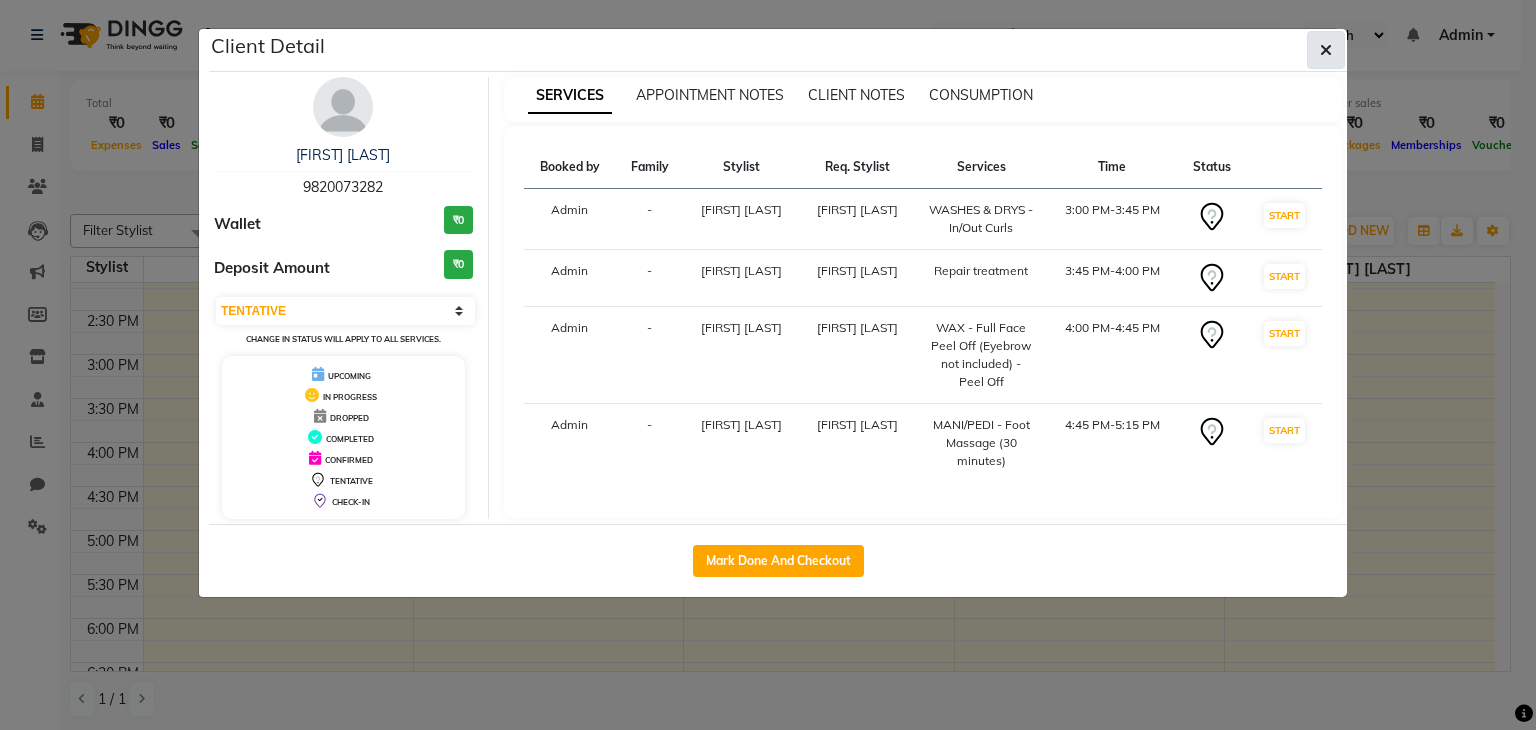 click 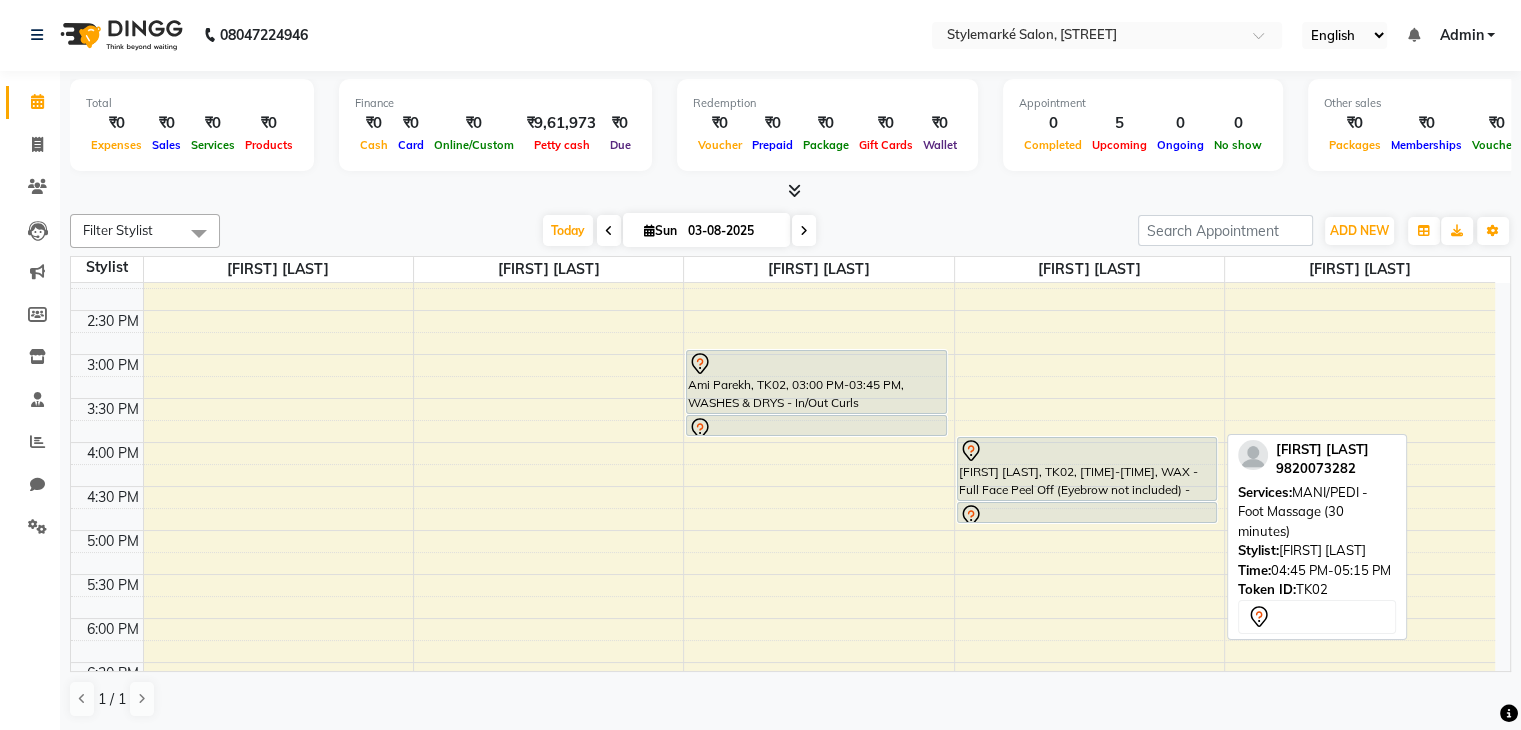 drag, startPoint x: 1068, startPoint y: 537, endPoint x: 1068, endPoint y: 519, distance: 18 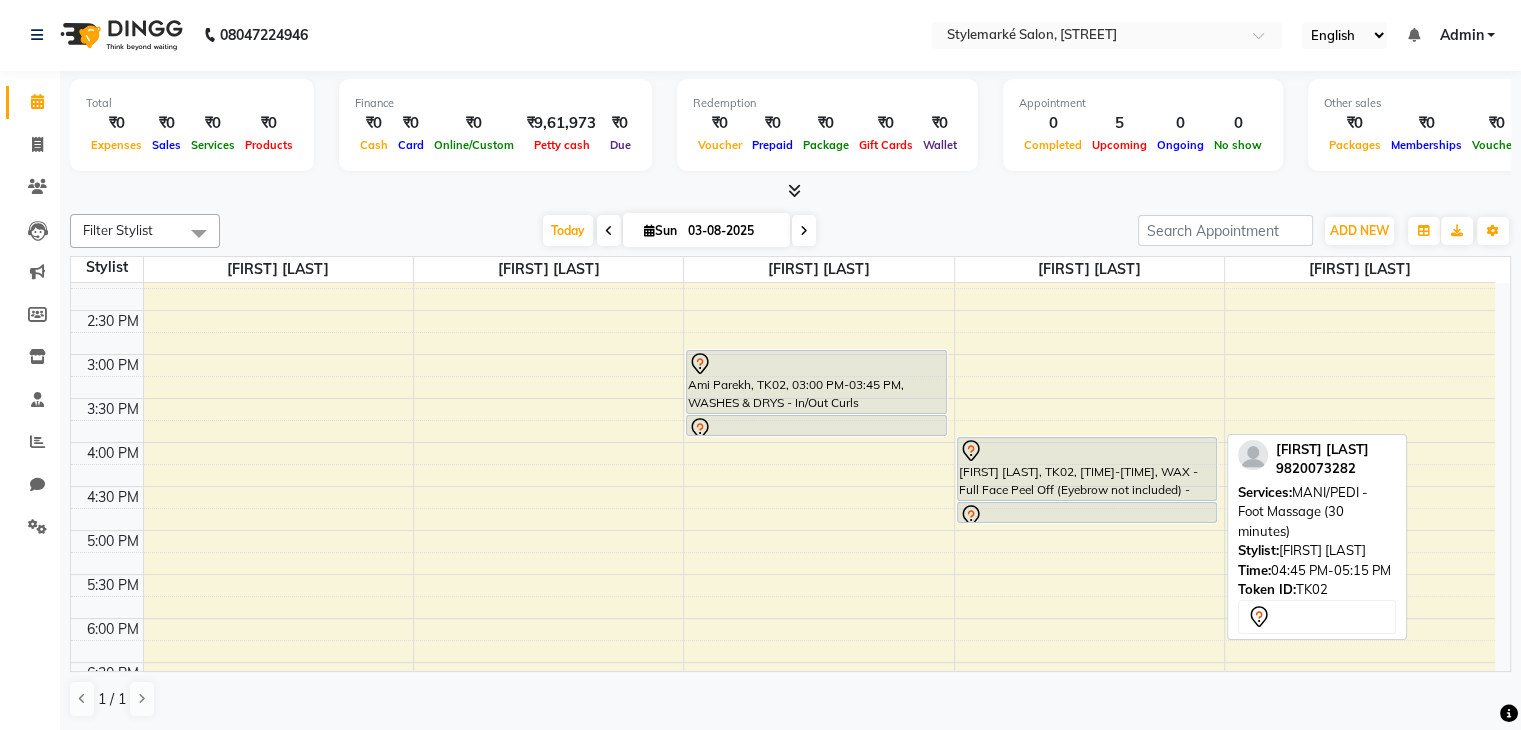 click on "[FIRST] [LAST], TK02, [TIME]-[TIME], WAX - Full Face Peel Off (Eyebrow not included) - Peel Off             [FIRST] [LAST], TK02, [TIME]-[TIME], MANI/PEDI - Foot Massage (30 minutes)             [FIRST] [LAST], TK02, [TIME]-[TIME], MANI/PEDI - Foot Massage (30 minutes)" at bounding box center [1089, 354] 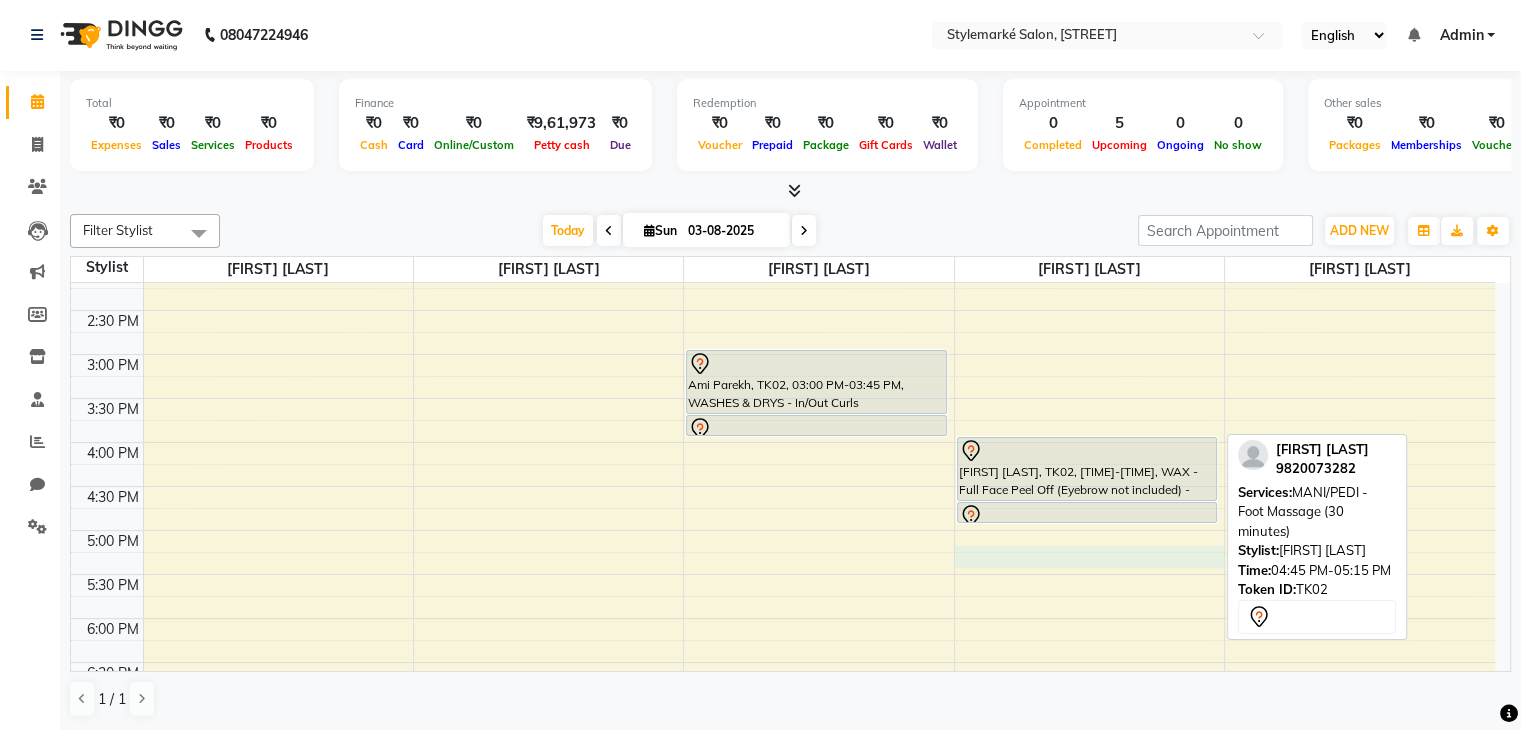 click on "[TIME] [TIME] [TIME] [TIME] [TIME] [TIME] [TIME] [TIME] [TIME] [TIME] [TIME] [TIME] [TIME] [TIME] [TIME] [TIME] [TIME] [TIME] [TIME] [TIME] [TIME] [TIME] [TIME] [TIME] [TIME]             [FIRST] [LAST], TK01, [TIME]-[TIME], WASHES & DRYS - Straight Blow Dry             [FIRST] [LAST], TK02, [TIME]-[TIME], WASHES & DRYS - In/Out Curls             [FIRST] [LAST], TK02, [TIME]-[TIME], Repair treatment              [FIRST] [LAST], TK02, [TIME]-[TIME], WAX - Full Face Peel Off (Eyebrow not included) - Peel Off             [FIRST] [LAST], TK02, [TIME]-[TIME], MANI/PEDI - Foot Massage (30 minutes)" at bounding box center [783, 354] 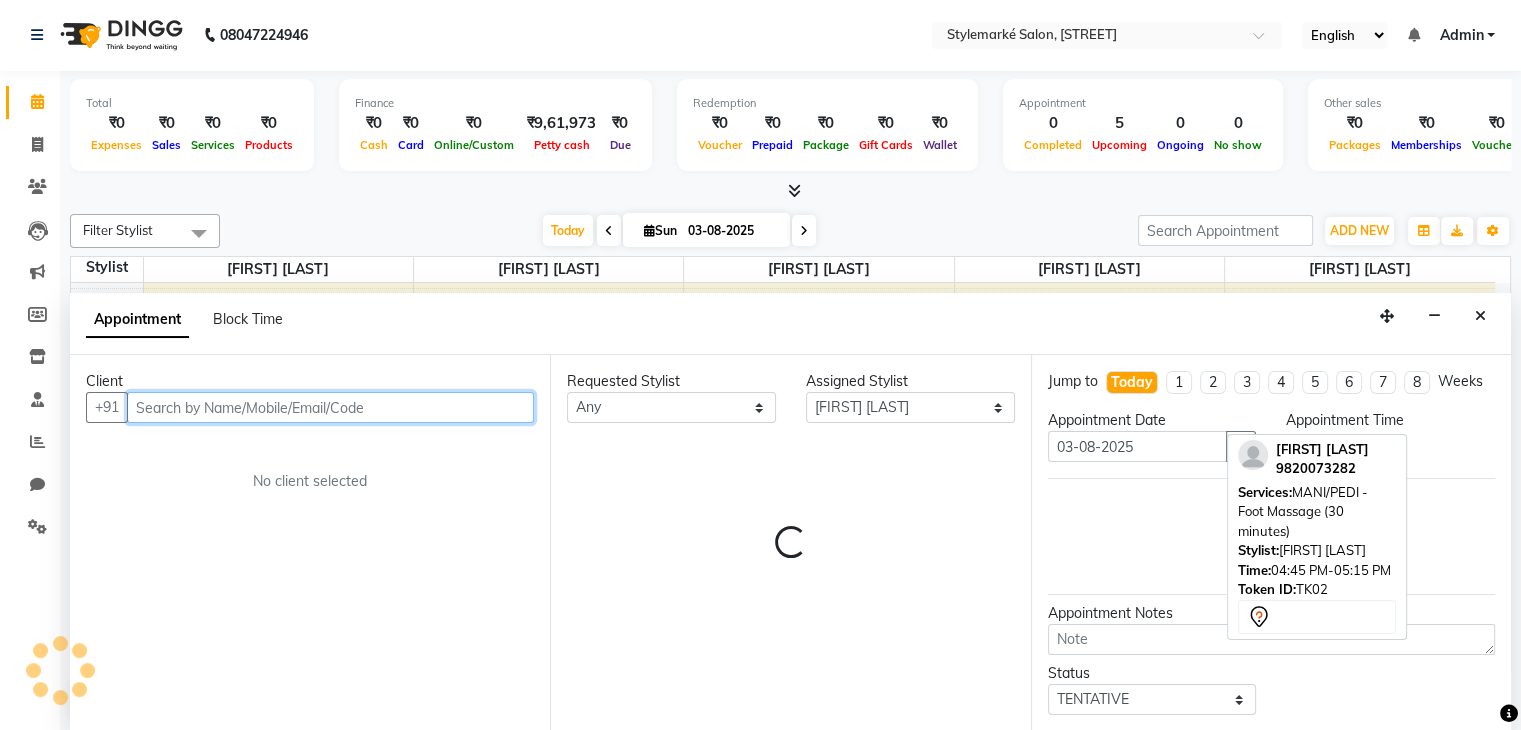 select on "1035" 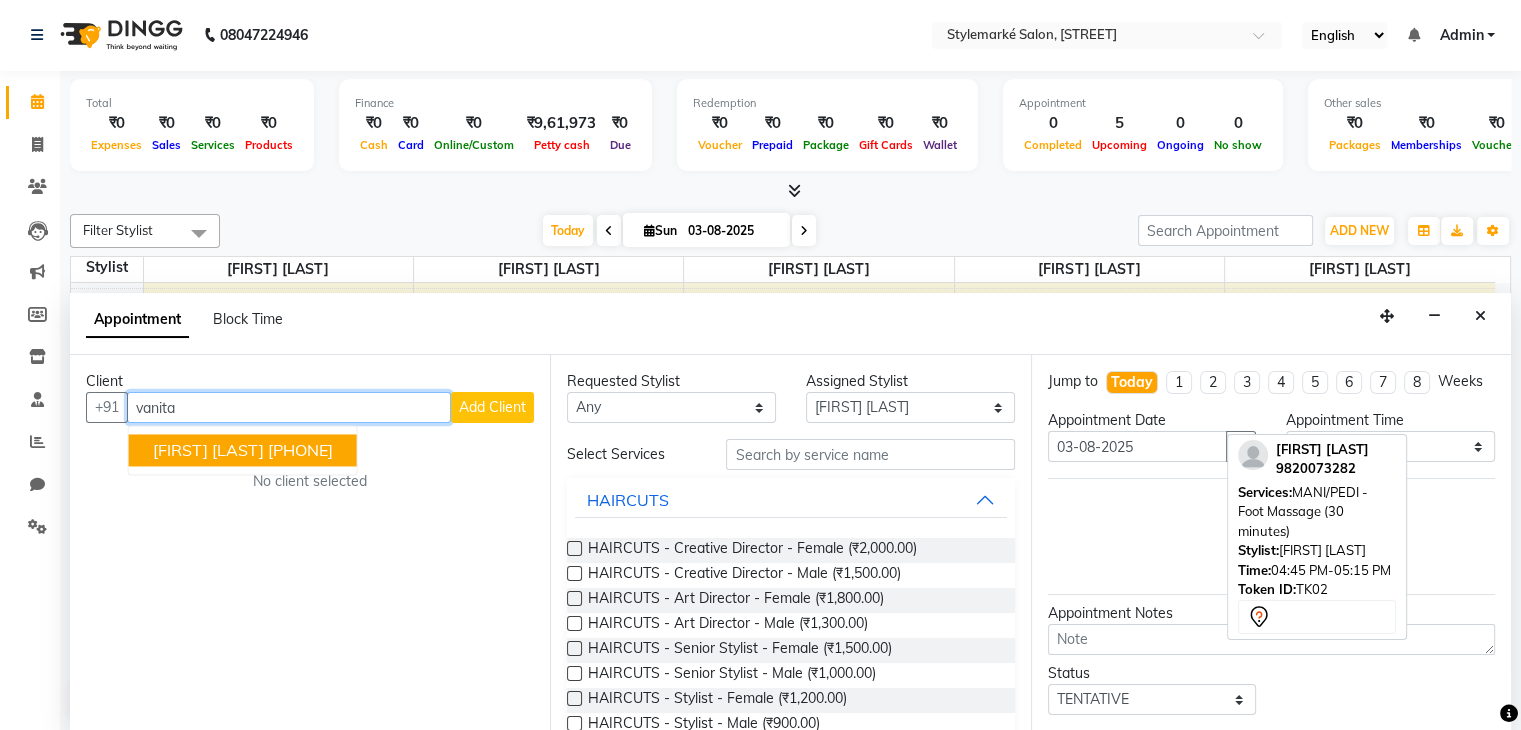 click on "[FIRST] [LAST]  [PHONE]" at bounding box center (243, 451) 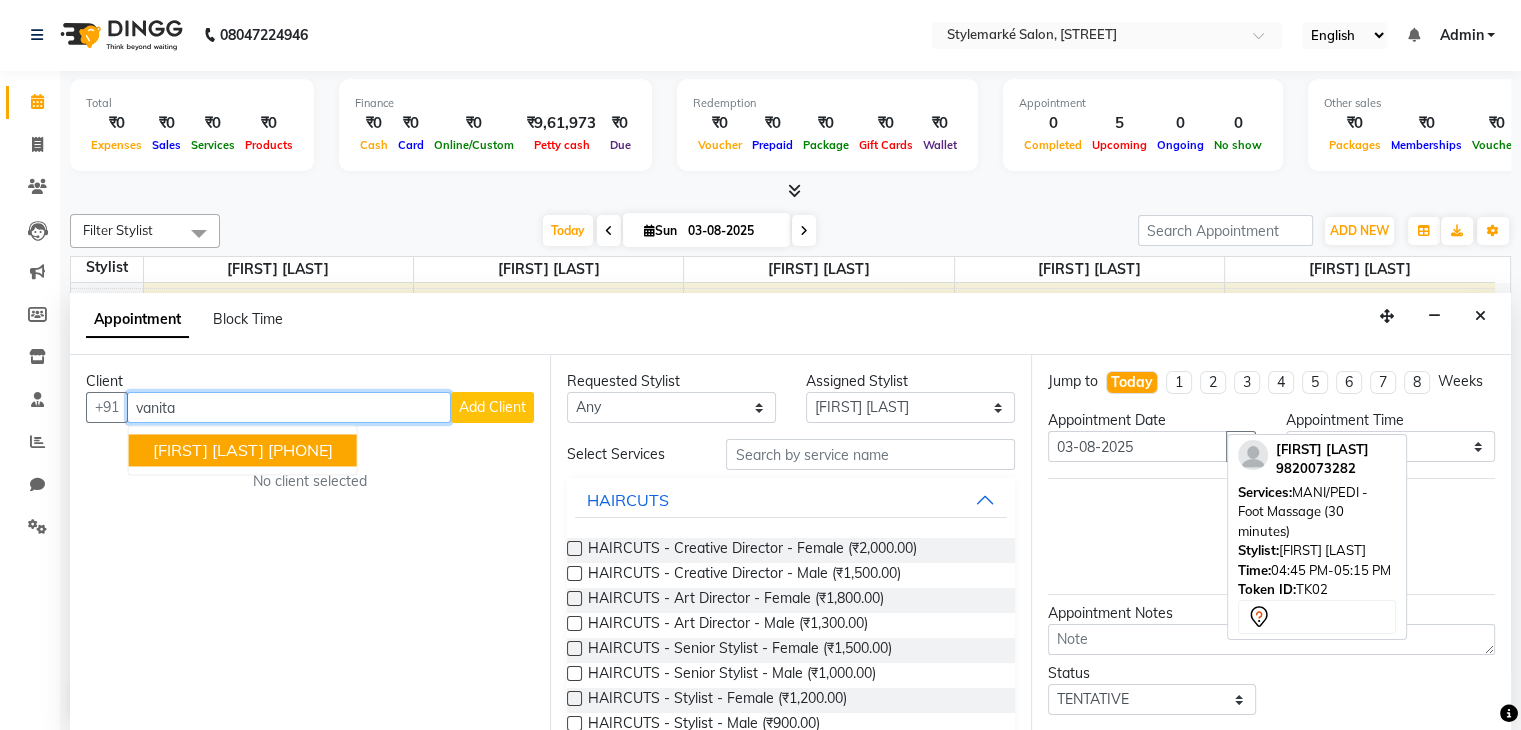 type on "[PHONE]" 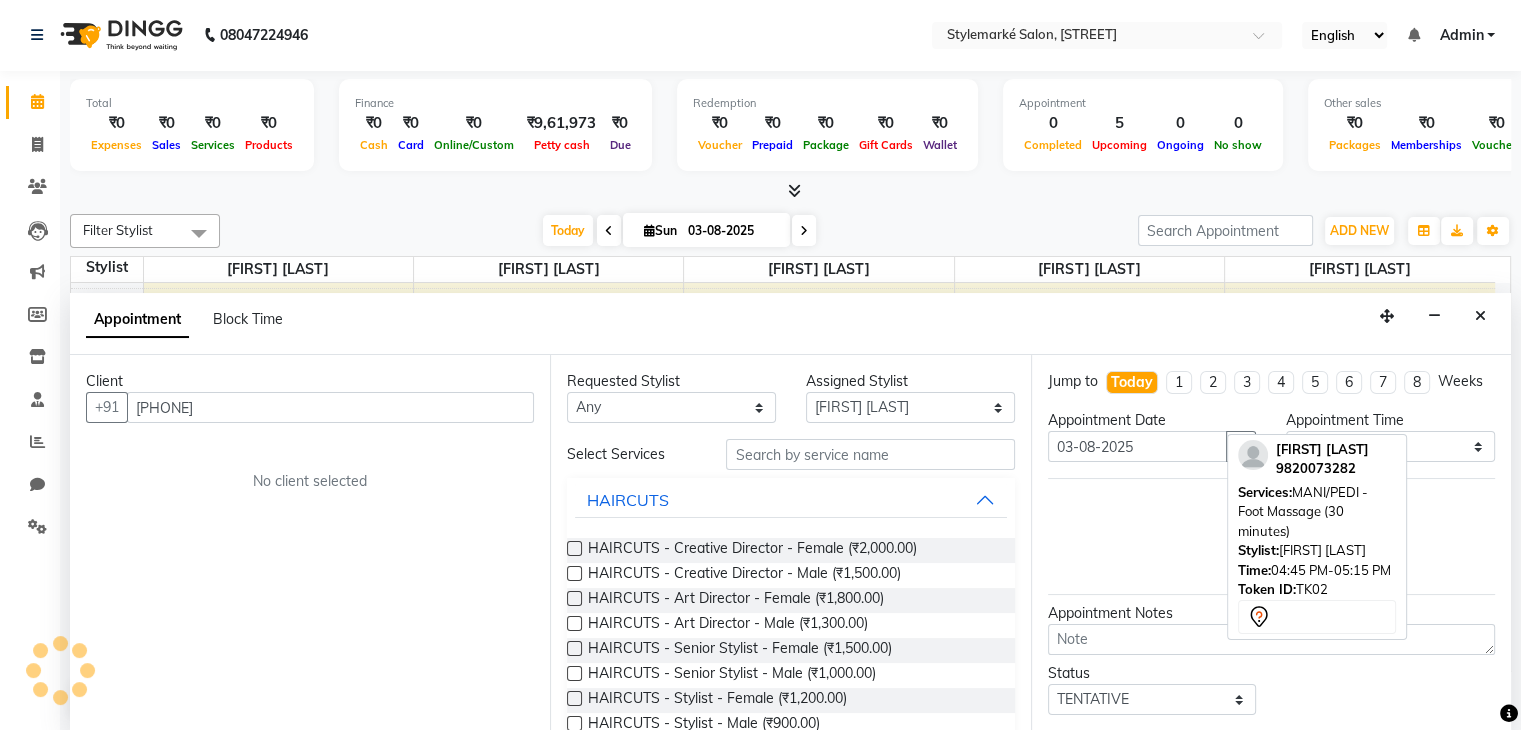 click on "Client +91 [PHONE]  No client selected" at bounding box center (310, 543) 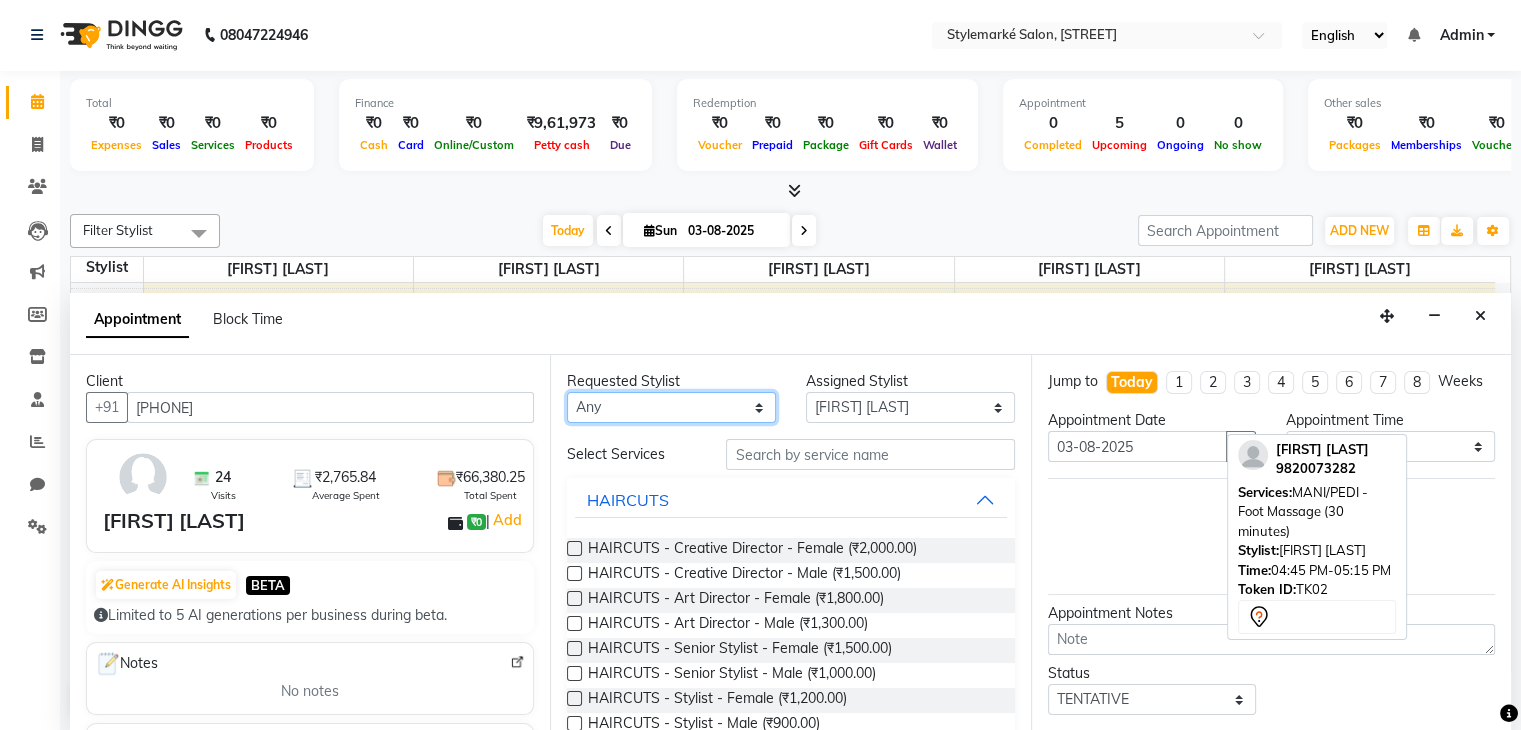 click on "Any [FIRST] [LAST] ⁠[FIRST] [LAST] ⁠[FIRST] [LAST] [FIRST] [LAST] [FIRST] [LAST]" at bounding box center [671, 407] 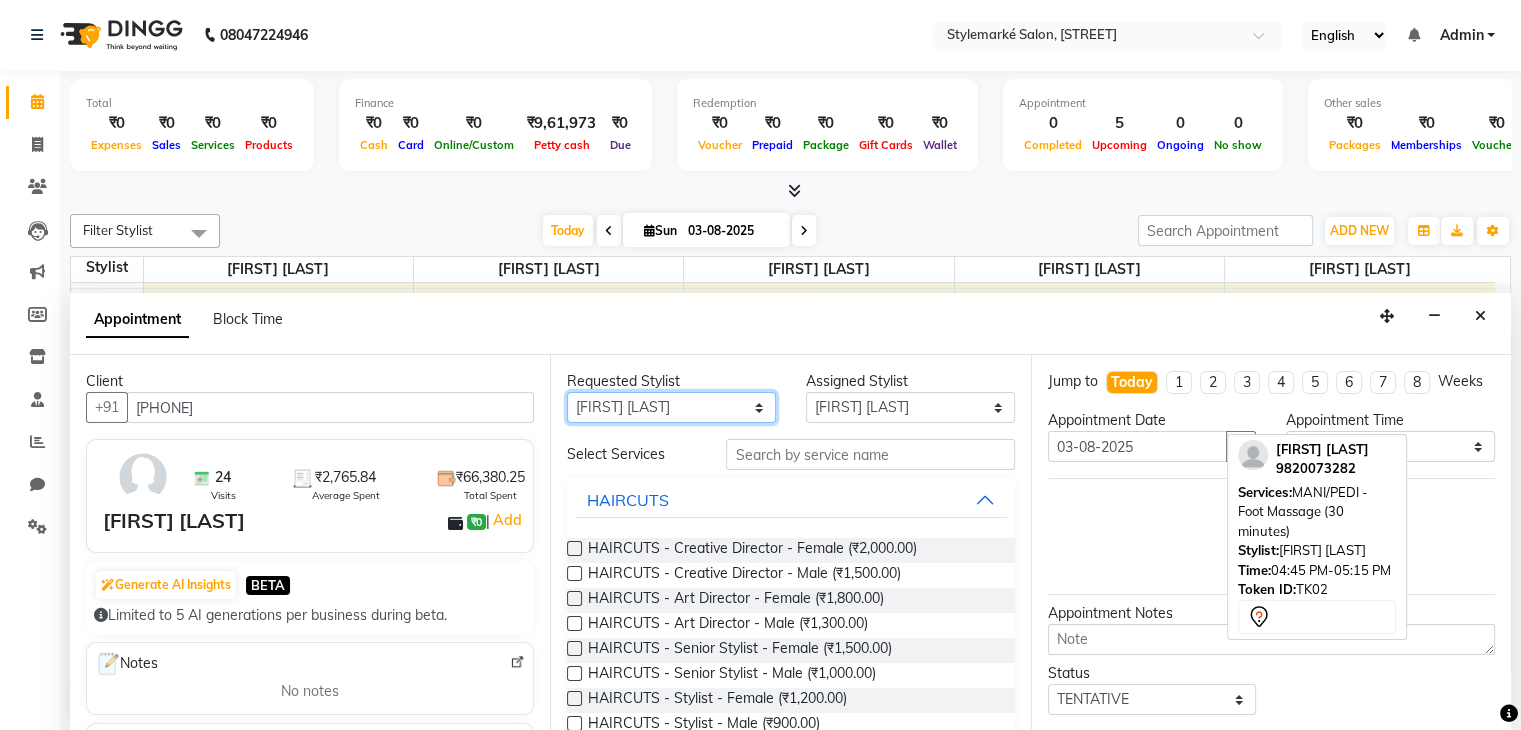 click on "Any [FIRST] [LAST] ⁠[FIRST] [LAST] ⁠[FIRST] [LAST] [FIRST] [LAST] [FIRST] [LAST]" at bounding box center [671, 407] 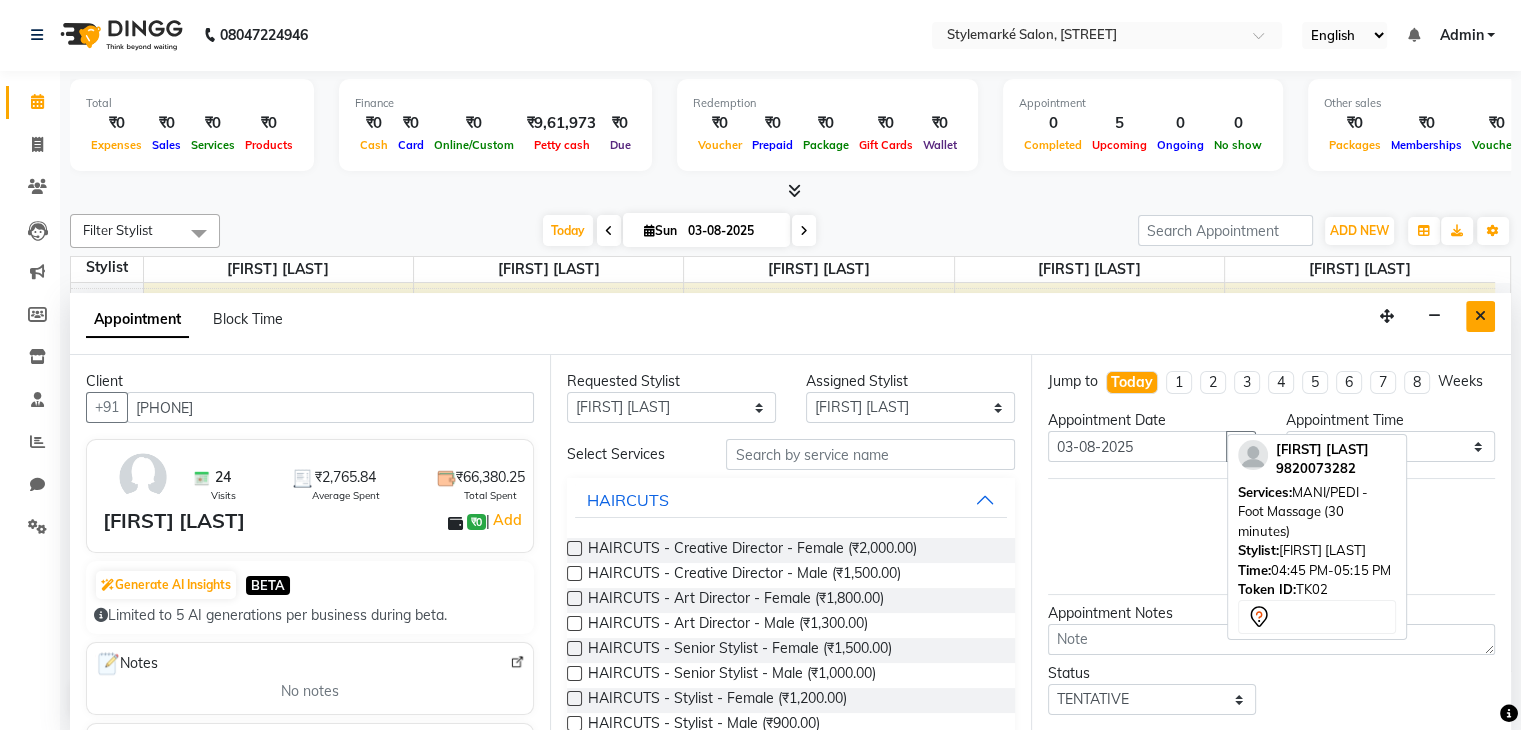 click at bounding box center [1480, 316] 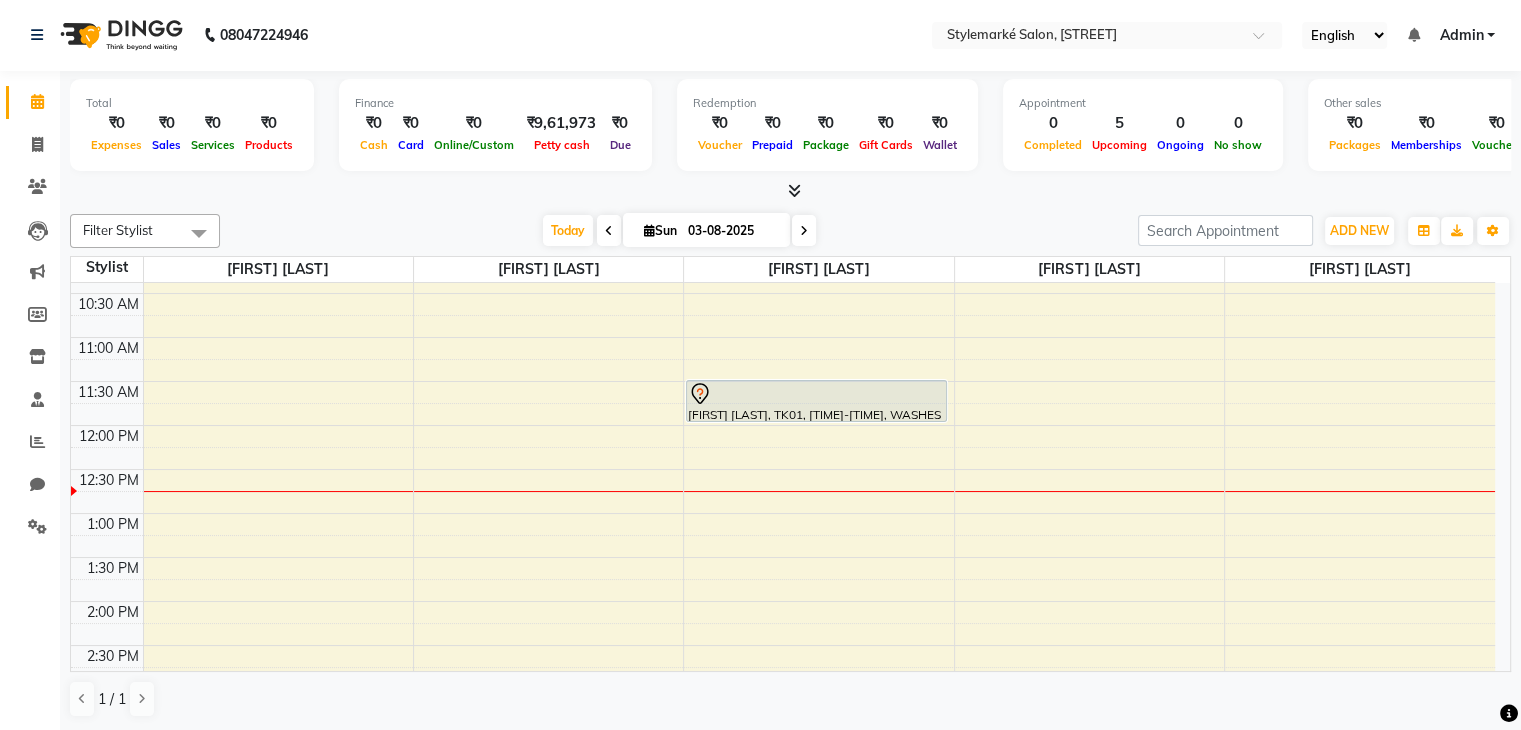 scroll, scrollTop: 156, scrollLeft: 0, axis: vertical 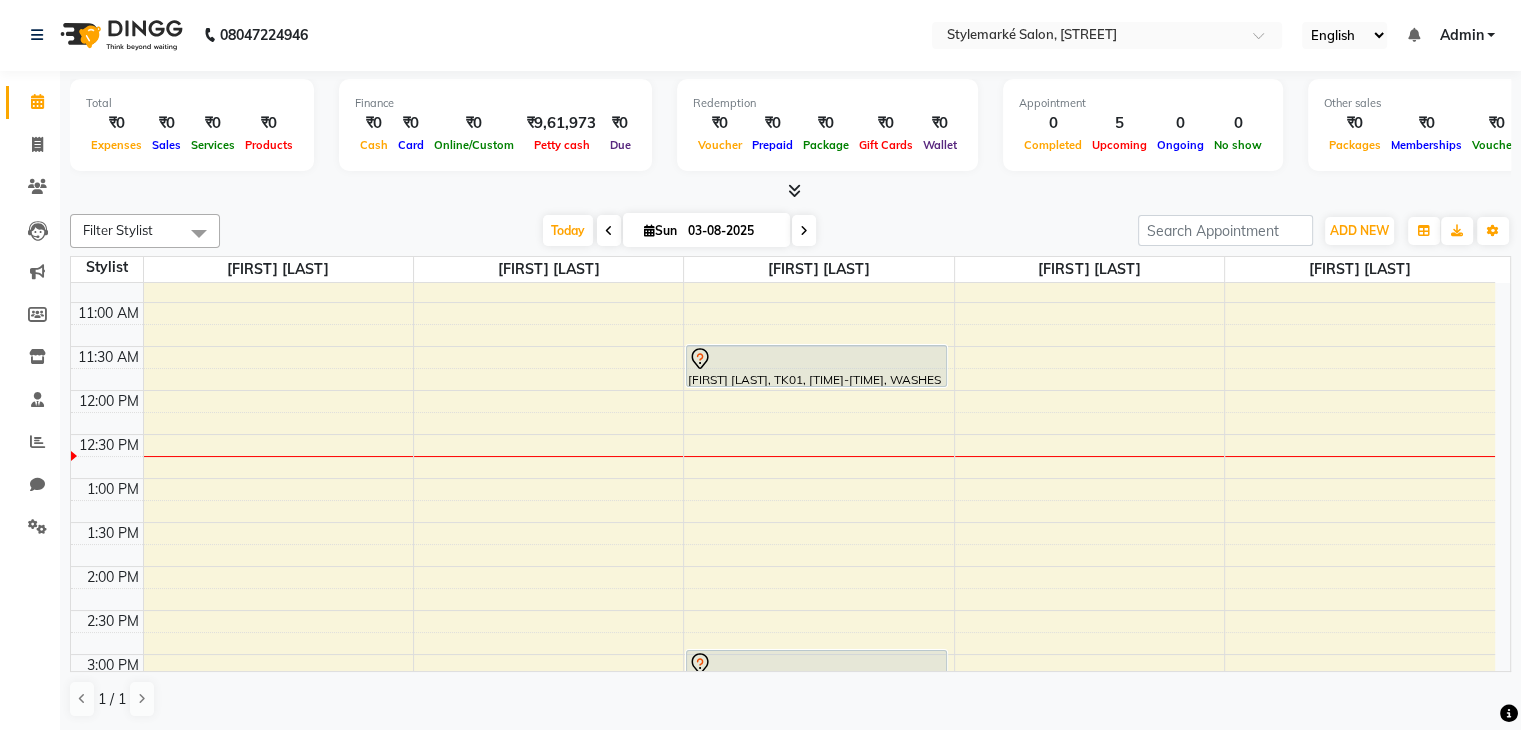 click on "[TIME] [TIME] [TIME] [TIME] [TIME] [TIME] [TIME] [TIME] [TIME] [TIME] [TIME] [TIME] [TIME] [TIME] [TIME] [TIME] [TIME] [TIME] [TIME] [TIME] [TIME] [TIME] [TIME] [TIME] [TIME]             [FIRST] [LAST], TK01, [TIME]-[TIME], WASHES & DRYS - Straight Blow Dry             [FIRST] [LAST], TK02, [TIME]-[TIME], WASHES & DRYS - In/Out Curls             [FIRST] [LAST], TK02, [TIME]-[TIME], Repair treatment              [FIRST] [LAST], TK02, [TIME]-[TIME], WAX - Full Face Peel Off (Eyebrow not included) - Peel Off             [FIRST] [LAST], TK02, [TIME]-[TIME], MANI/PEDI - Foot Massage (30 minutes)" at bounding box center [783, 654] 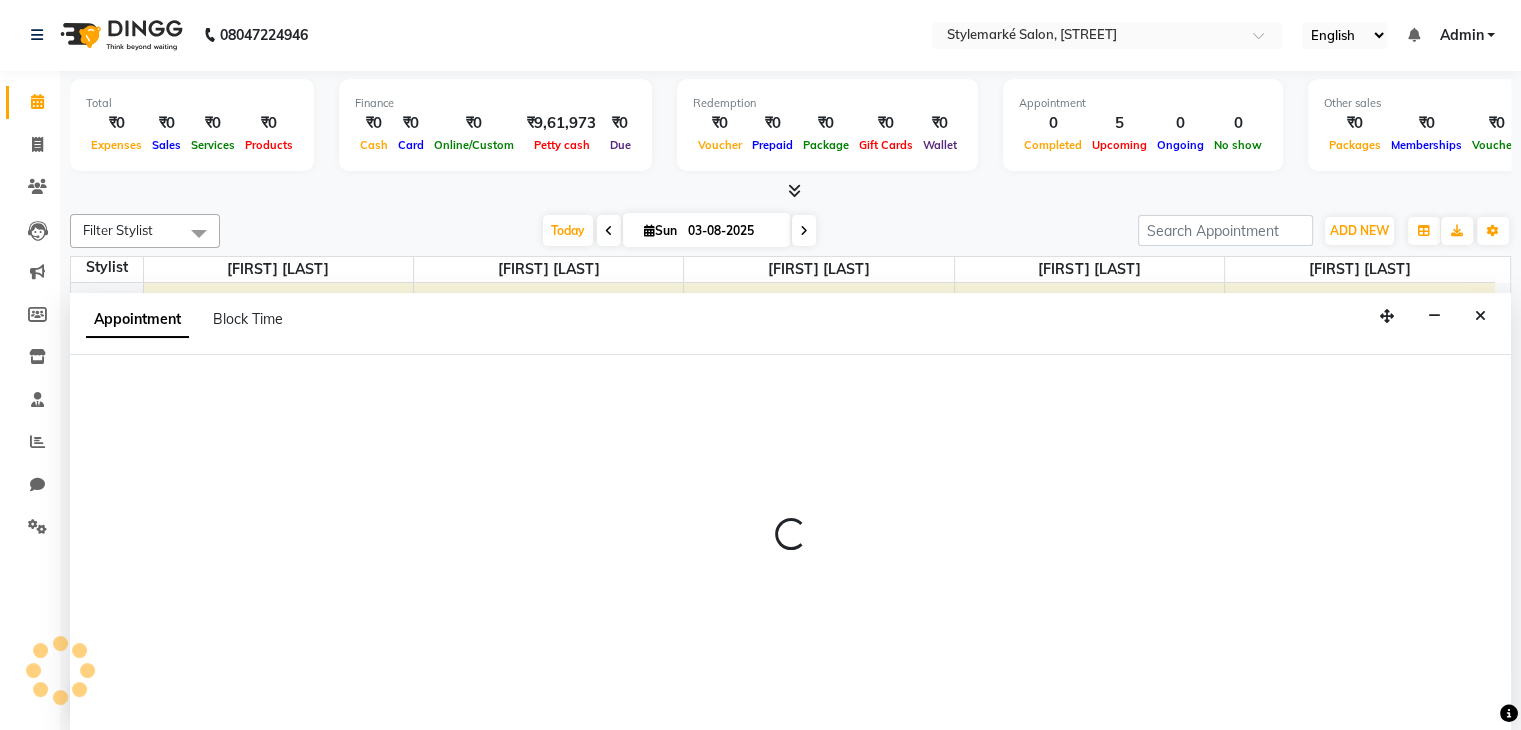select on "71241" 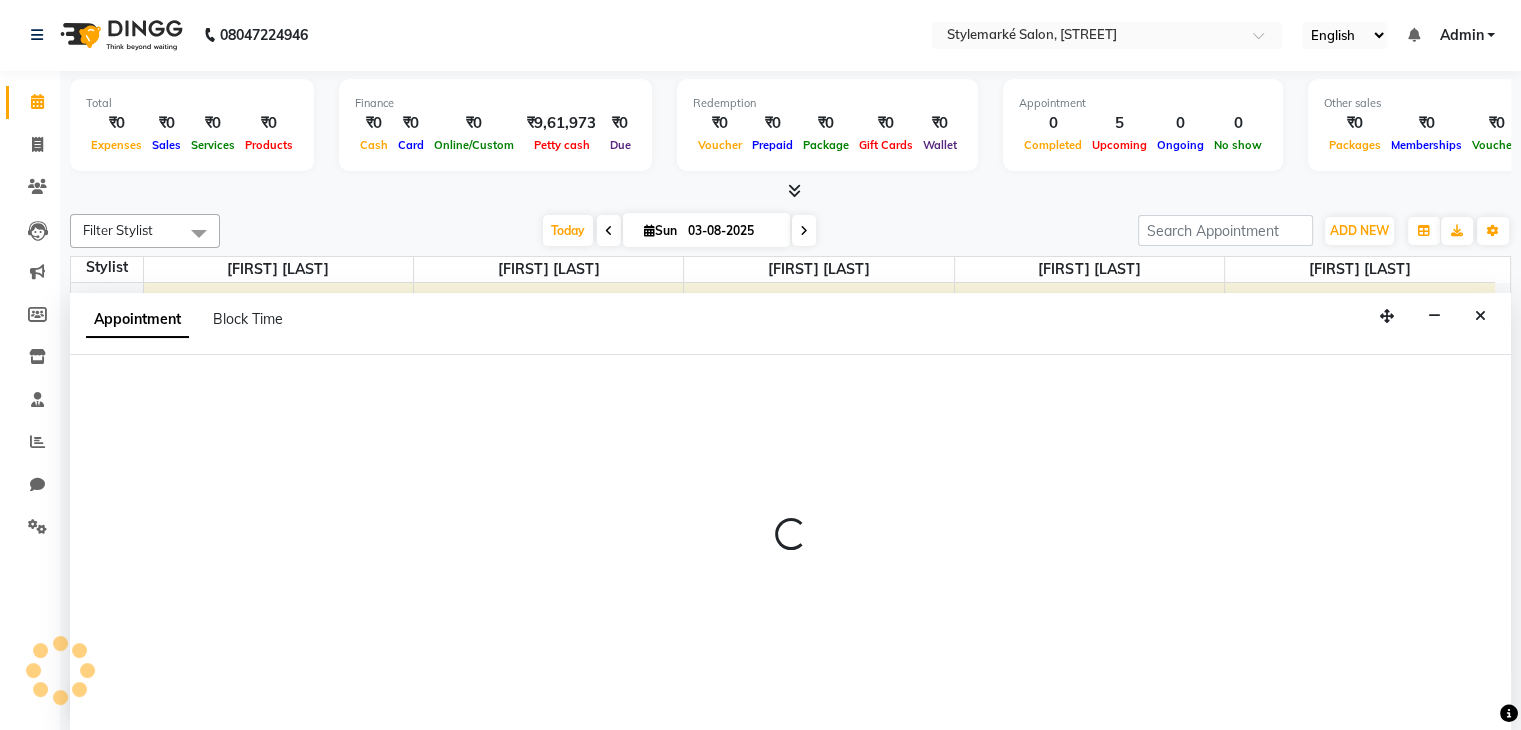 select on "765" 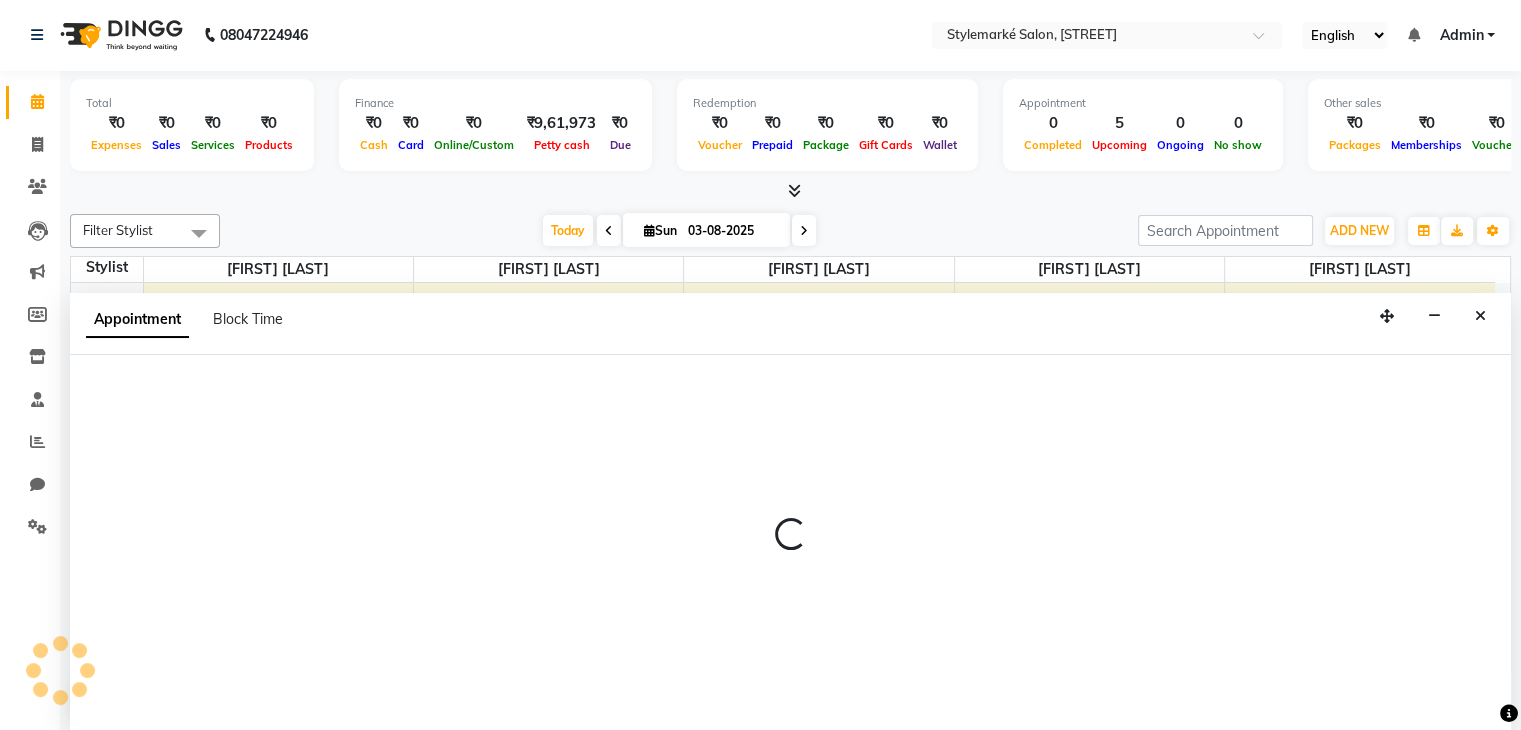 select on "tentative" 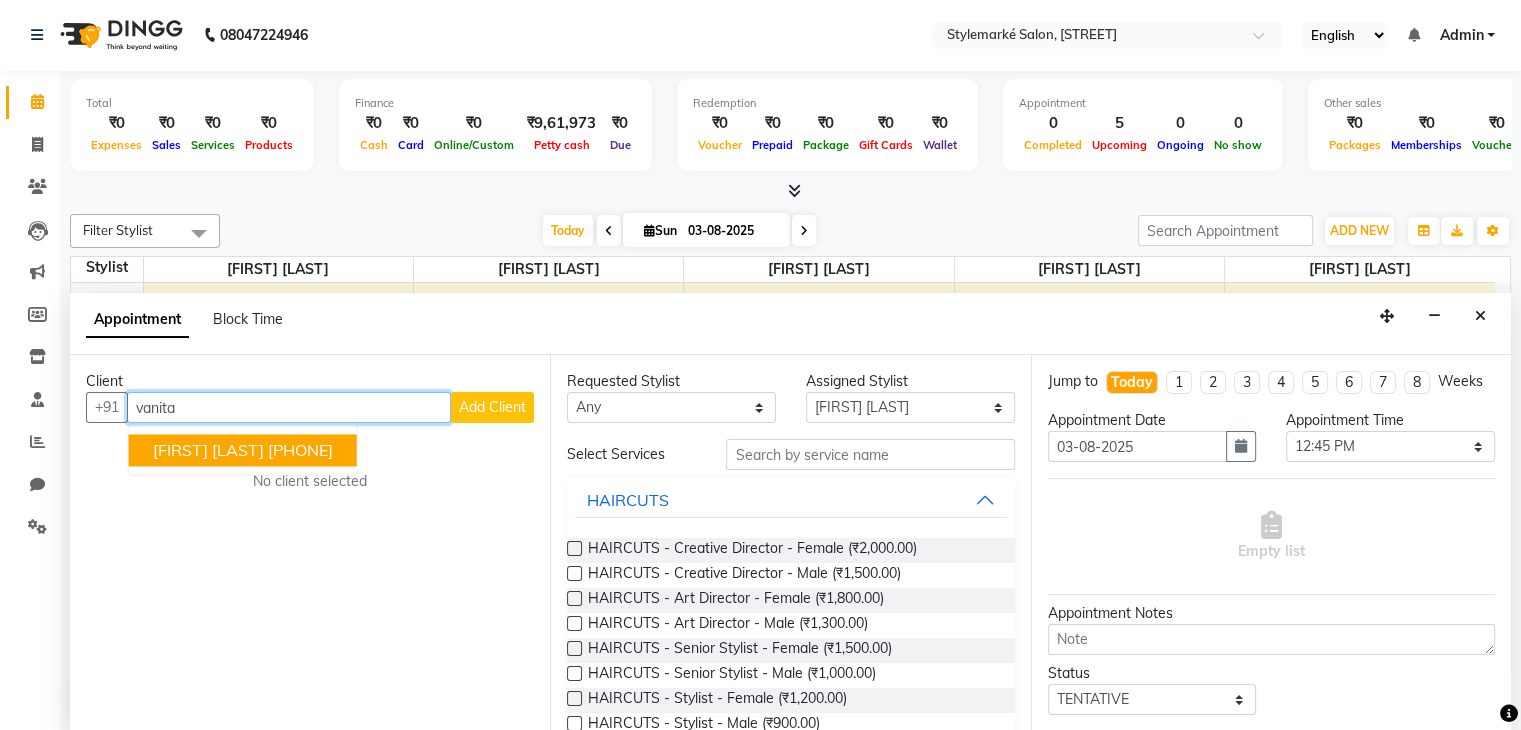 click on "[PHONE]" at bounding box center [300, 451] 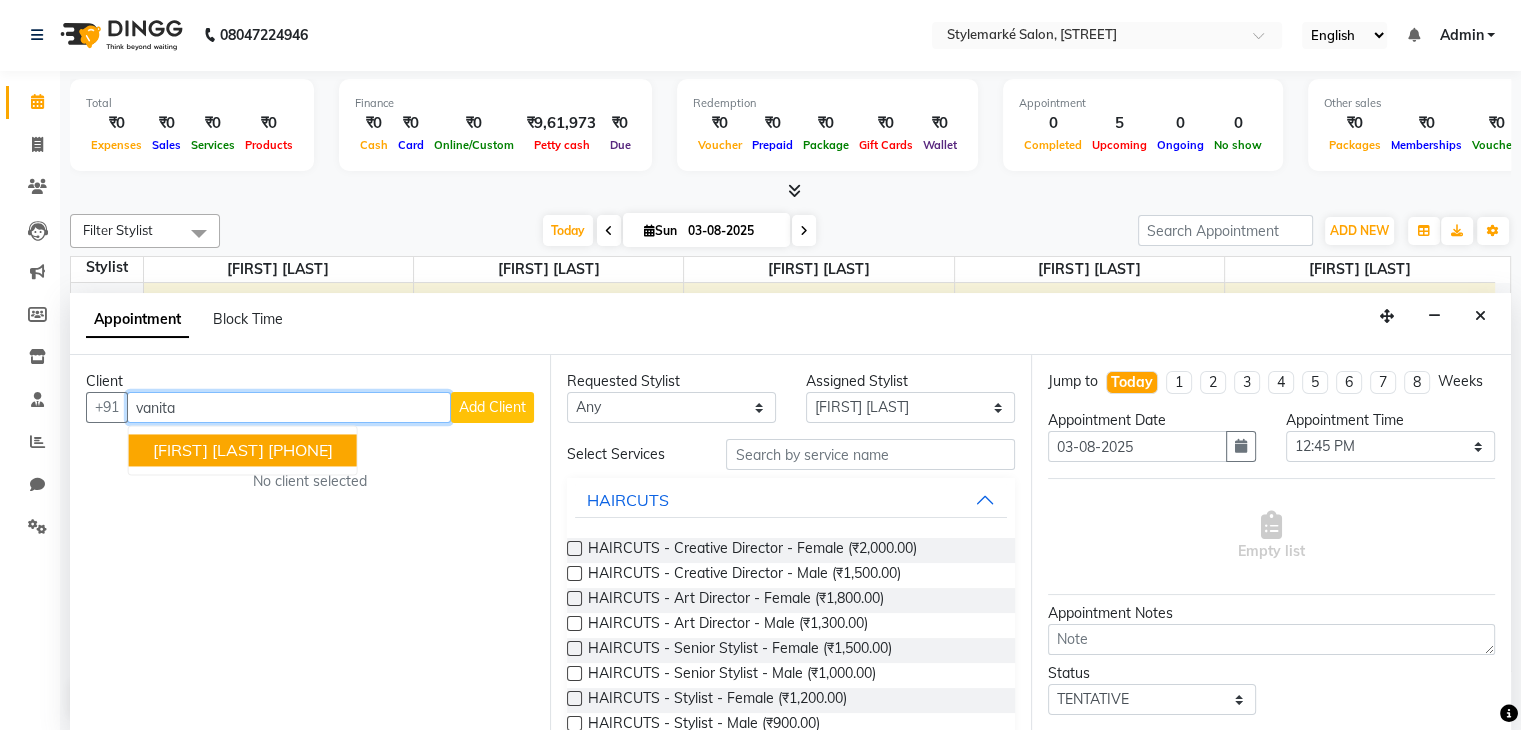 type on "[PHONE]" 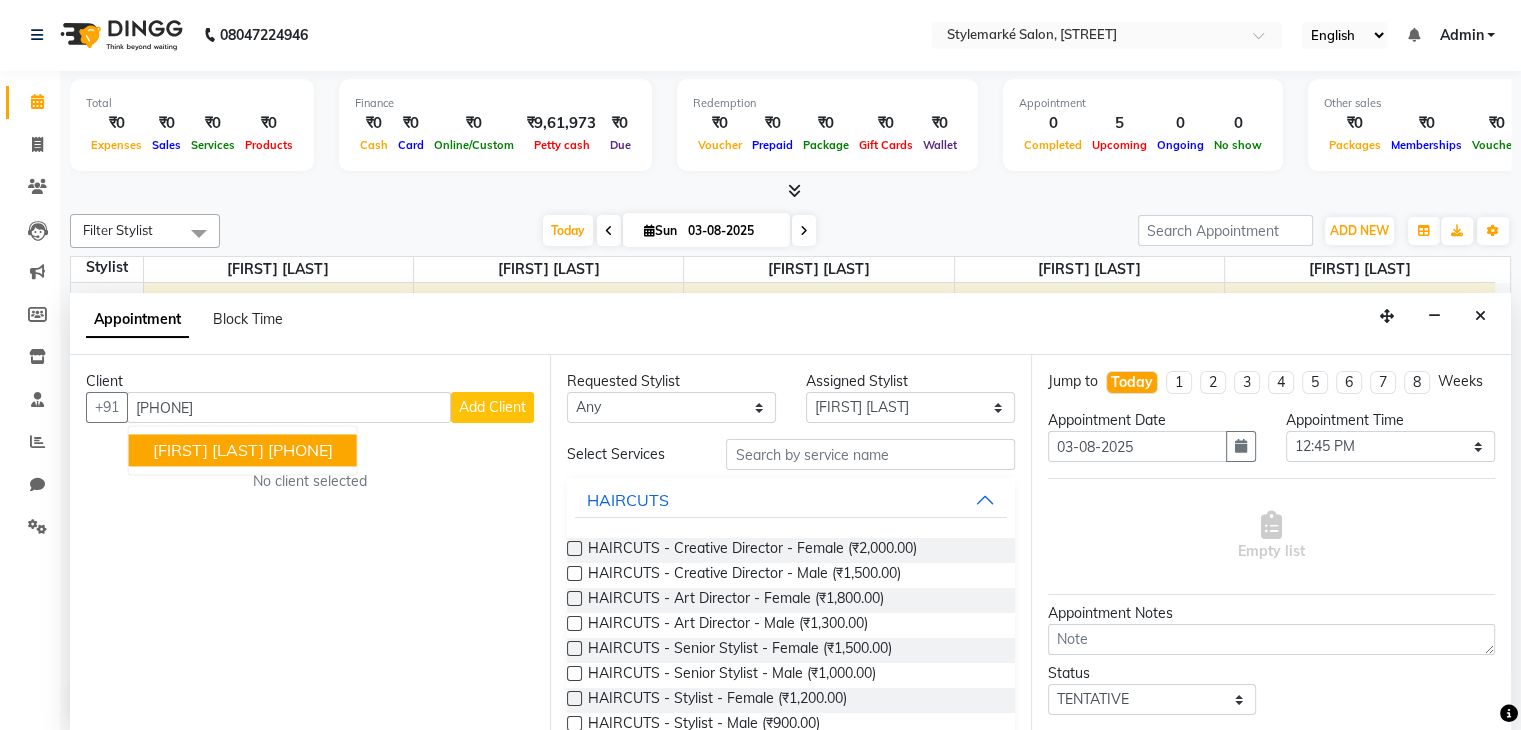 click on "Client +91 [PHONE] [FIRST] [LAST]  [PHONE] Add Client  No client selected" at bounding box center [310, 543] 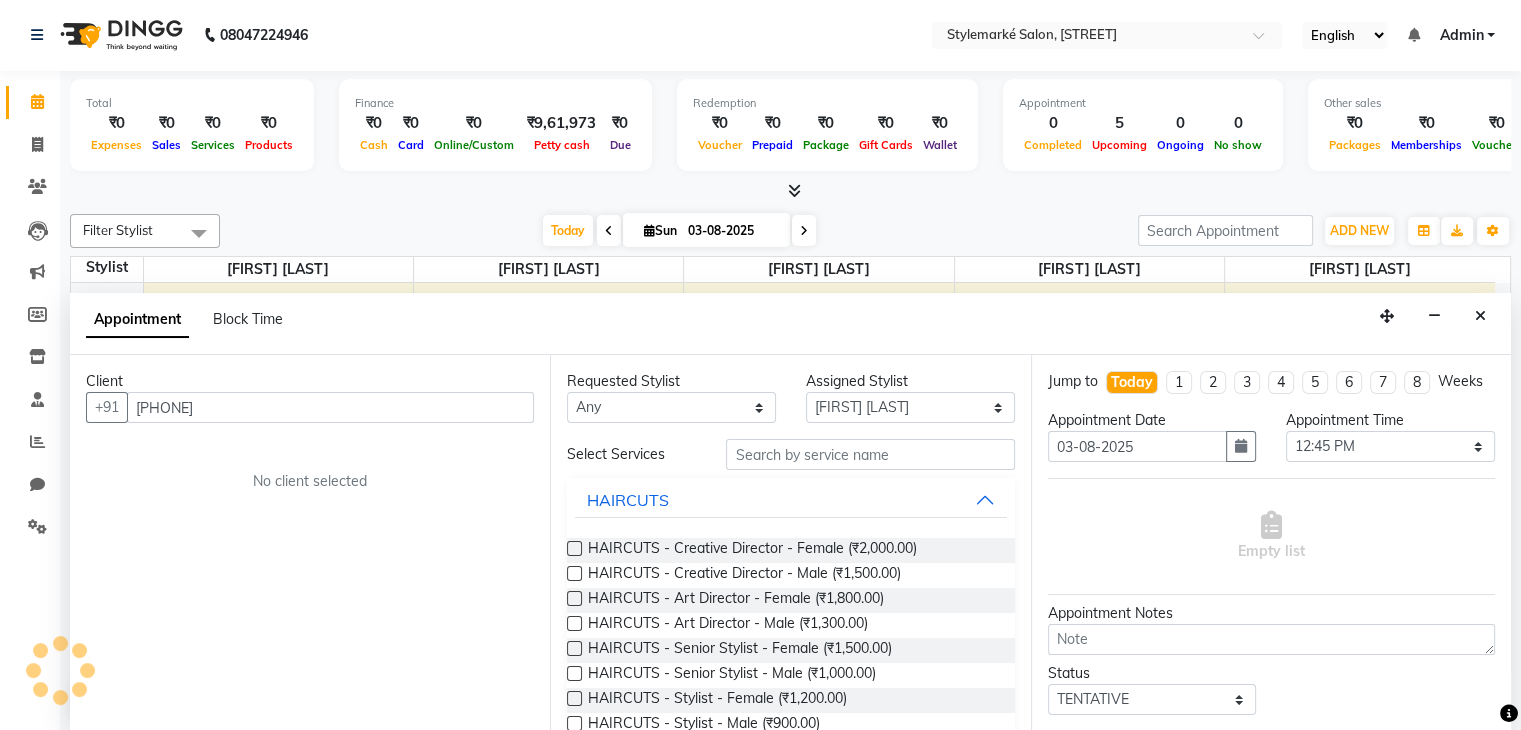 click on "Requested Stylist Any [FIRST] [LAST] ⁠[FIRST] [LAST] ⁠[FIRST] [LAST] [FIRST] [LAST] [FIRST] [LAST] Assigned Stylist Select [FIRST] [LAST] ⁠[FIRST] [LAST] ⁠[FIRST] [LAST] [FIRST] [LAST] [FIRST] [LAST] Select Services    HAIRCUTS HAIRCUTS - Creative Director - Female (₹2,000.00) HAIRCUTS - Creative Director - Male (₹1,500.00) HAIRCUTS - Art Director - Female (₹1,800.00) HAIRCUTS - Art Director - Male (₹1,300.00) HAIRCUTS - Senior Stylist - Female (₹1,500.00) HAIRCUTS - Senior Stylist - Male (₹1,000.00) HAIRCUTS - Stylist - Female (₹1,200.00) HAIRCUTS - Stylist - Male (₹900.00) HAIRCUTS - Kids - Female (₹1,000.00) HAIRCUTS - Kids - Male (₹700.00) HAIRCUTS - Beard shaping - Male (₹600.00) HAIRCUTS - Classic Shave - Male (₹500.00)    WASHES & DRYS    BACKWASH ADD ONS    HAIR IRONING/TONGS    EXQUISITE SCALP...    COLOUR    HAIR TEXTURE    THREADING    BLEACH/DE-TAN    WAX    CLEAN UPS    ADD ONS    FACIALS    MANI/PEDI    NAILS    BODY THERAPY    BODY SCRUB/POLISH    MAKEUP    extra thichness" at bounding box center [790, 543] 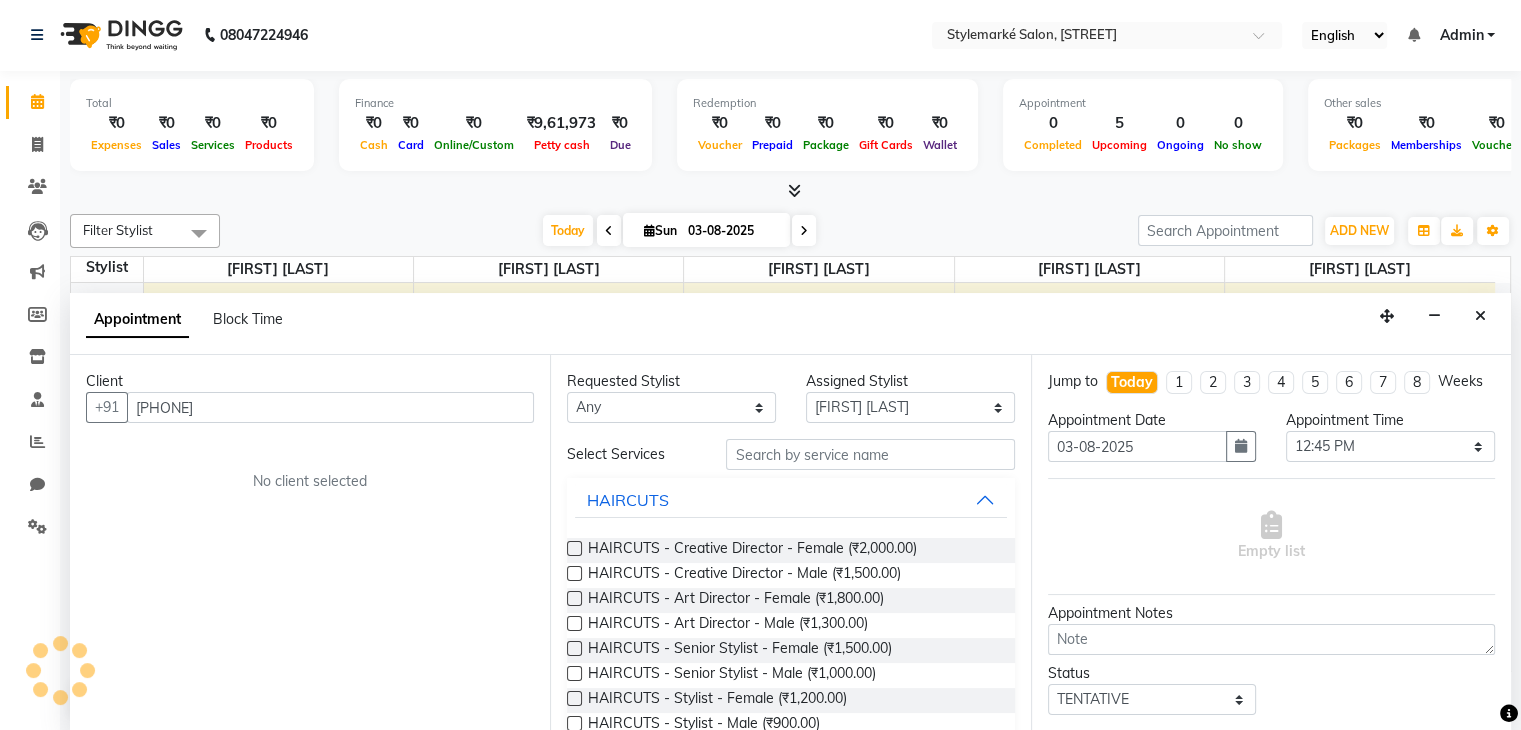 click on "Requested Stylist Any [FIRST] [LAST] ⁠[FIRST] [LAST] ⁠[FIRST] [LAST] [FIRST] [LAST] [FIRST] [LAST] Assigned Stylist Select [FIRST] [LAST] ⁠[FIRST] [LAST] ⁠[FIRST] [LAST] [FIRST] [LAST] [FIRST] [LAST] Select Services    HAIRCUTS HAIRCUTS - Creative Director - Female (₹2,000.00) HAIRCUTS - Creative Director - Male (₹1,500.00) HAIRCUTS - Art Director - Female (₹1,800.00) HAIRCUTS - Art Director - Male (₹1,300.00) HAIRCUTS - Senior Stylist - Female (₹1,500.00) HAIRCUTS - Senior Stylist - Male (₹1,000.00) HAIRCUTS - Stylist - Female (₹1,200.00) HAIRCUTS - Stylist - Male (₹900.00) HAIRCUTS - Kids - Female (₹1,000.00) HAIRCUTS - Kids - Male (₹700.00) HAIRCUTS - Beard shaping - Male (₹600.00) HAIRCUTS - Classic Shave - Male (₹500.00)    WASHES & DRYS    BACKWASH ADD ONS    HAIR IRONING/TONGS    EXQUISITE SCALP...    COLOUR    HAIR TEXTURE    THREADING    BLEACH/DE-TAN    WAX    CLEAN UPS    ADD ONS    FACIALS    MANI/PEDI    NAILS    BODY THERAPY    BODY SCRUB/POLISH    MAKEUP    extra thichness" at bounding box center [790, 543] 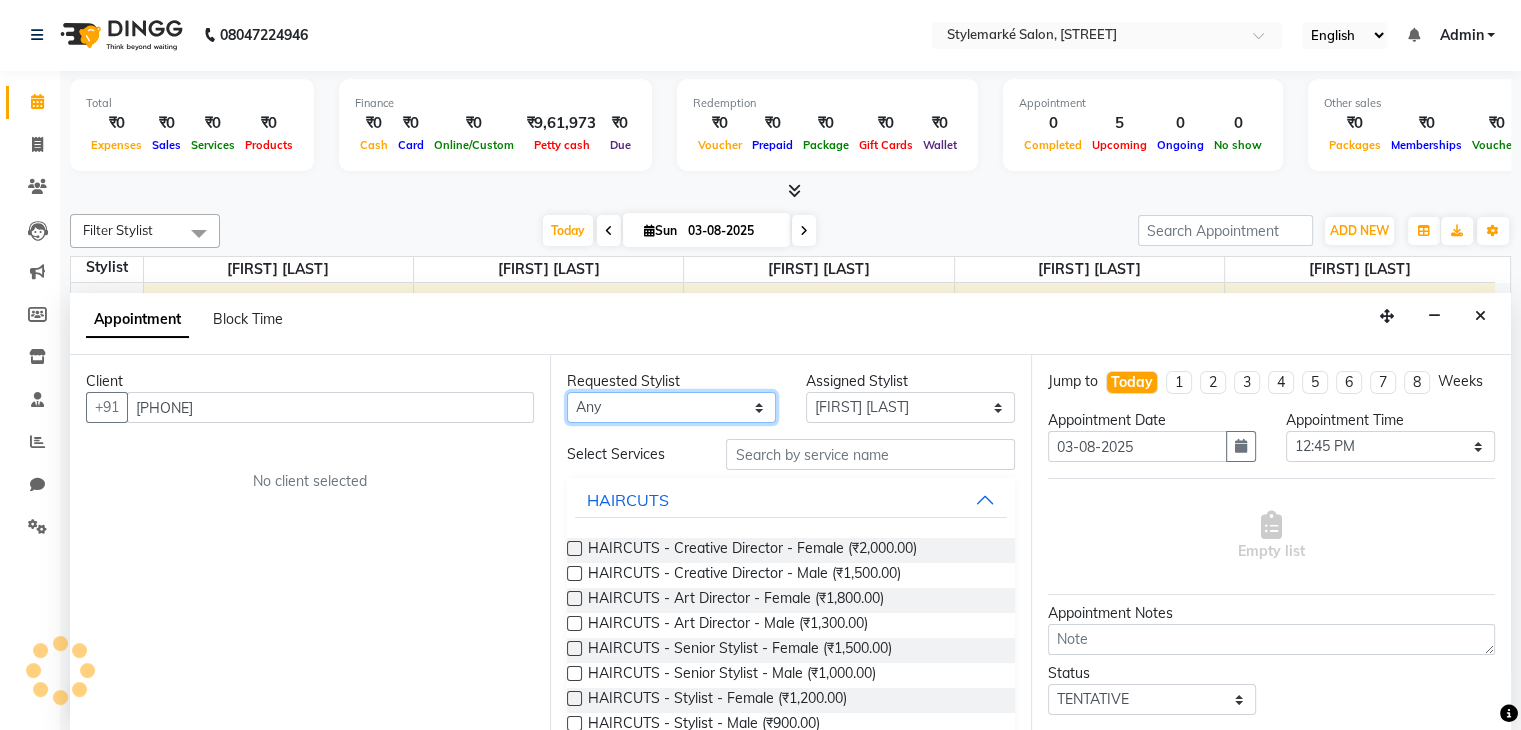 click on "Any [FIRST] [LAST] ⁠[FIRST] [LAST] ⁠[FIRST] [LAST] [FIRST] [LAST] [FIRST] [LAST]" at bounding box center (671, 407) 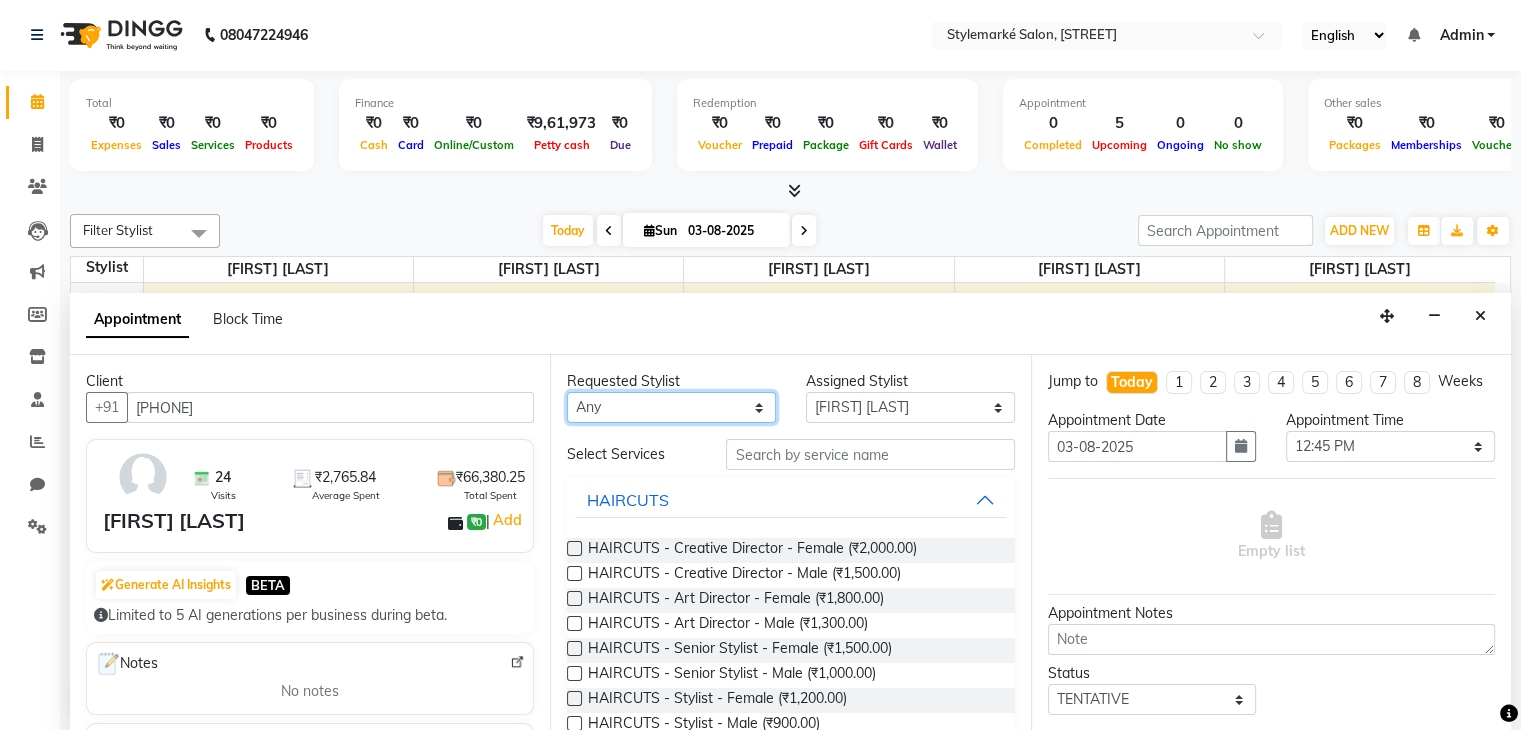 click on "Any [FIRST] [LAST] ⁠[FIRST] [LAST] ⁠[FIRST] [LAST] [FIRST] [LAST] [FIRST] [LAST]" at bounding box center [671, 407] 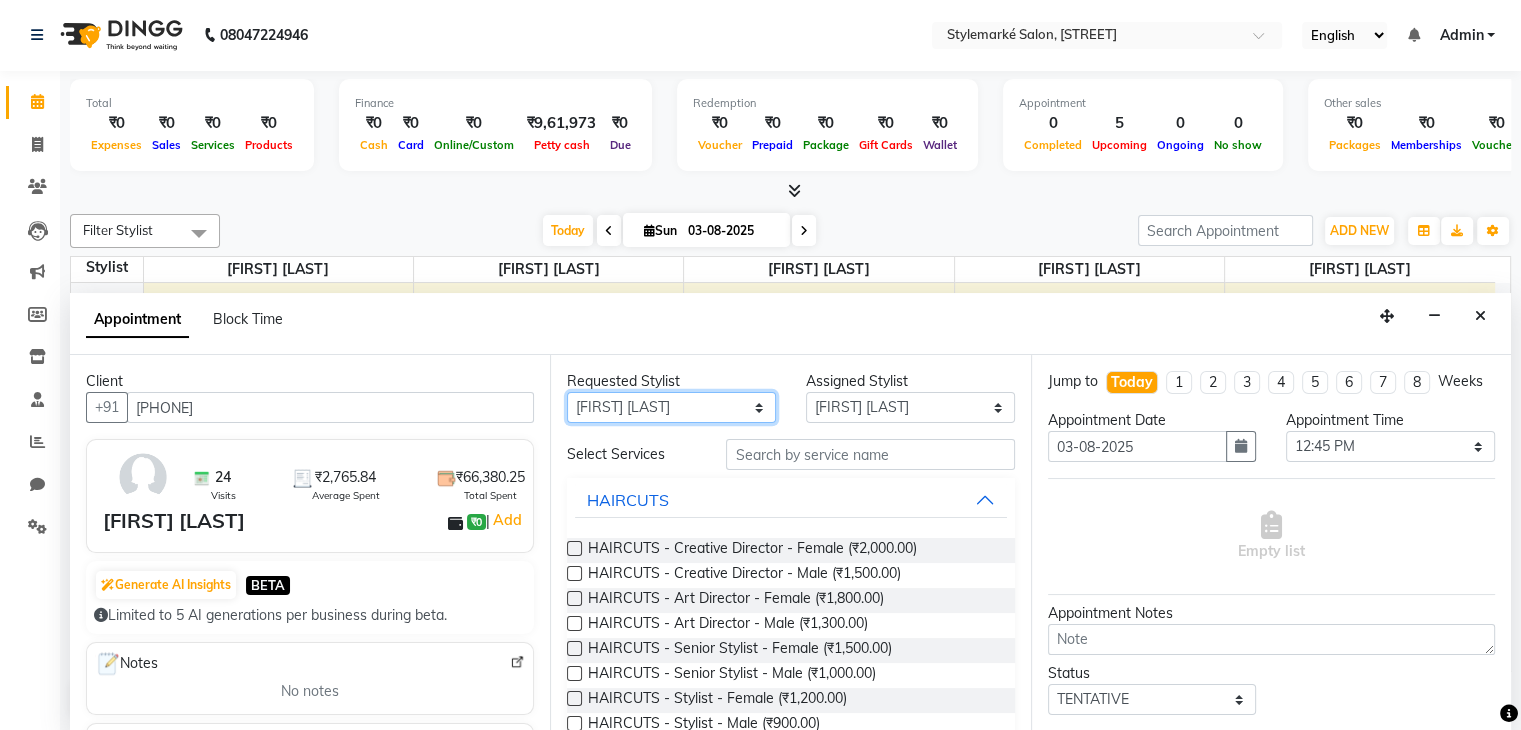 click on "Any [FIRST] [LAST] ⁠[FIRST] [LAST] ⁠[FIRST] [LAST] [FIRST] [LAST] [FIRST] [LAST]" at bounding box center (671, 407) 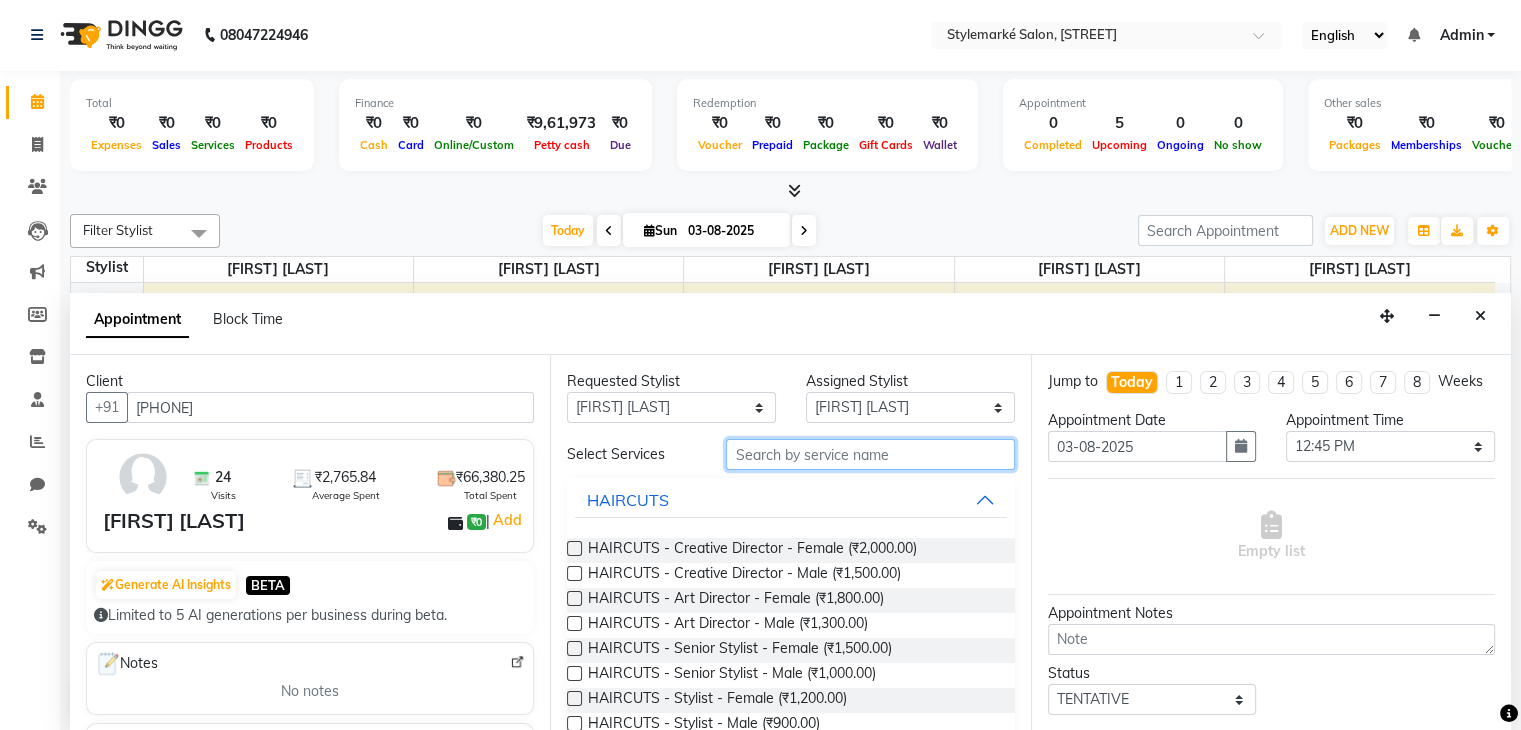 click at bounding box center [870, 454] 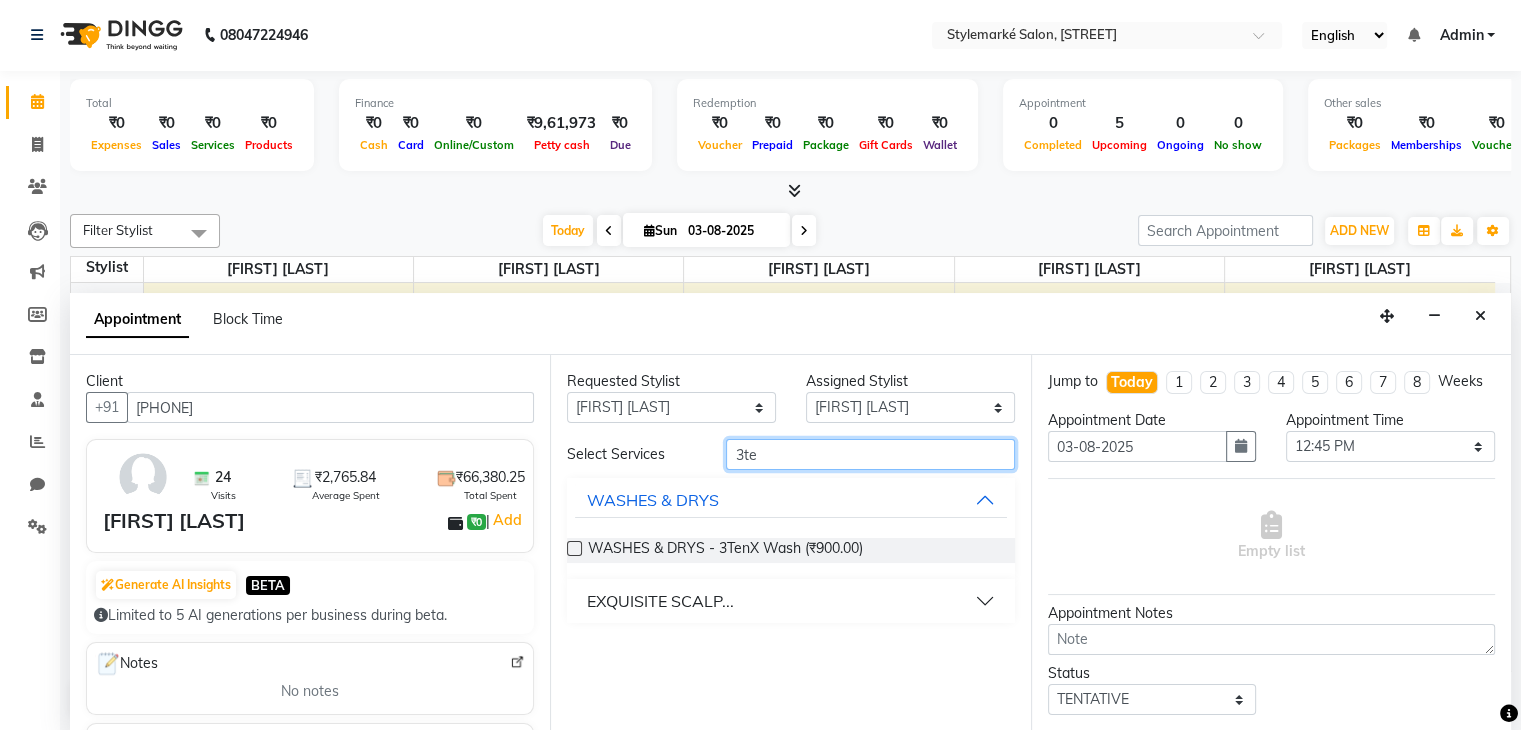 type on "3te" 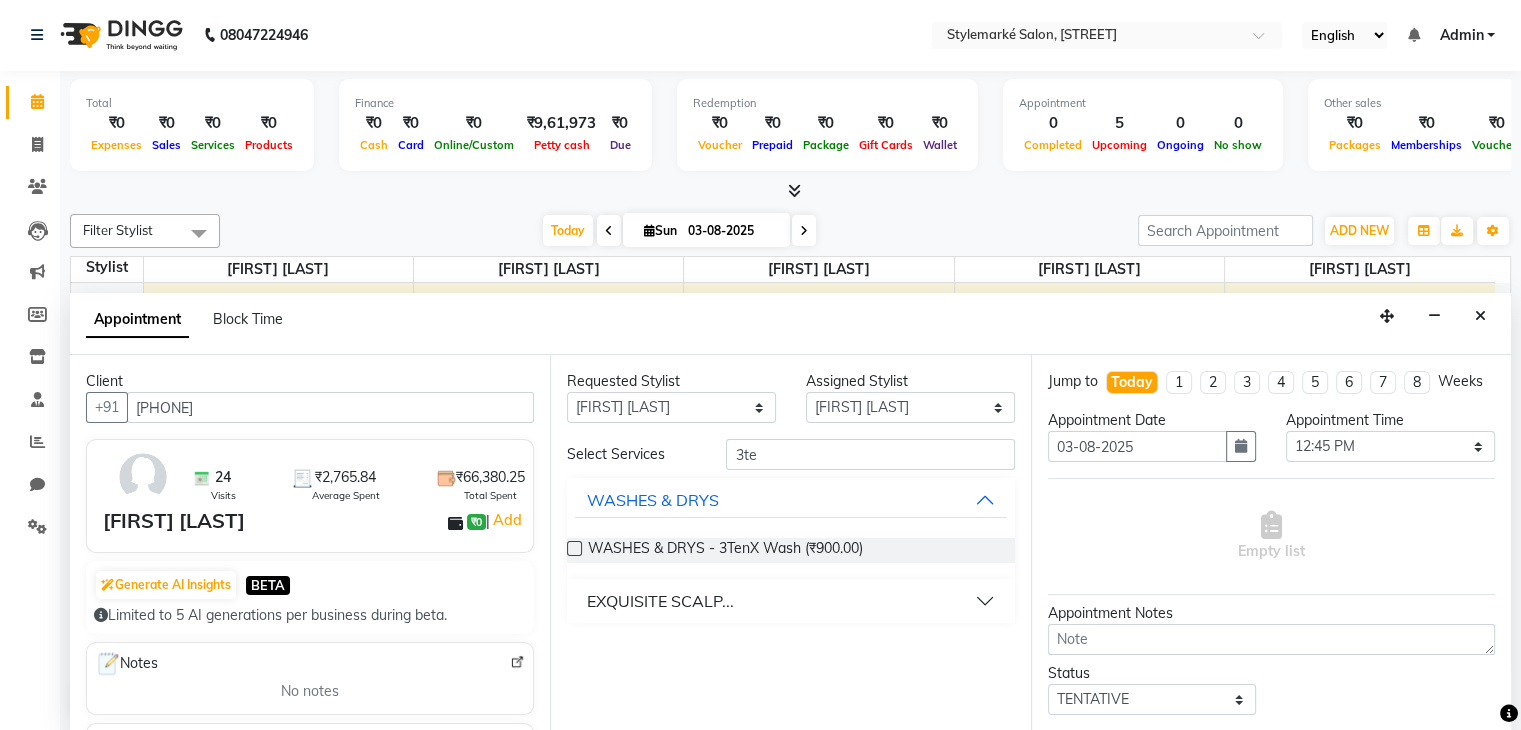 click on "EXQUISITE SCALP..." at bounding box center [790, 601] 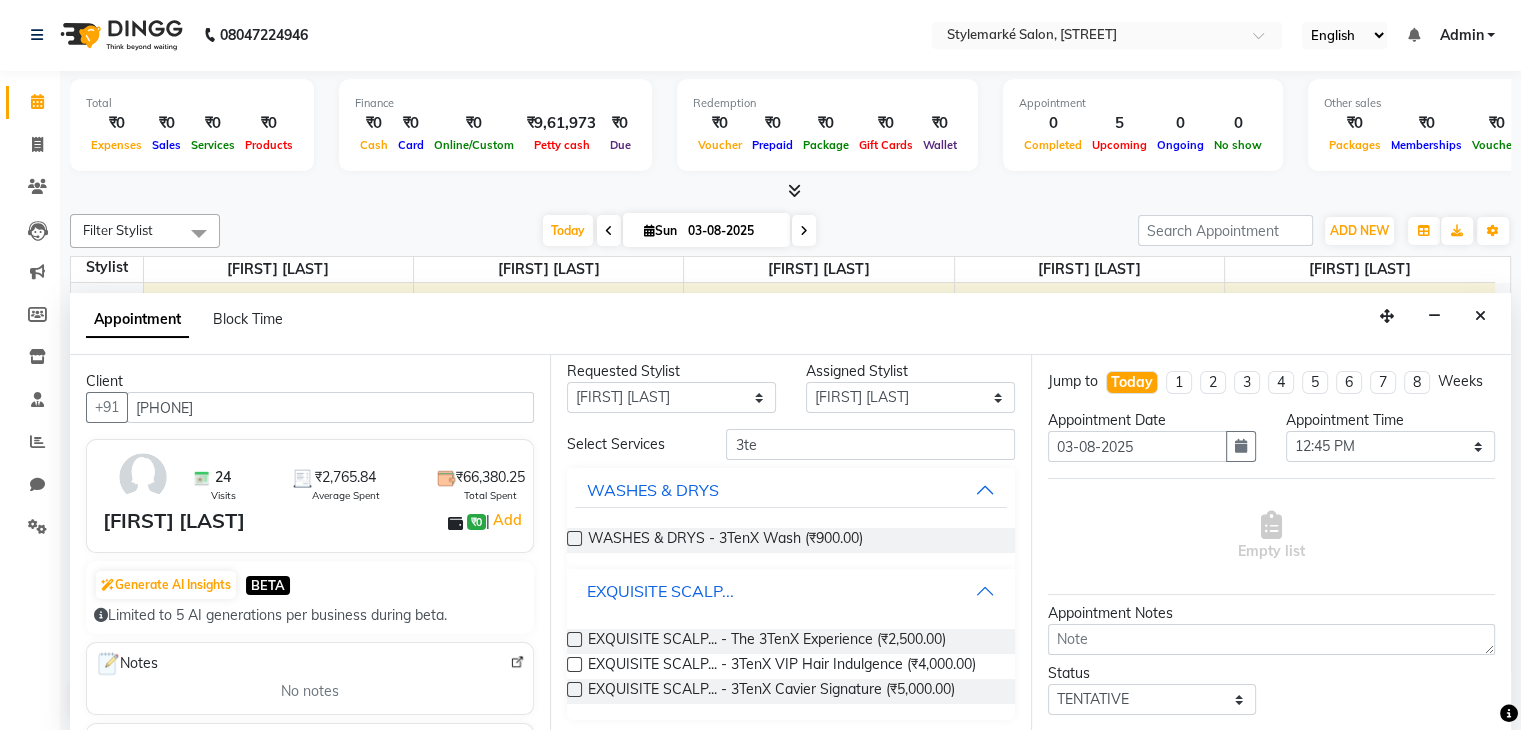 scroll, scrollTop: 15, scrollLeft: 0, axis: vertical 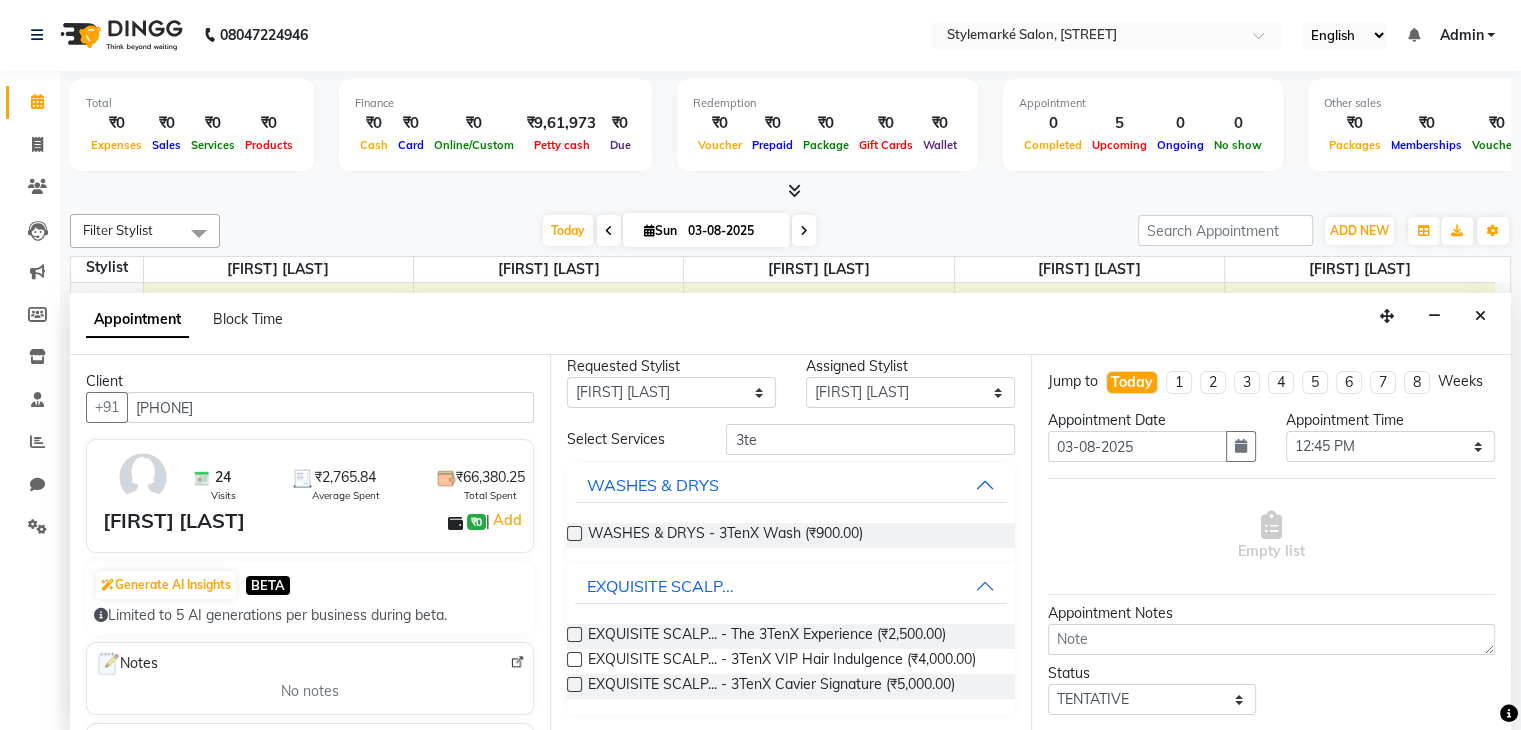 click at bounding box center [574, 634] 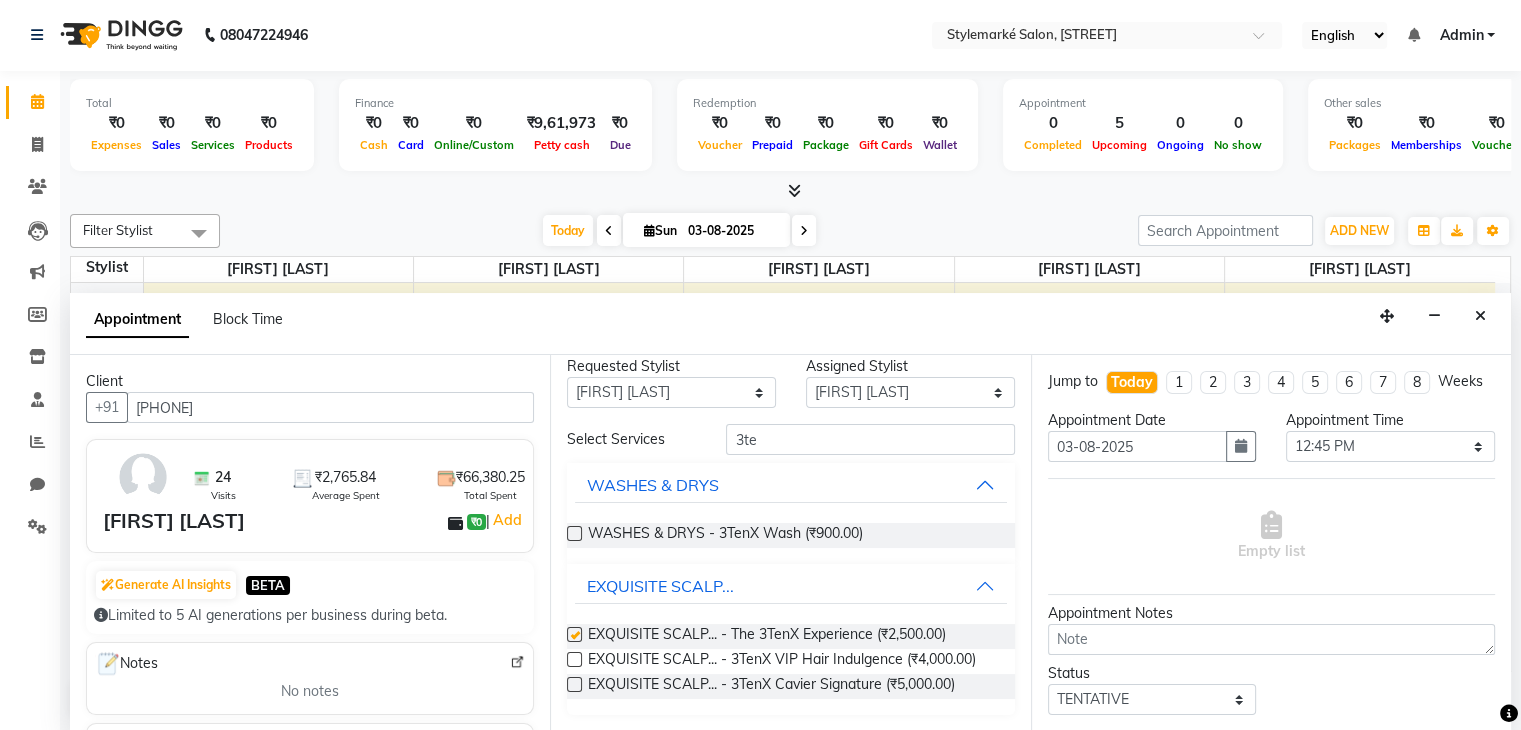 click at bounding box center (574, 634) 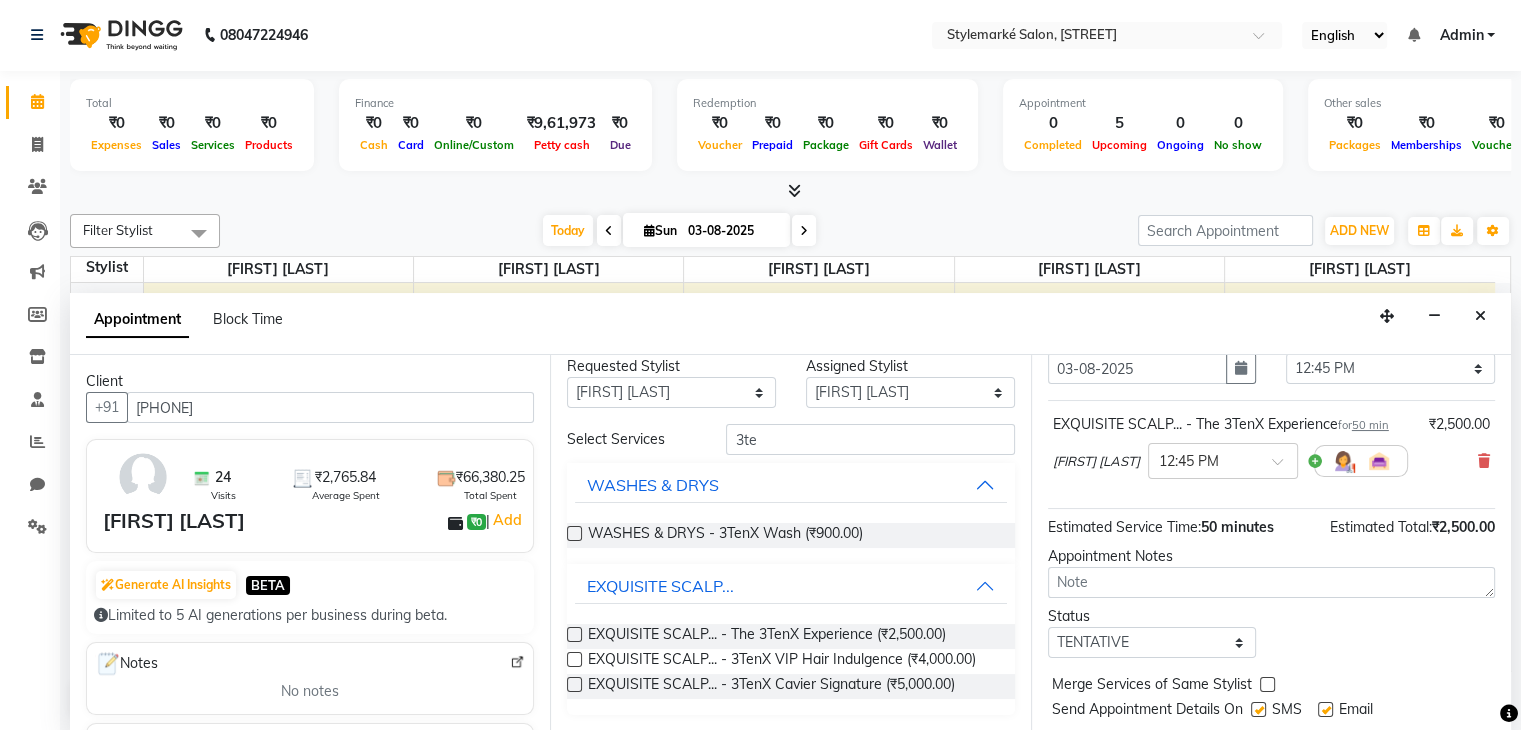 scroll, scrollTop: 149, scrollLeft: 0, axis: vertical 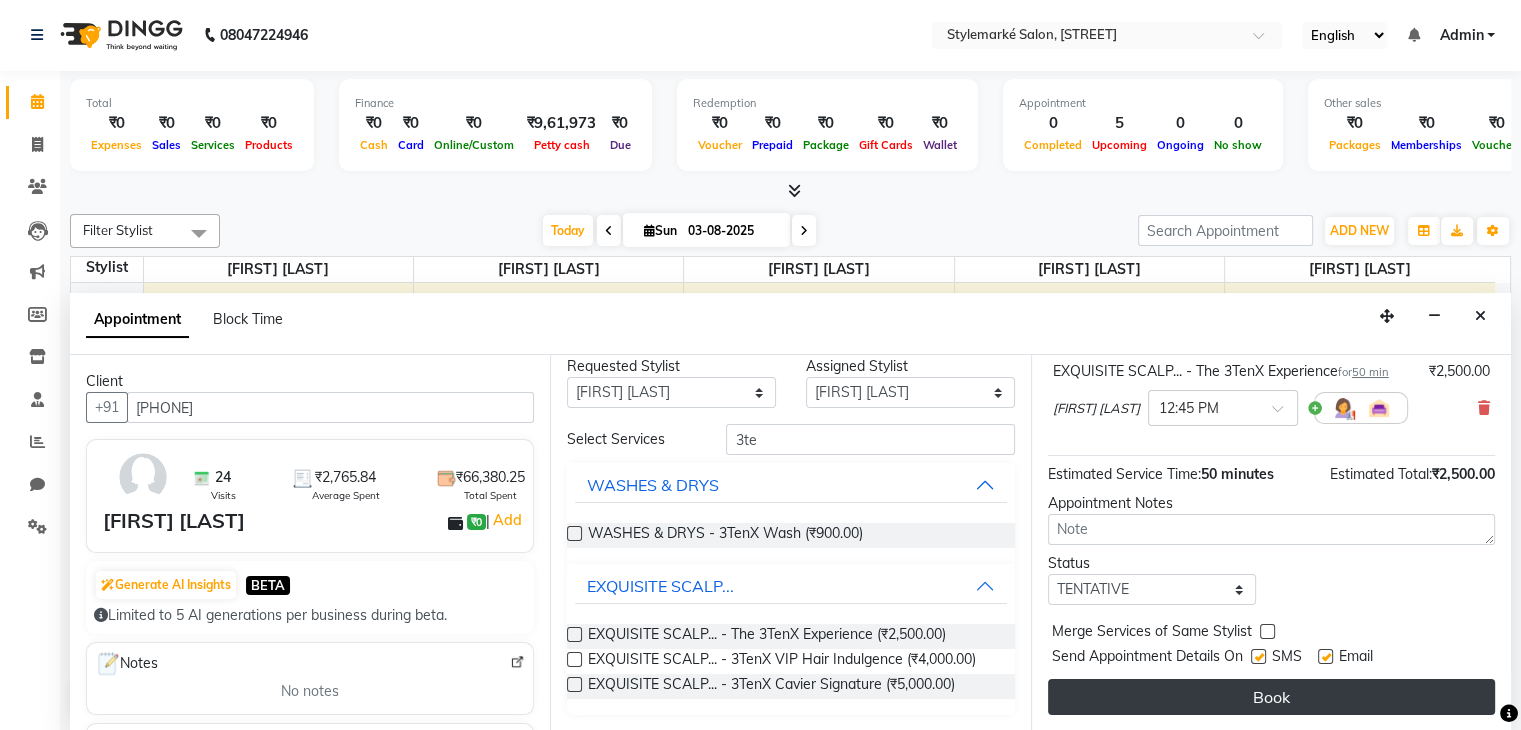 click on "Book" at bounding box center [1271, 697] 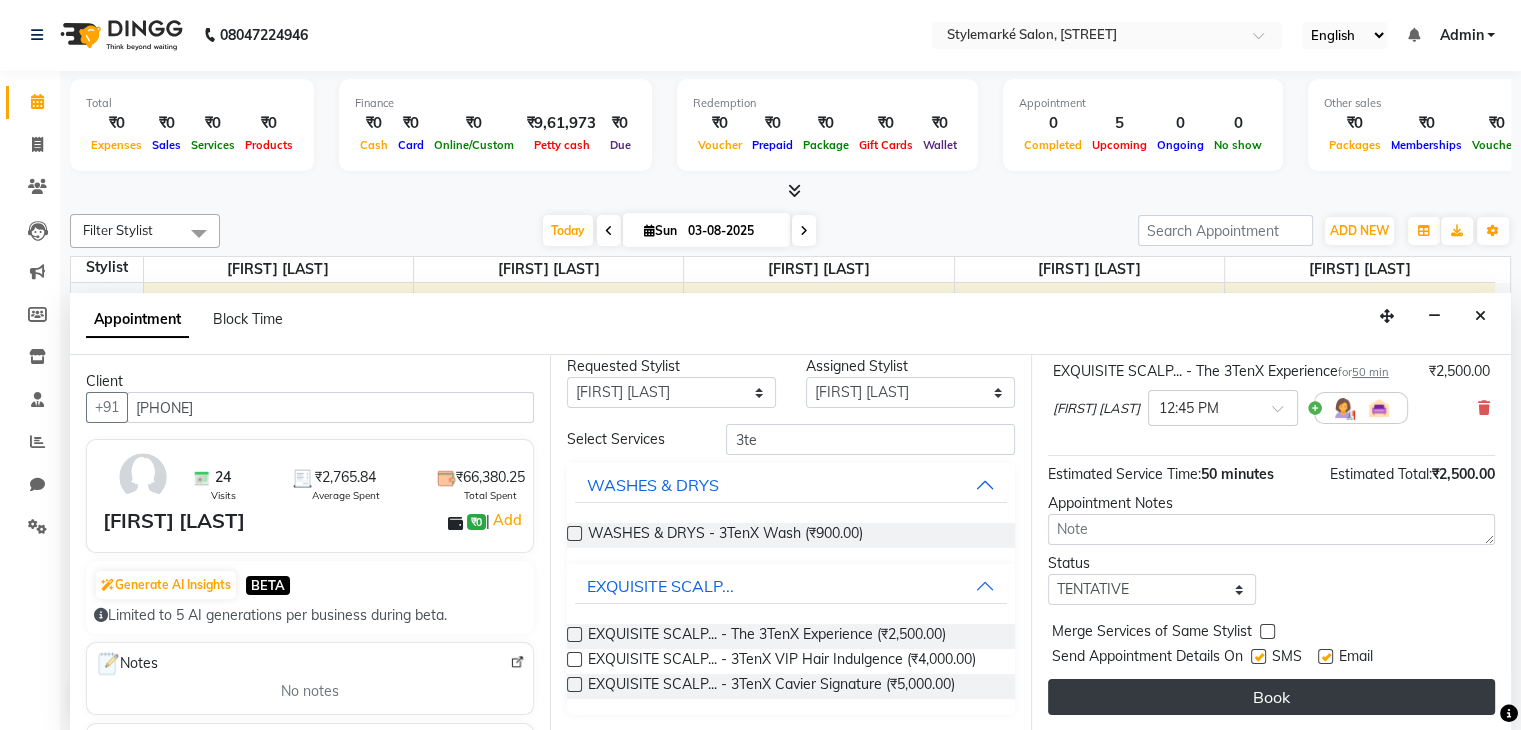 click on "Book" at bounding box center [1271, 697] 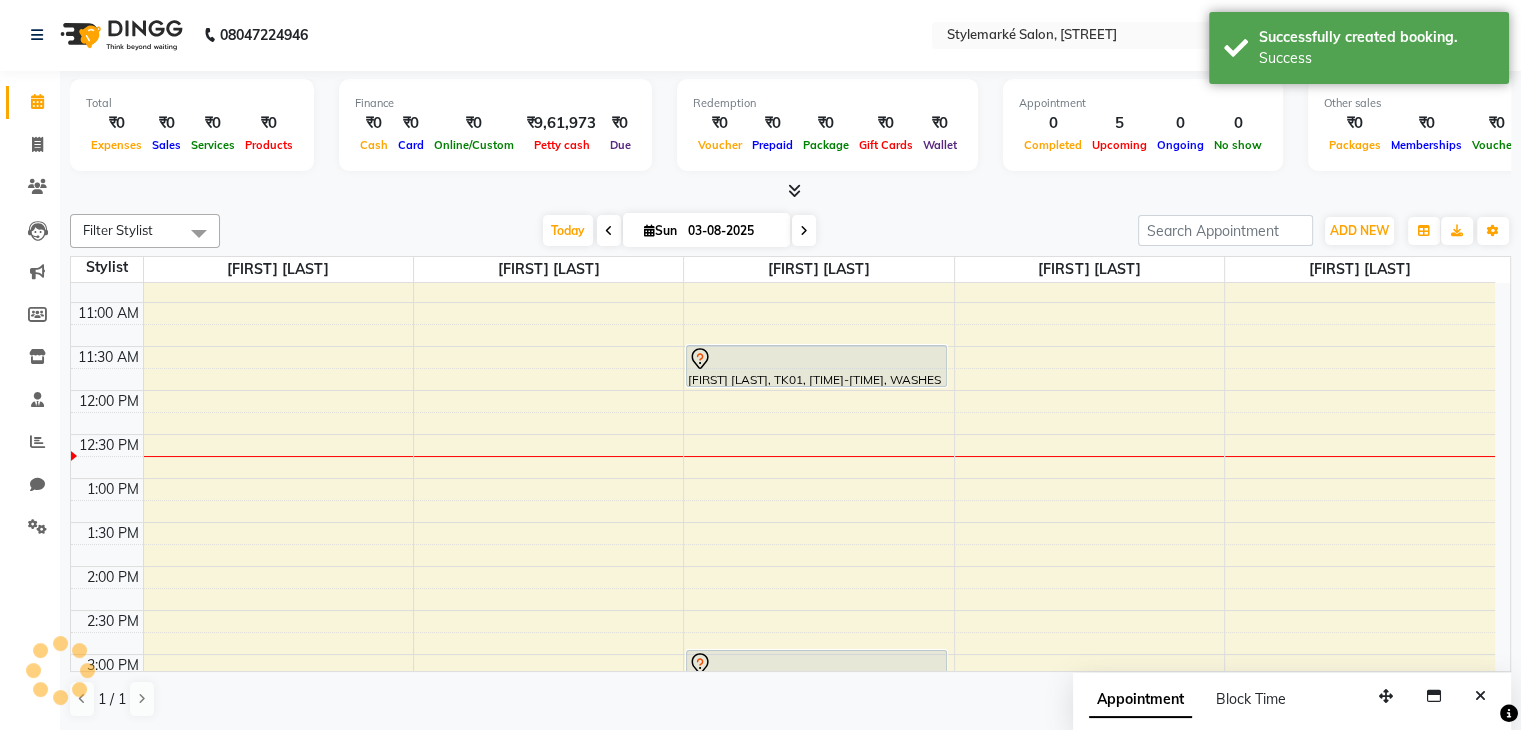 scroll, scrollTop: 0, scrollLeft: 0, axis: both 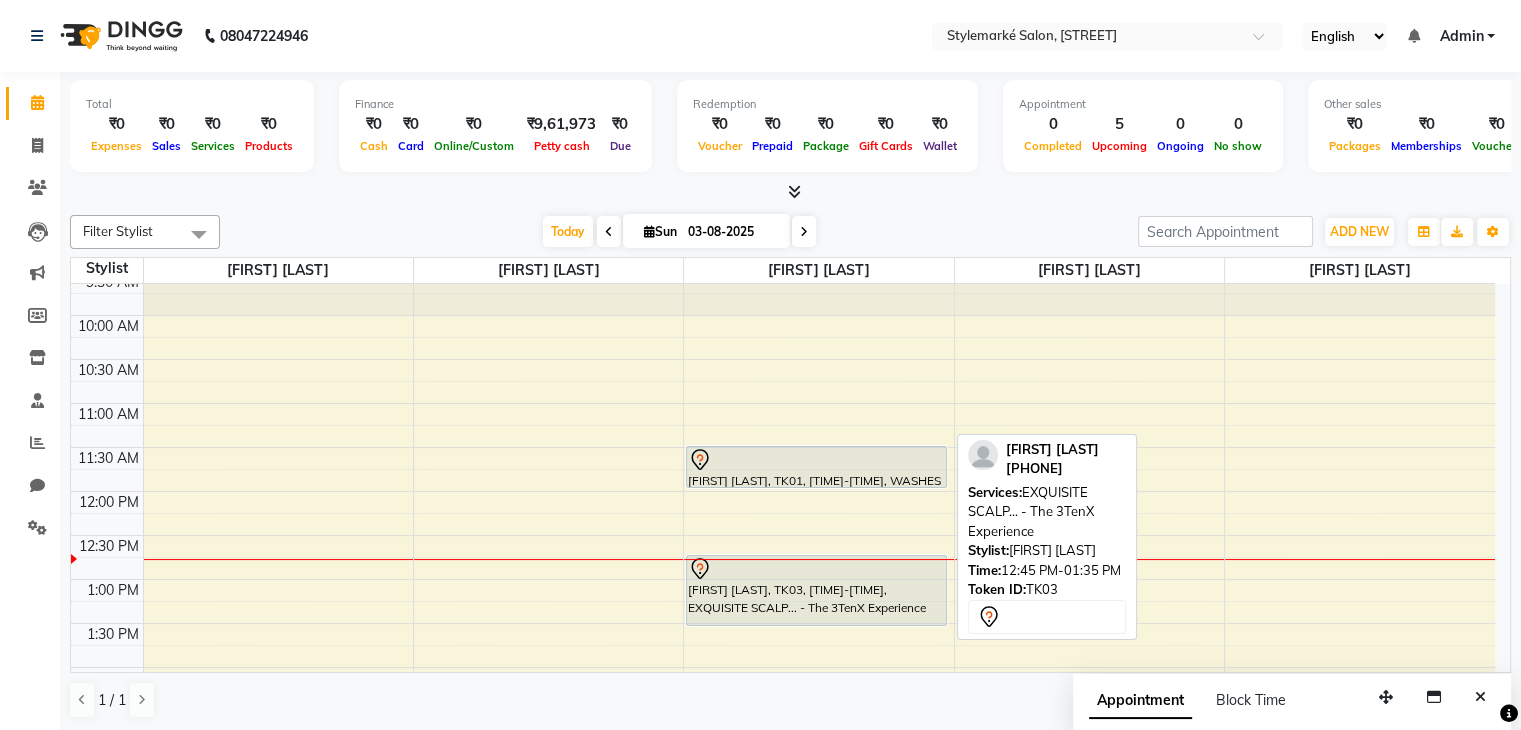 click on "[FIRST] [LAST], TK03, [TIME]-[TIME], EXQUISITE SCALP... - The 3TenX Experience" at bounding box center (816, 590) 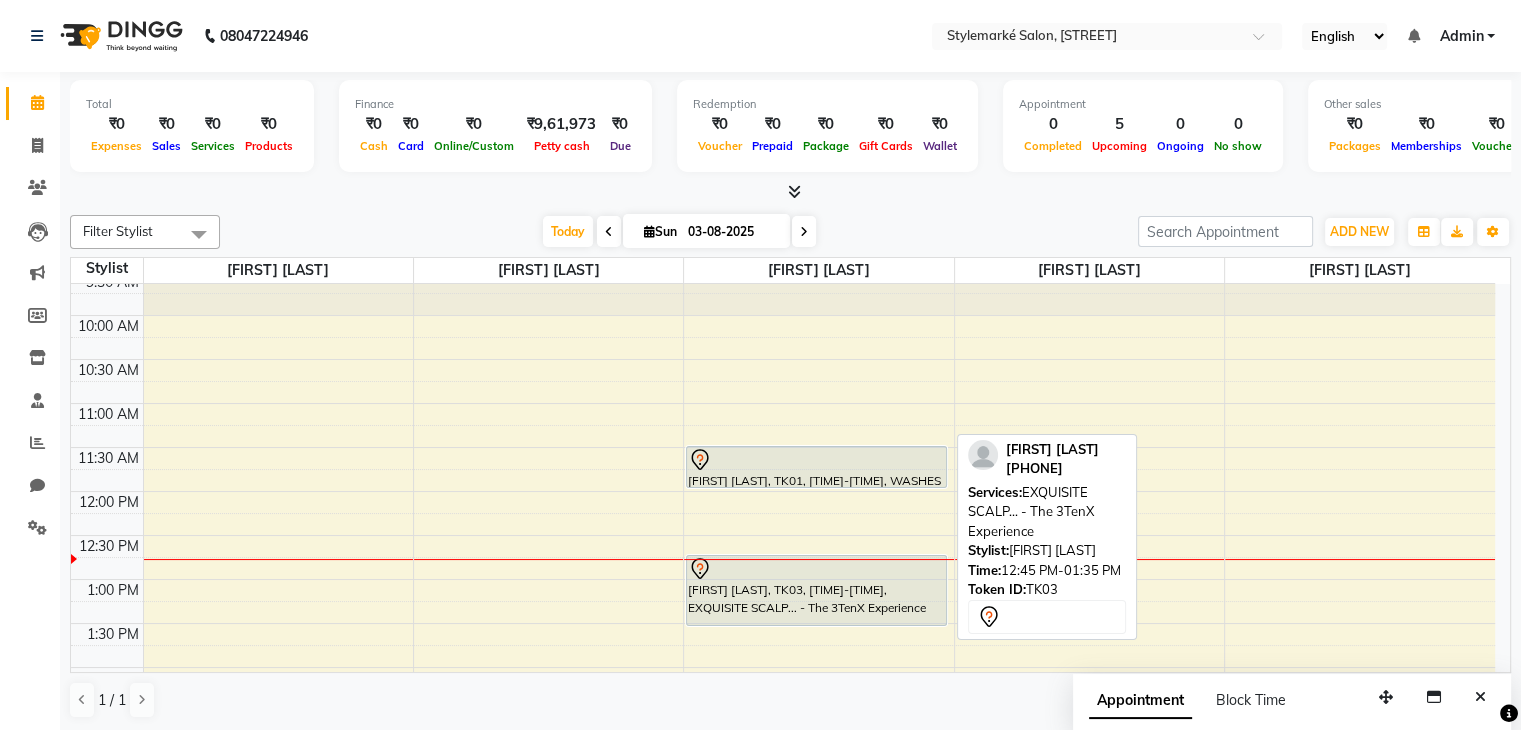 select on "7" 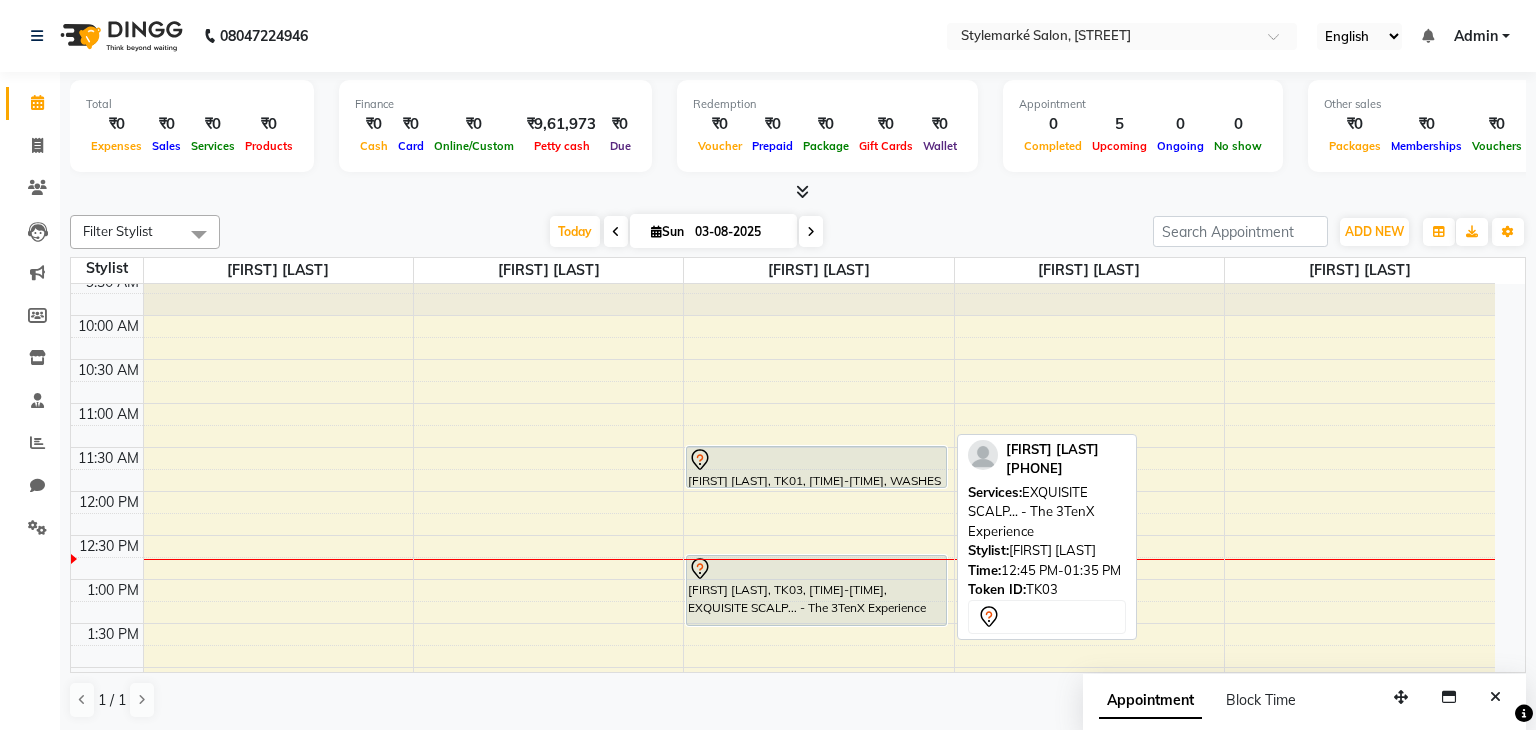 select on "7" 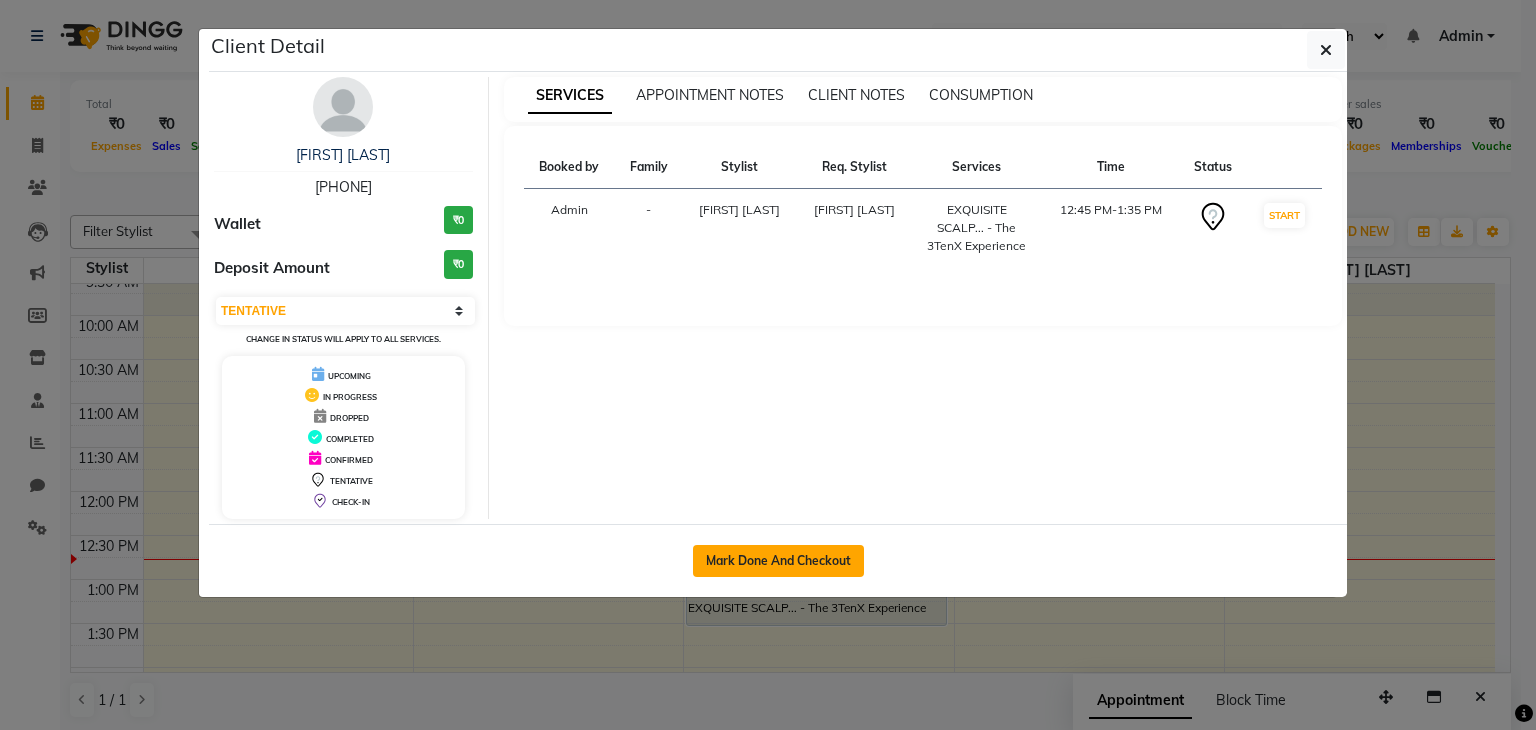 click on "Mark Done And Checkout" 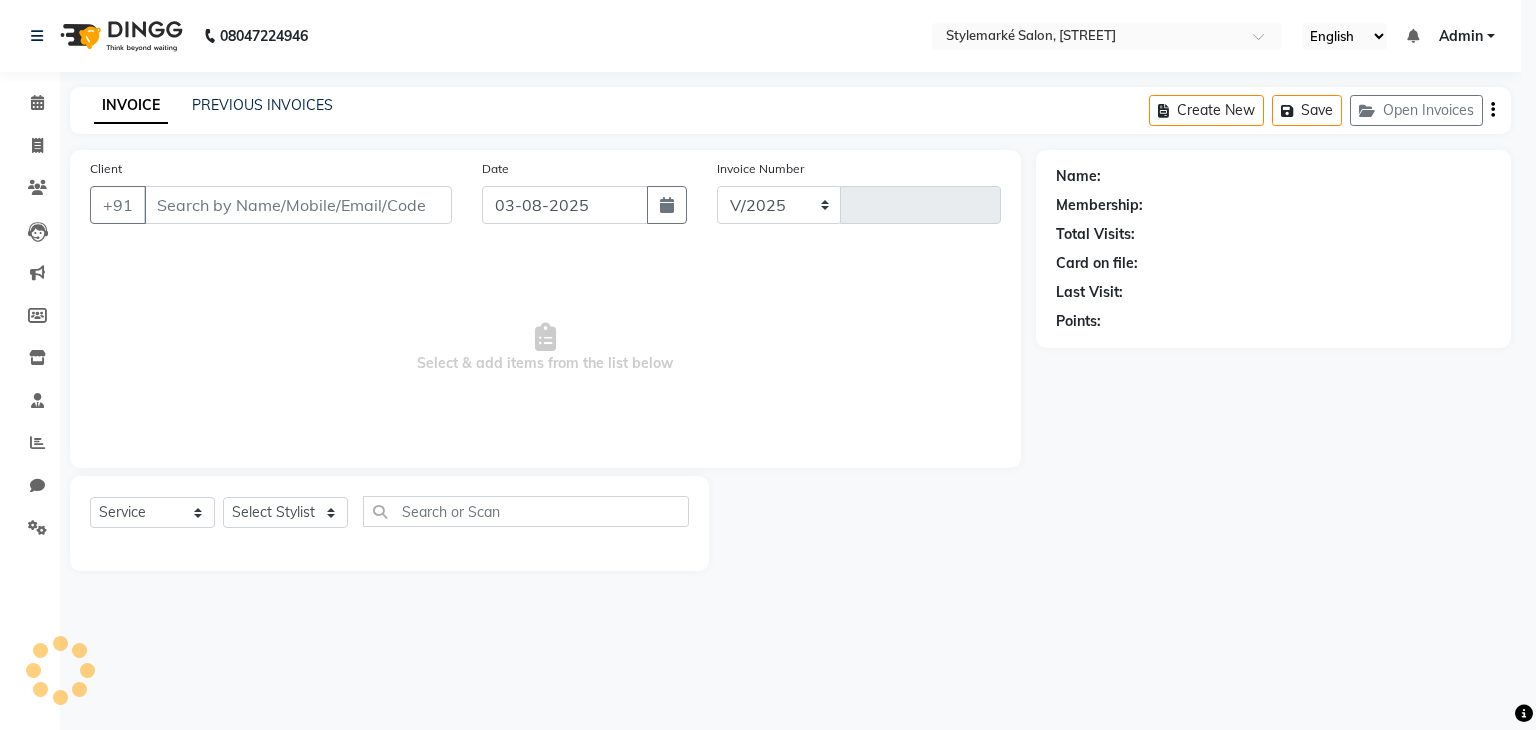 select on "7909" 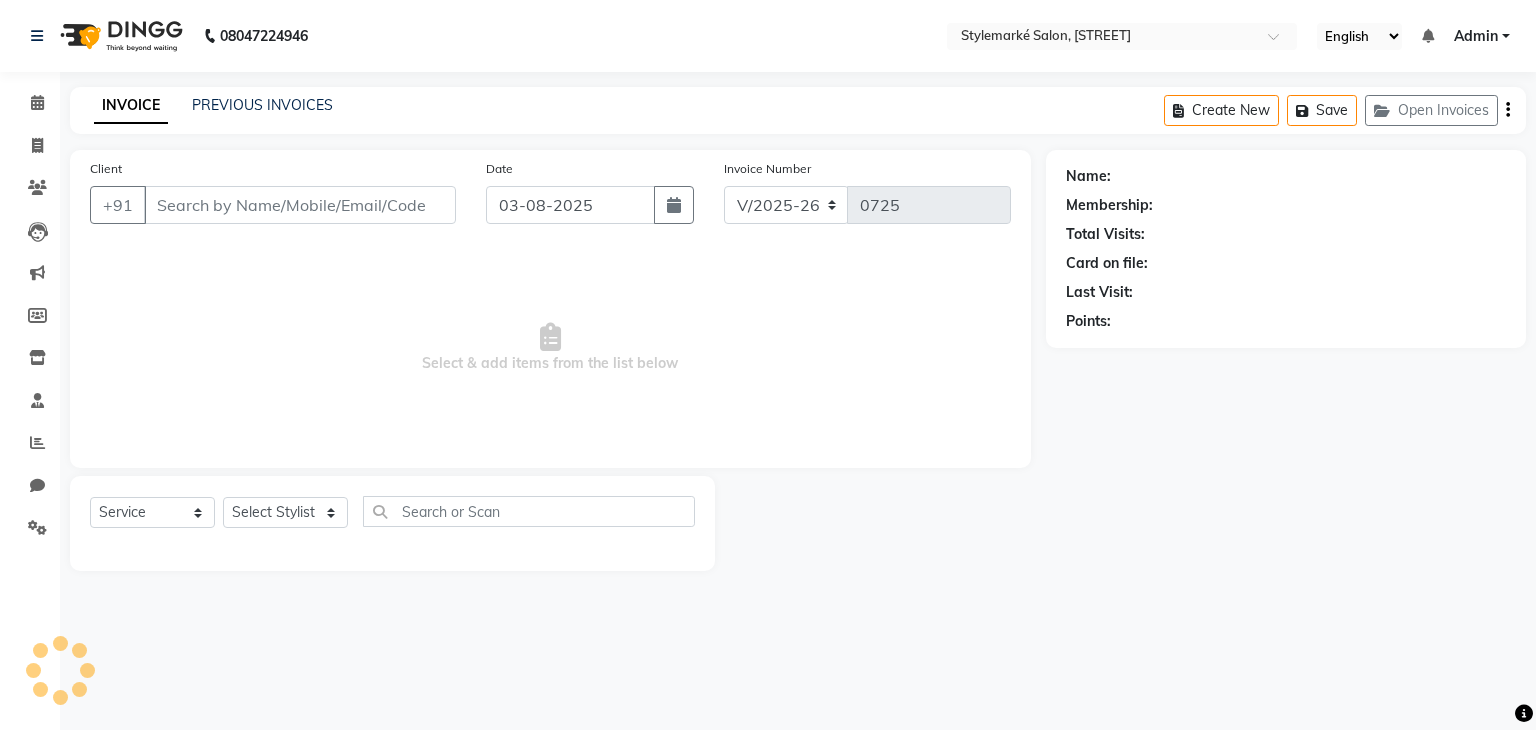 type on "[PHONE]" 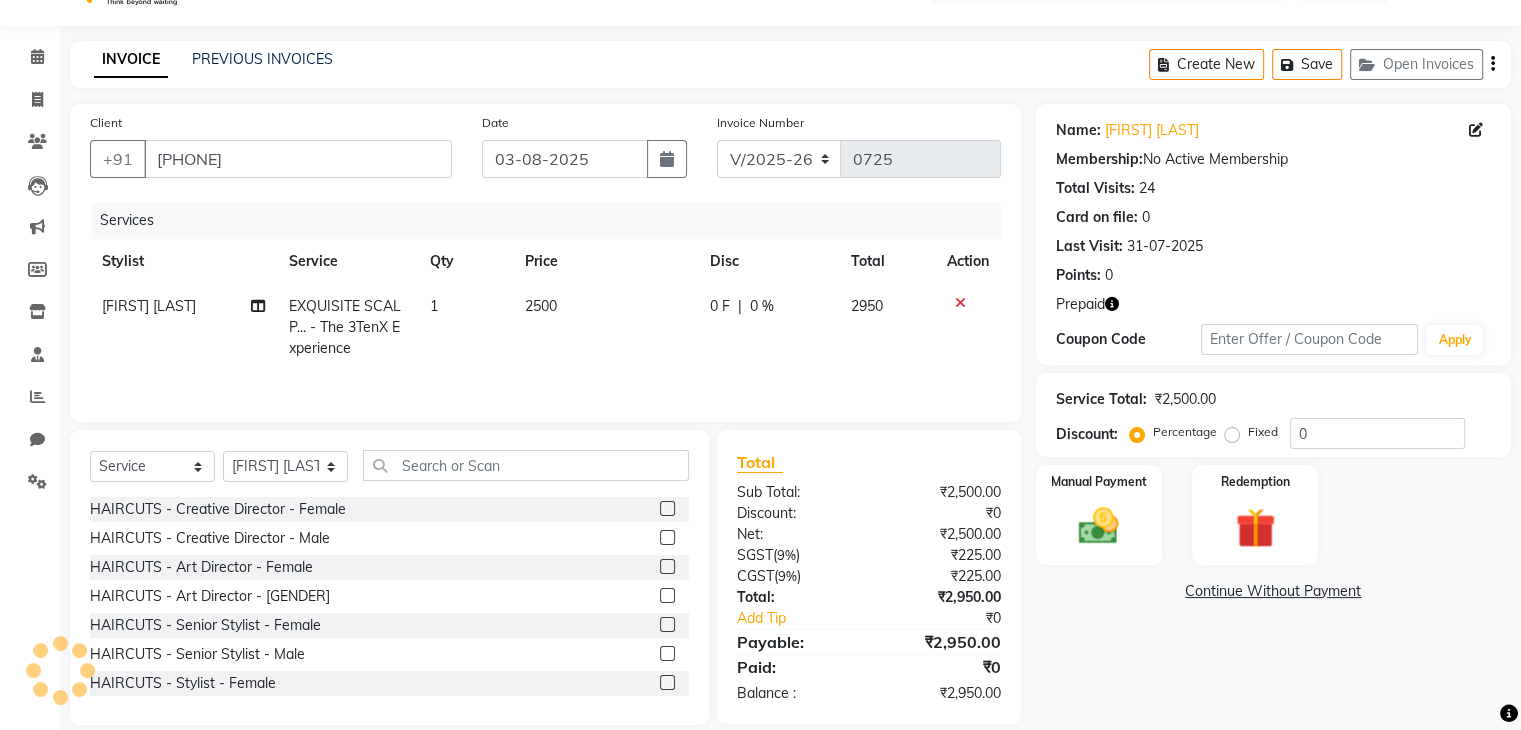 scroll, scrollTop: 72, scrollLeft: 0, axis: vertical 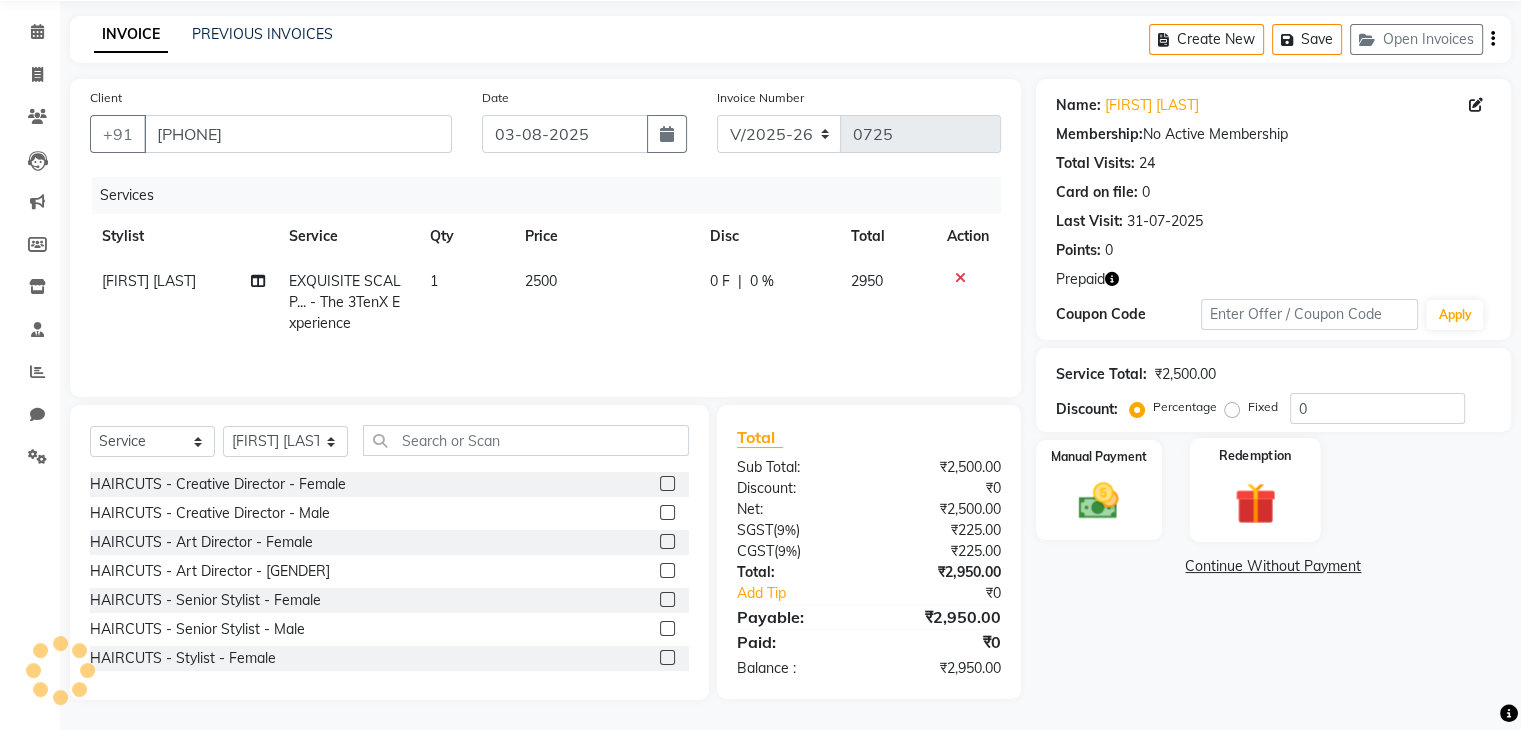 click 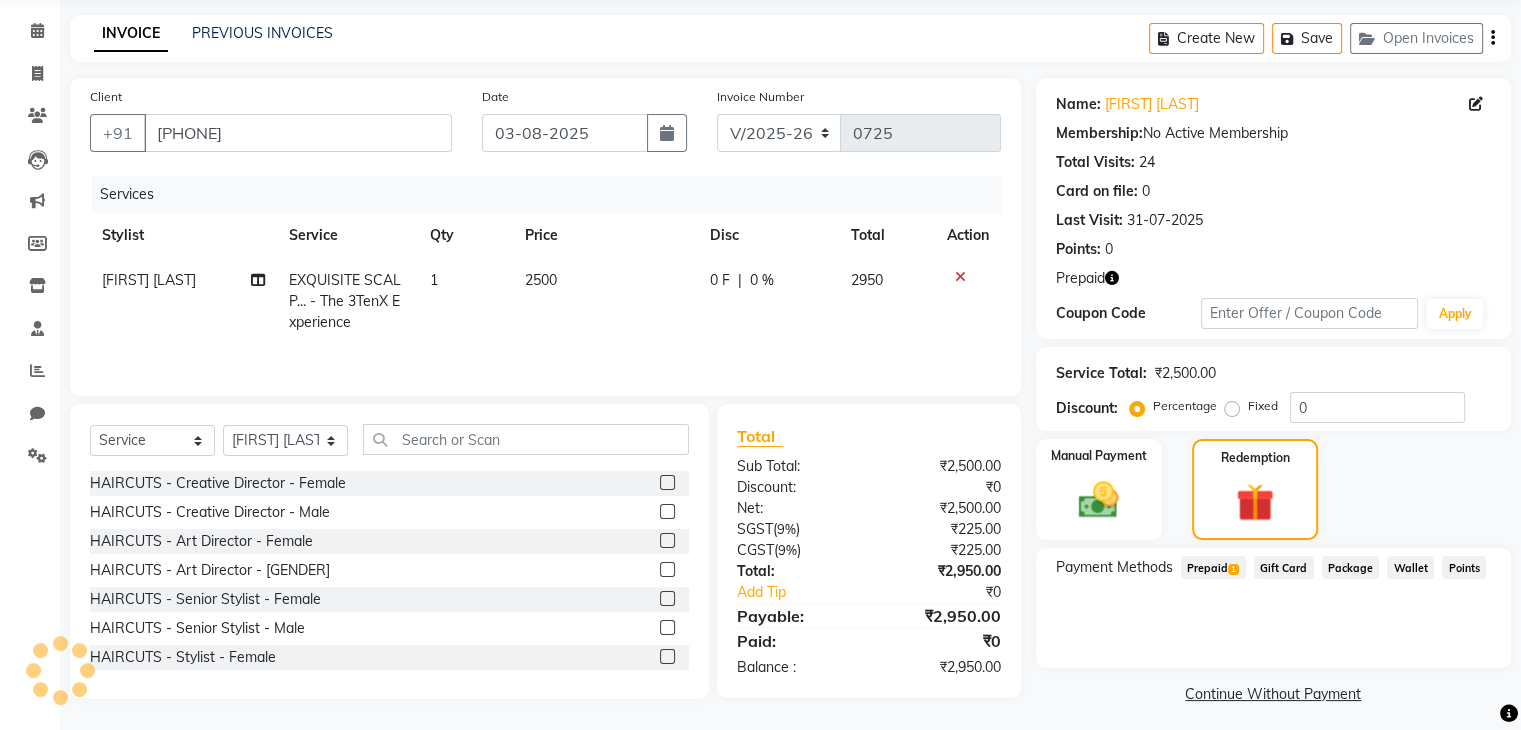 click on "Prepaid  1" 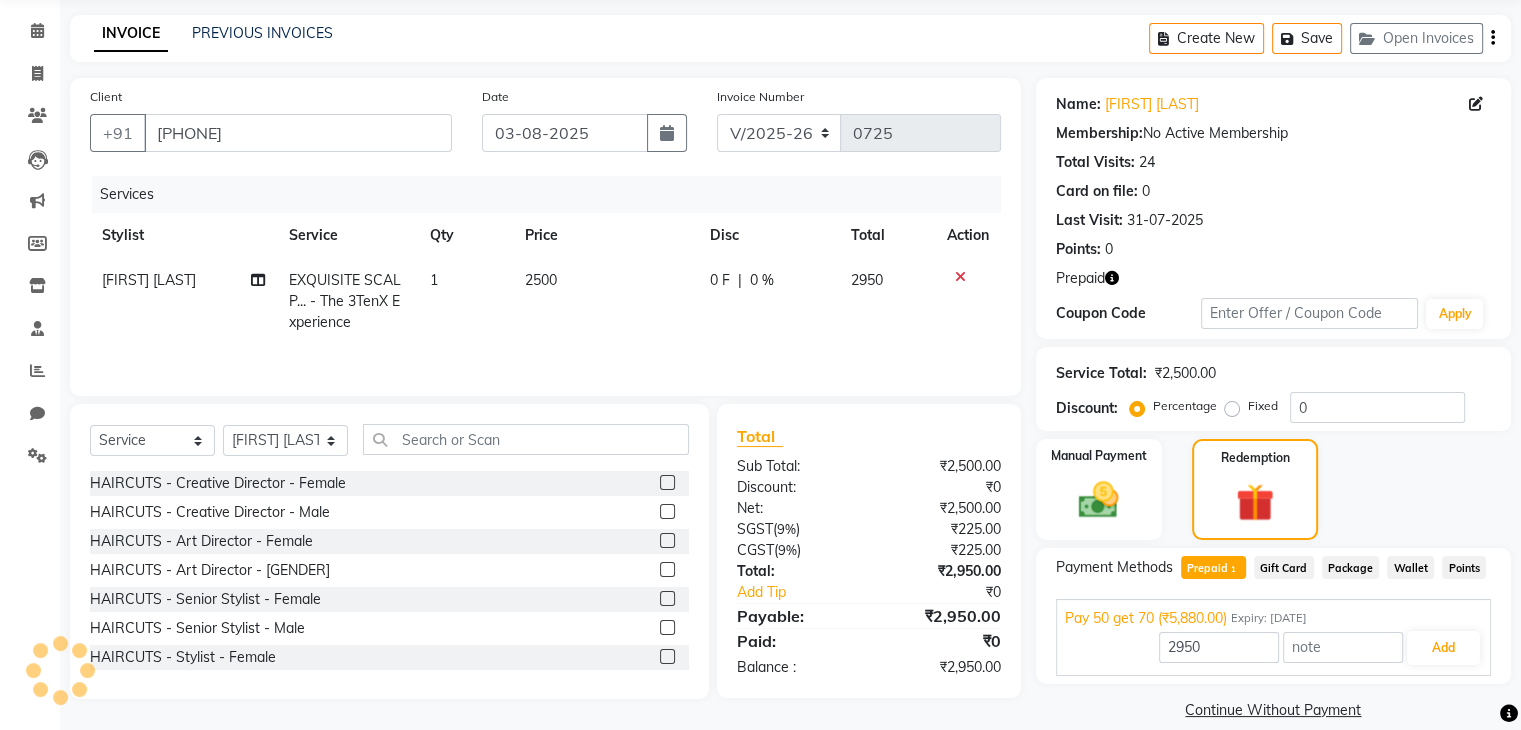 click 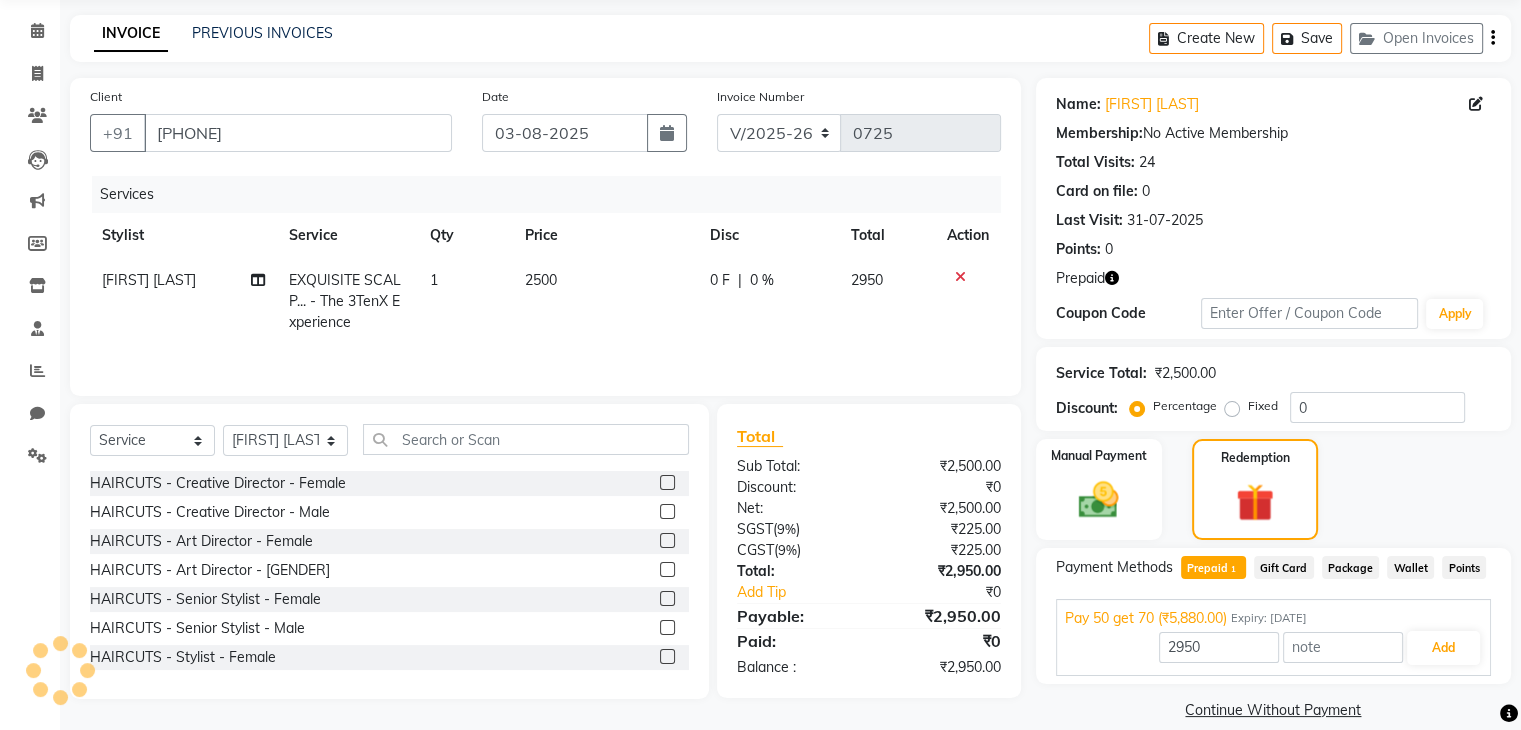 click 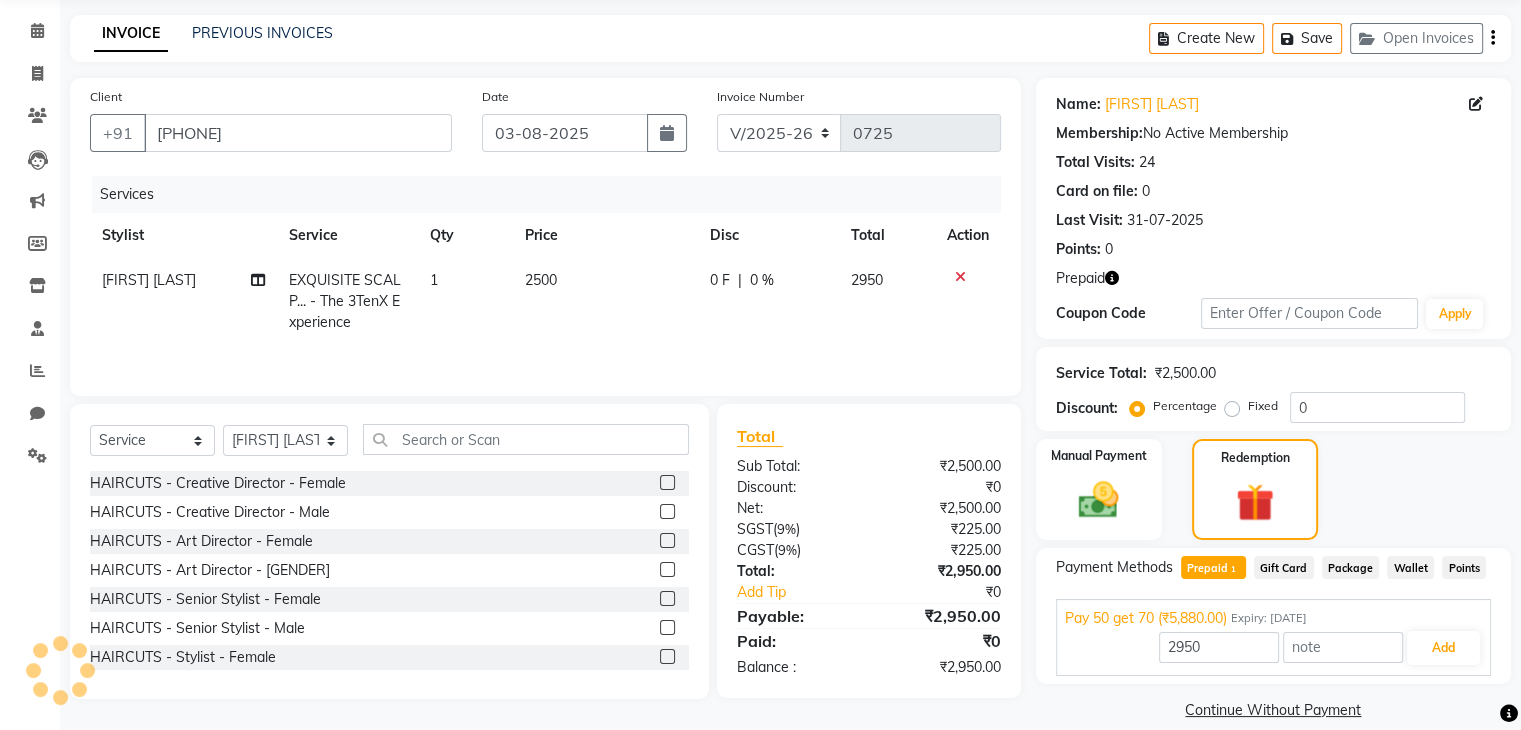 click 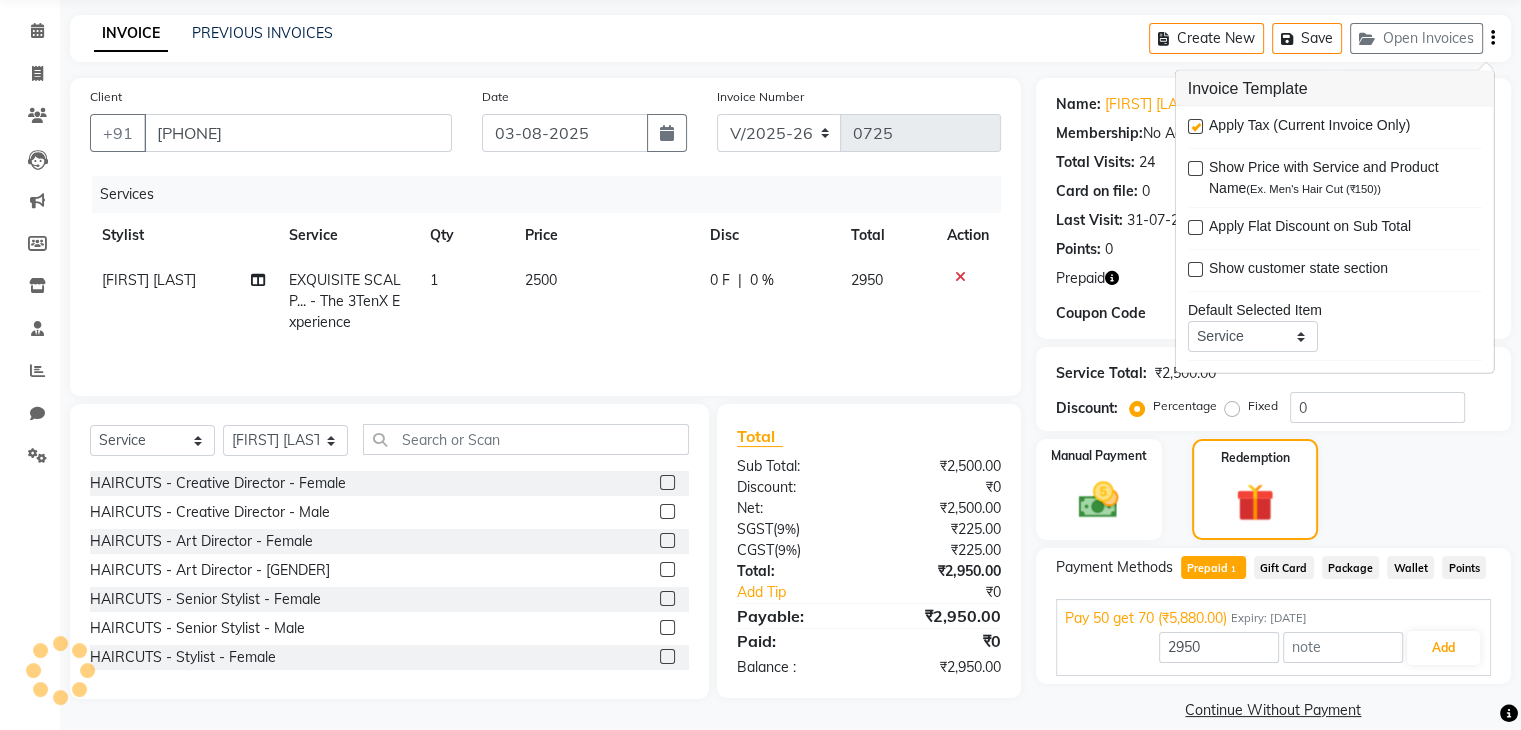 click at bounding box center [1195, 126] 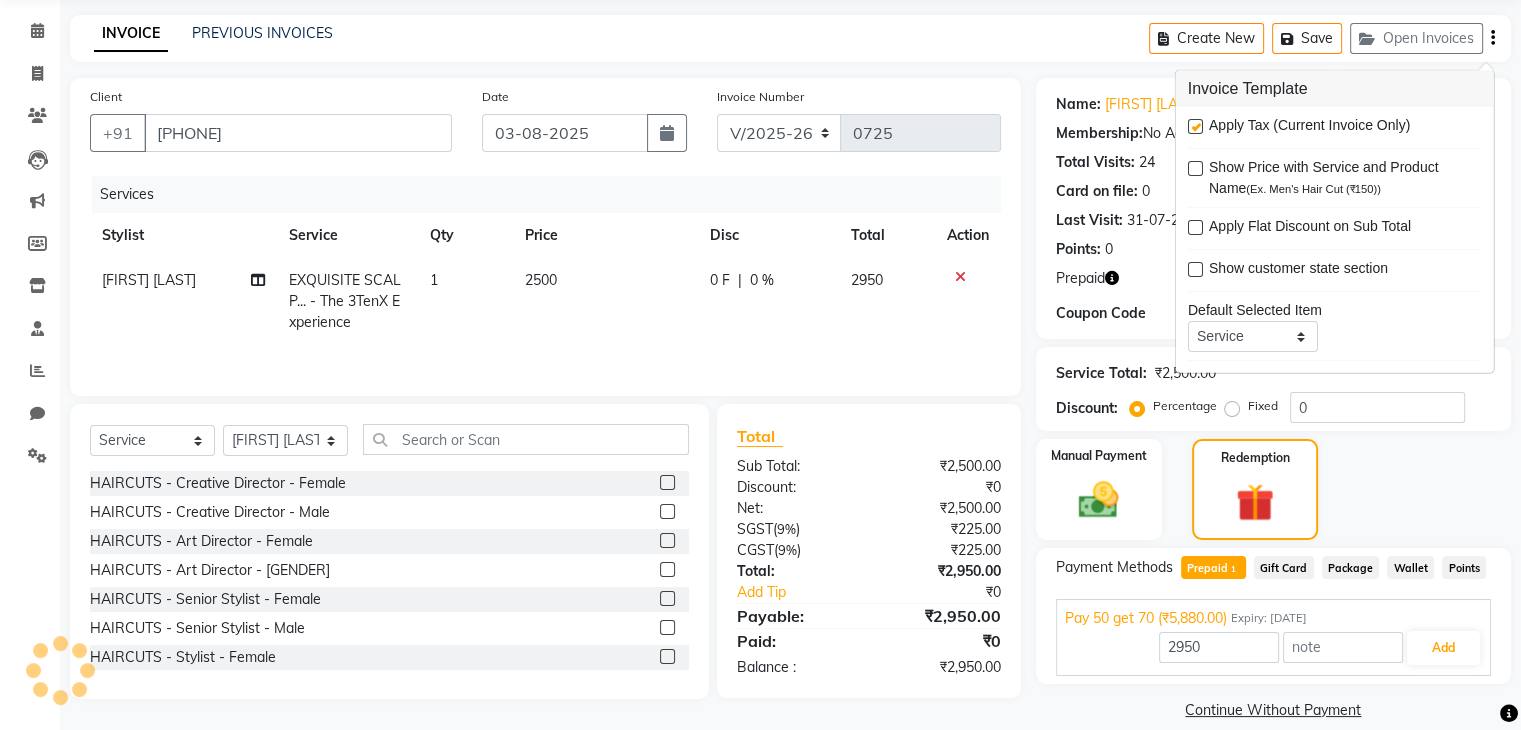 click at bounding box center [1194, 127] 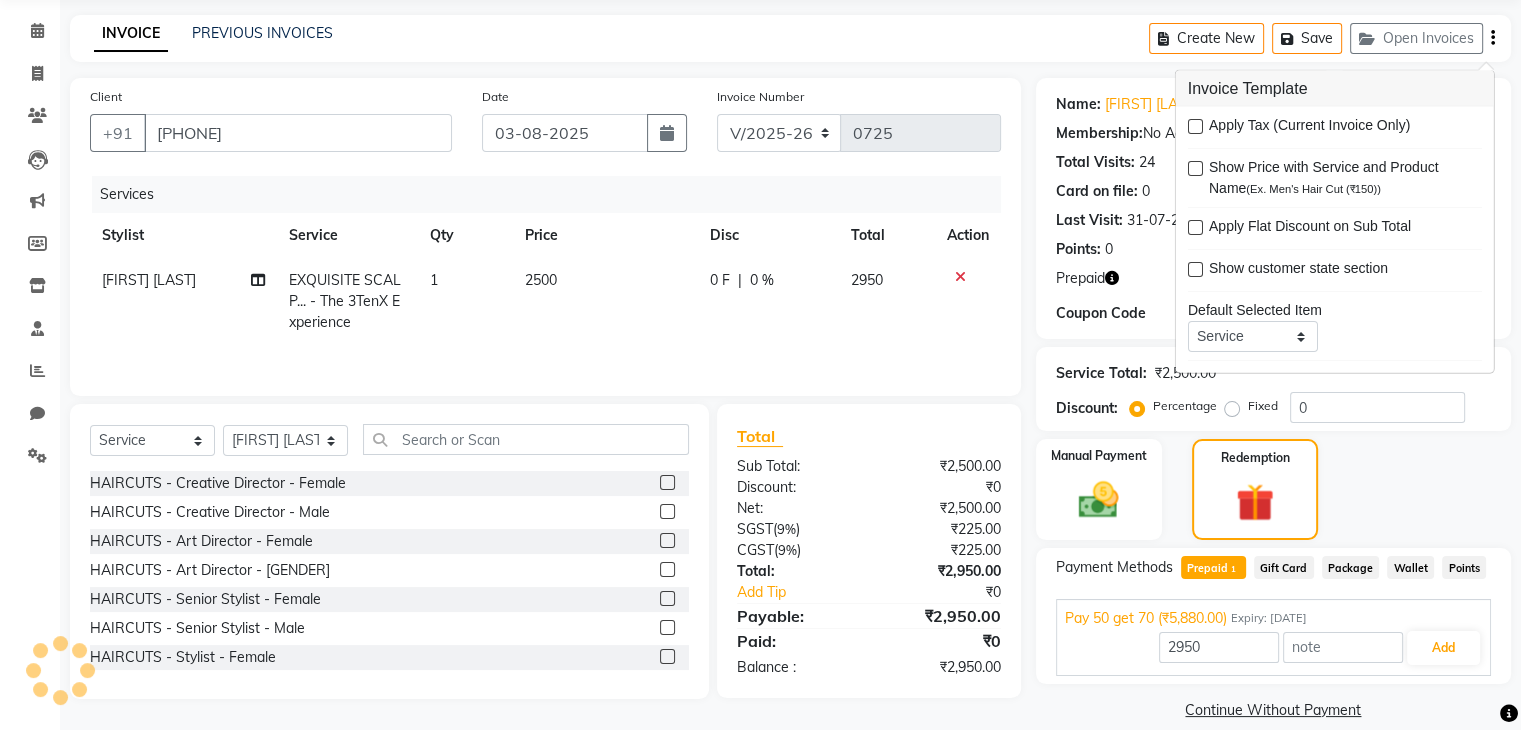 type on "5880" 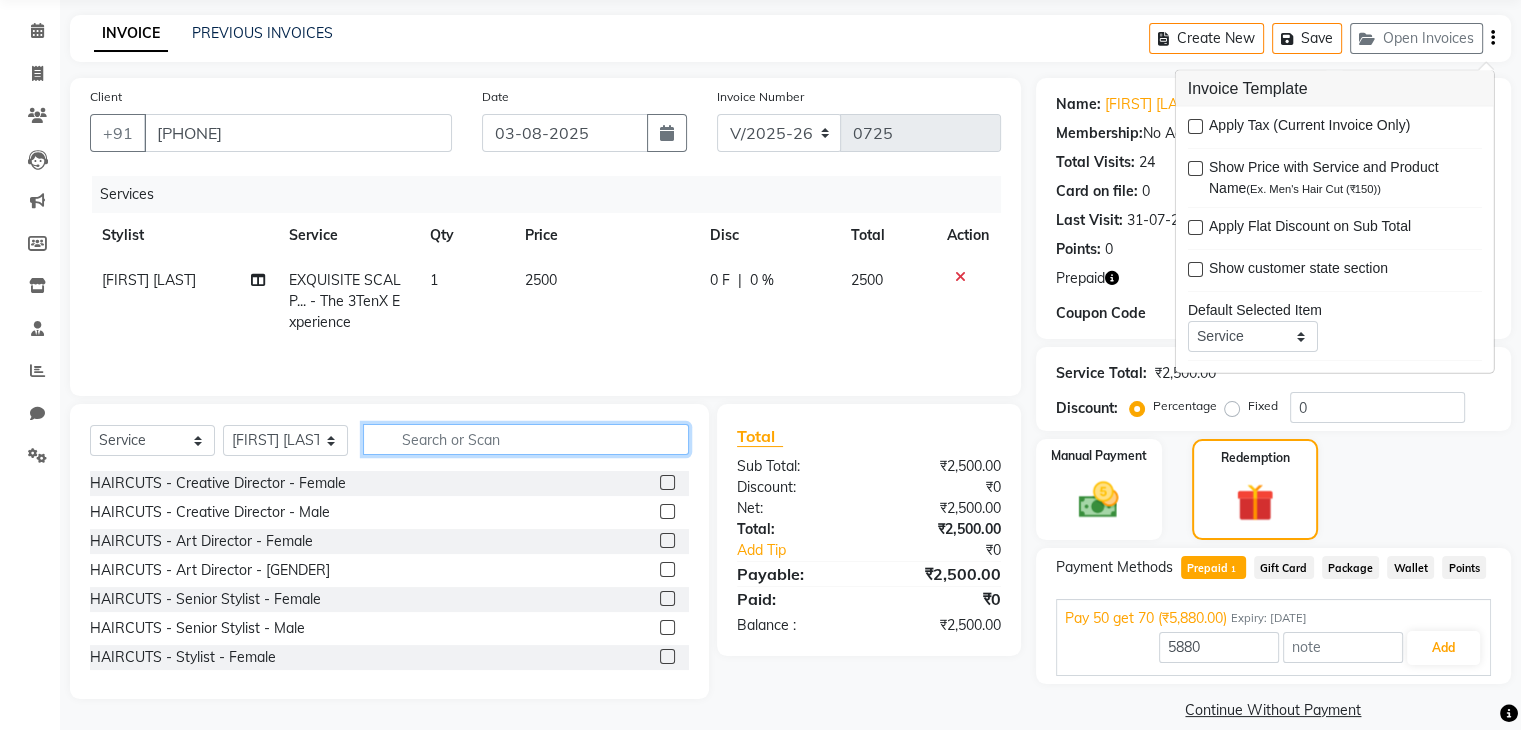 click 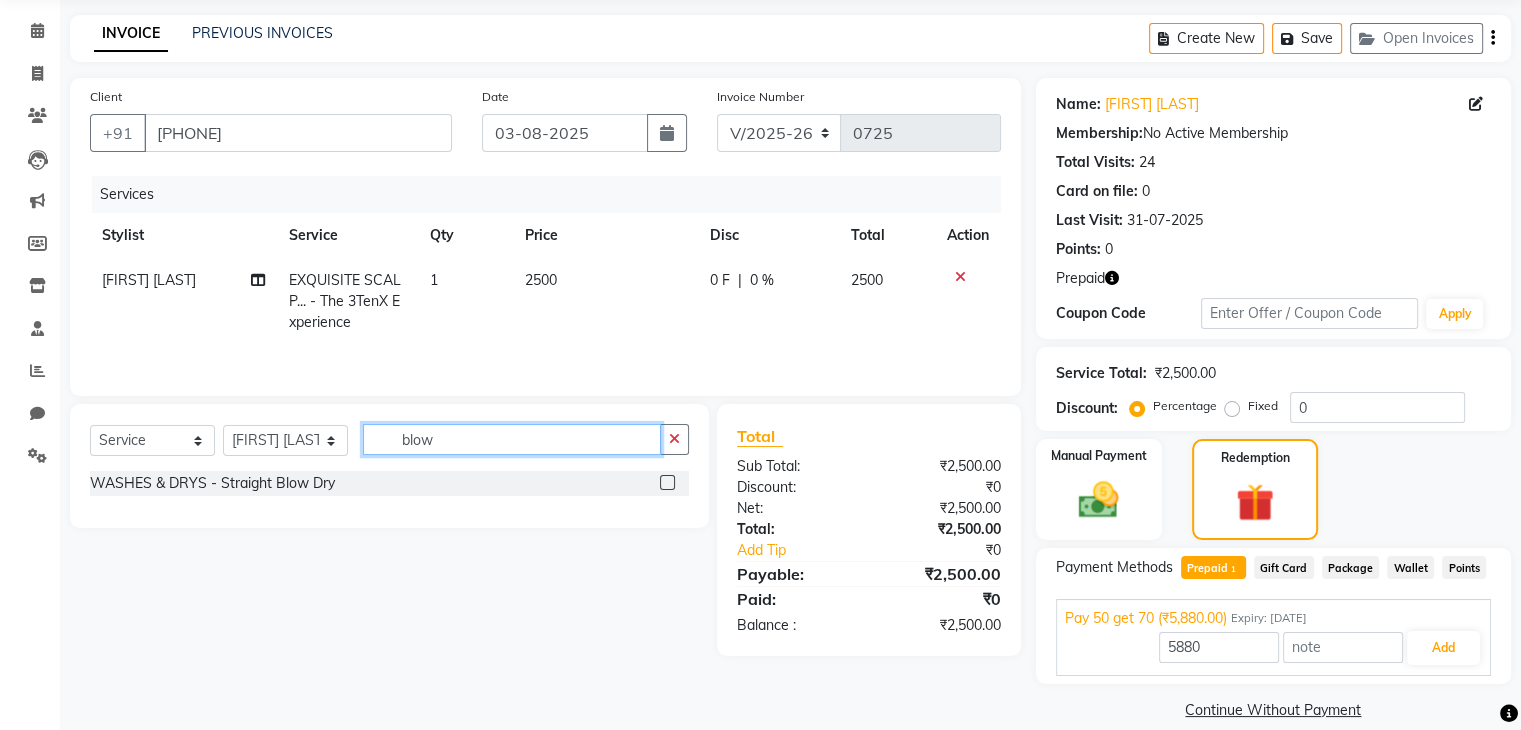 type on "blow" 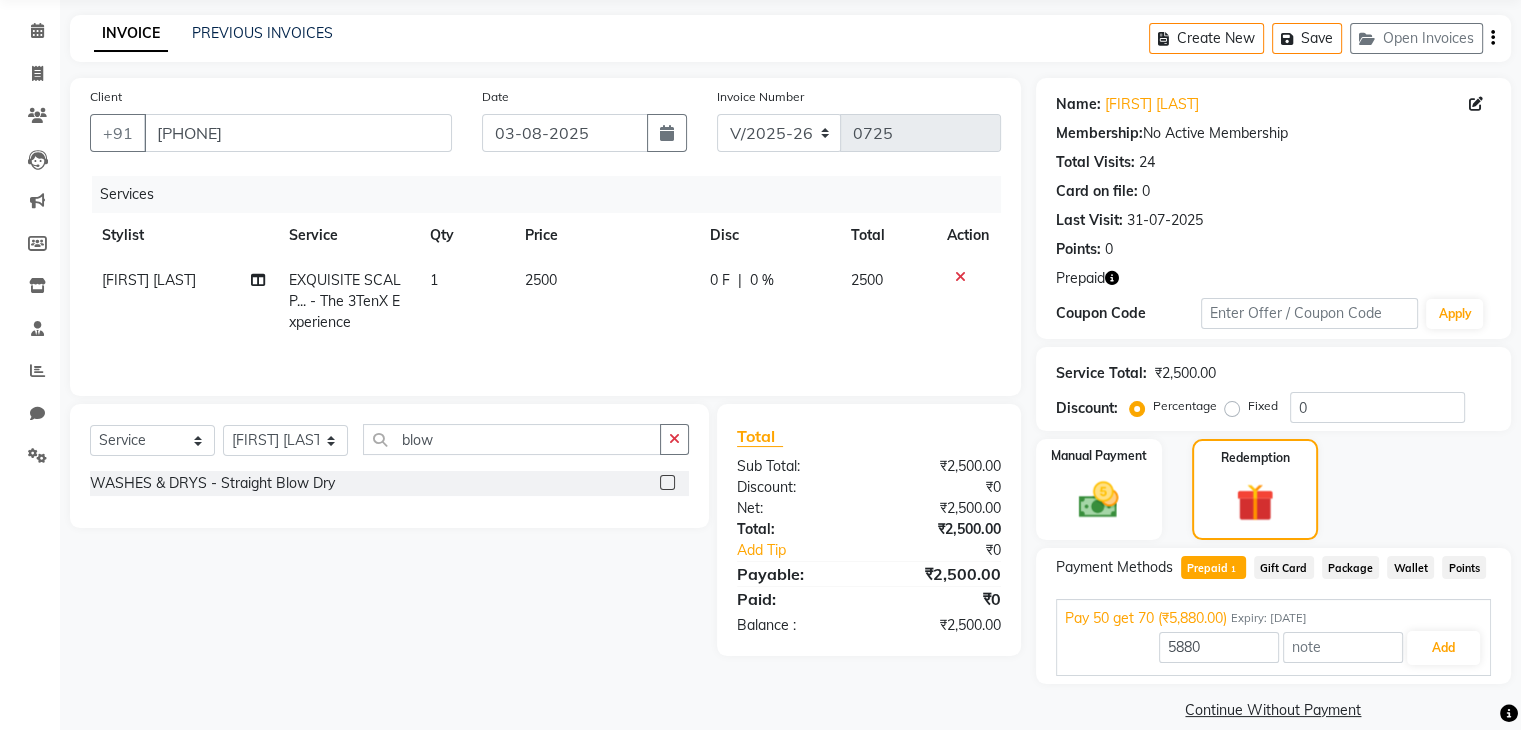 click 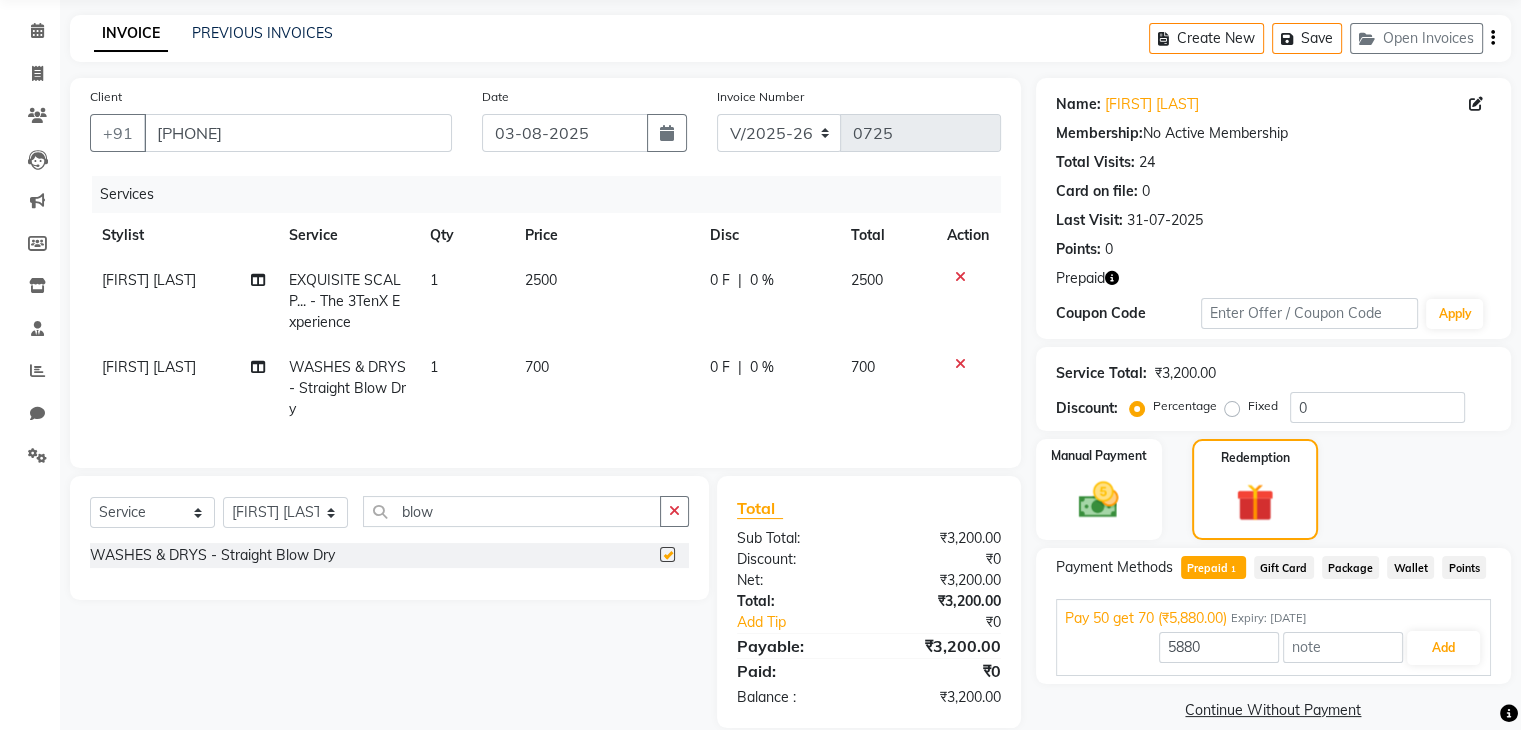 checkbox on "false" 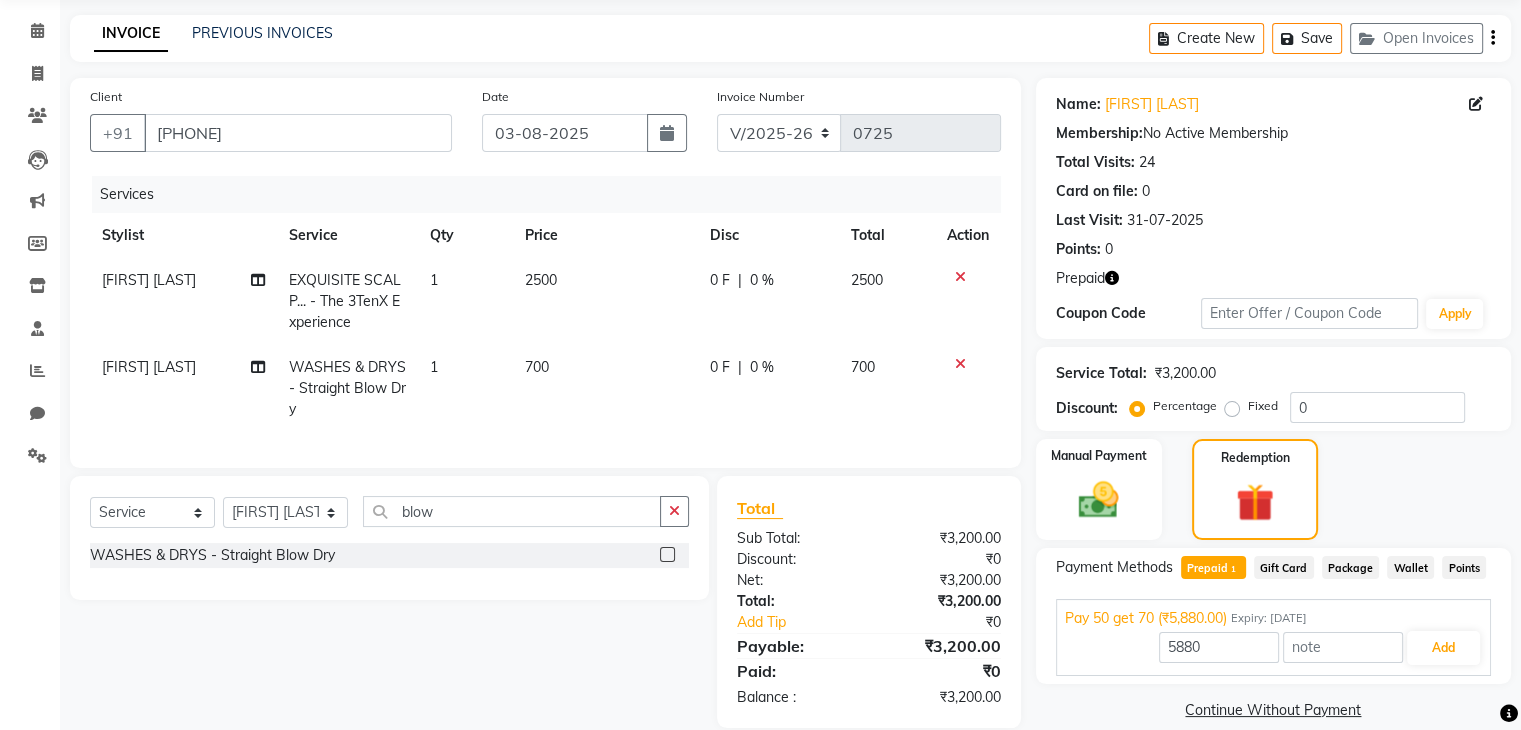 click on "700" 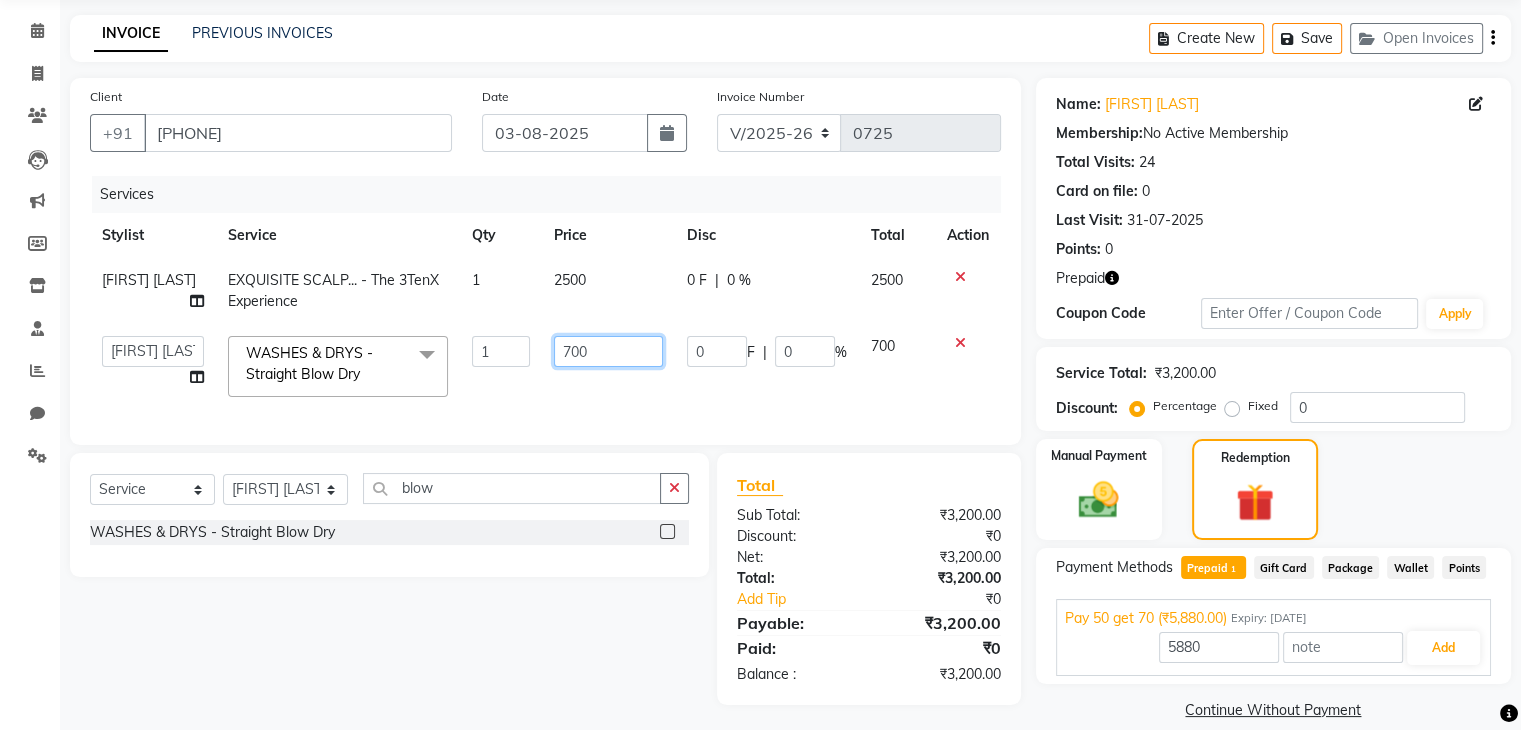 click on "700" 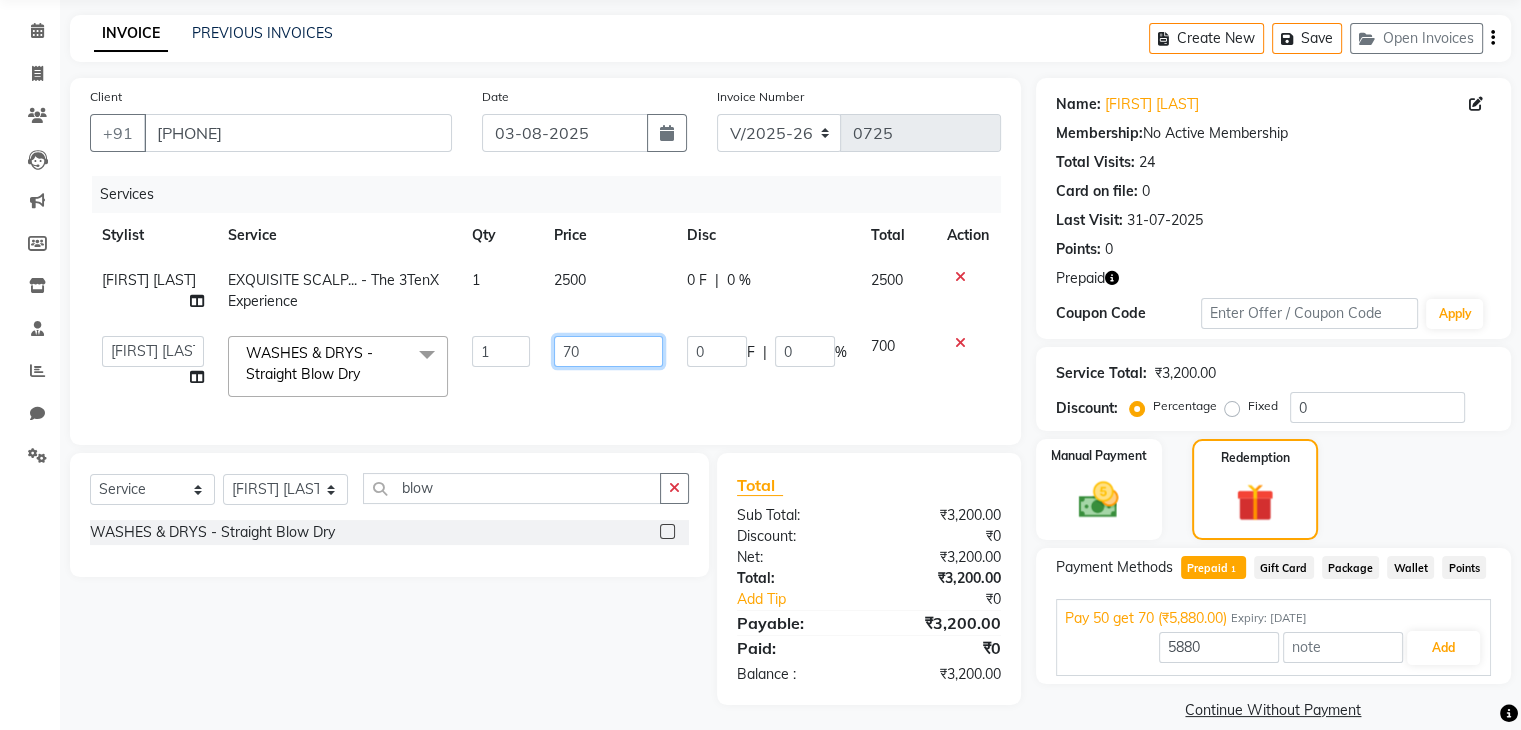 type on "7" 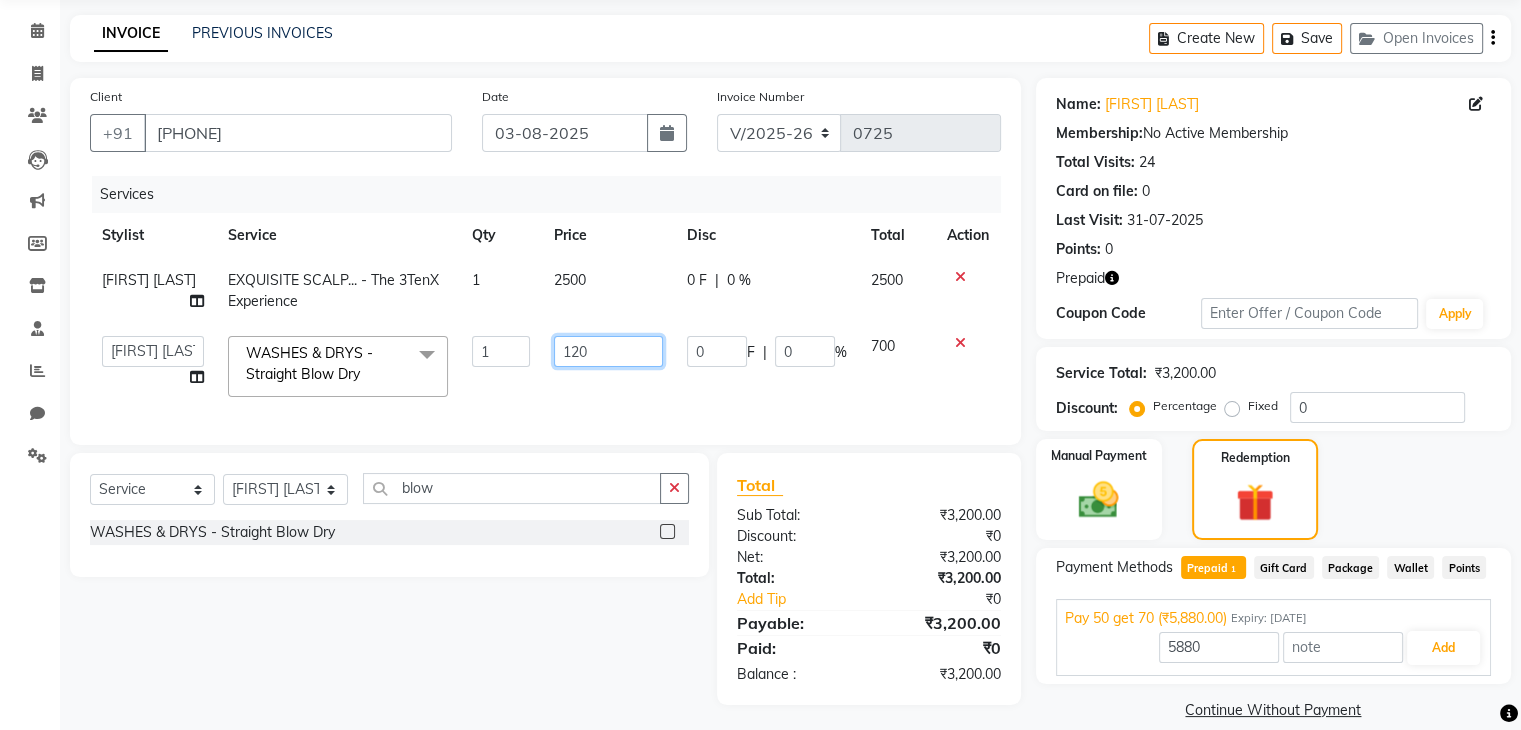 type on "1200" 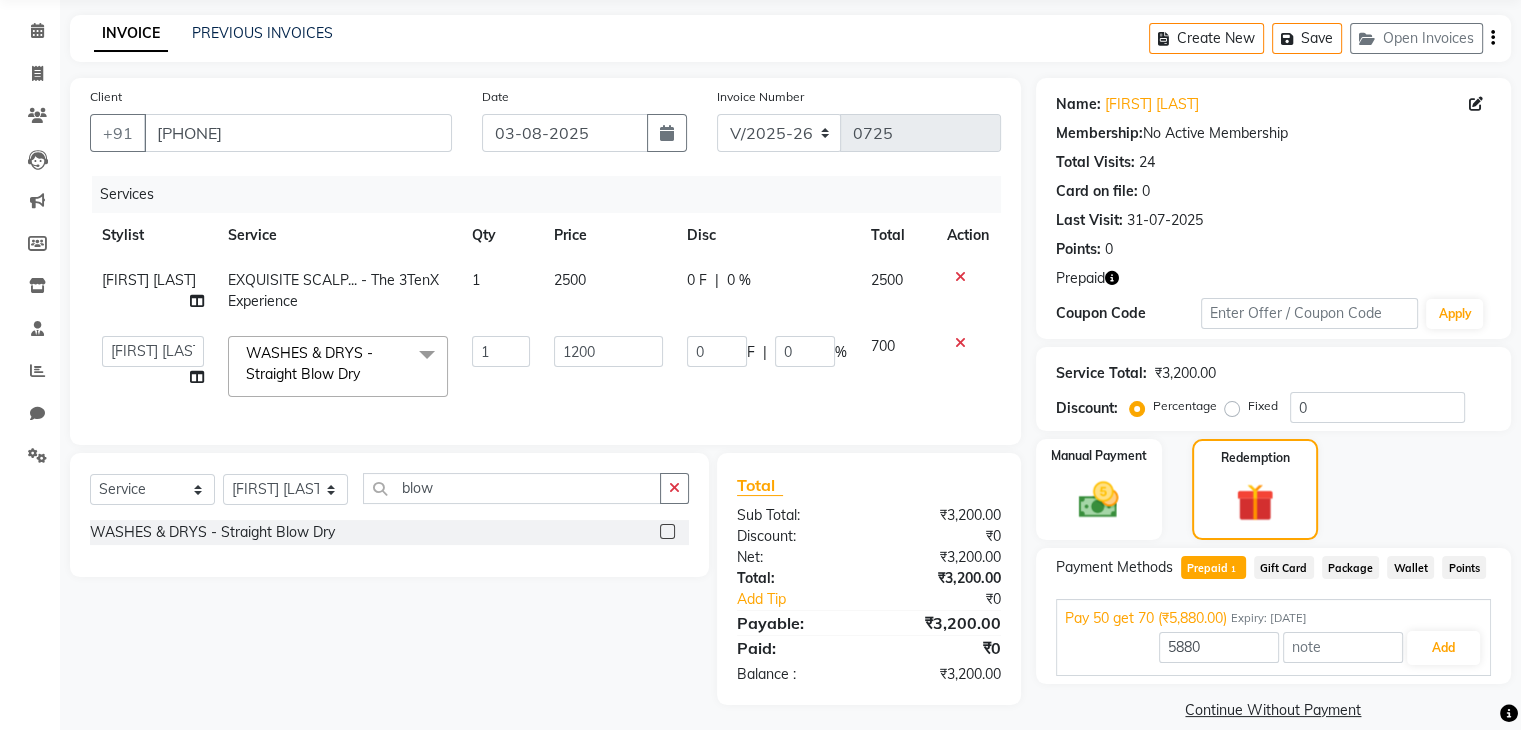 click on "700" 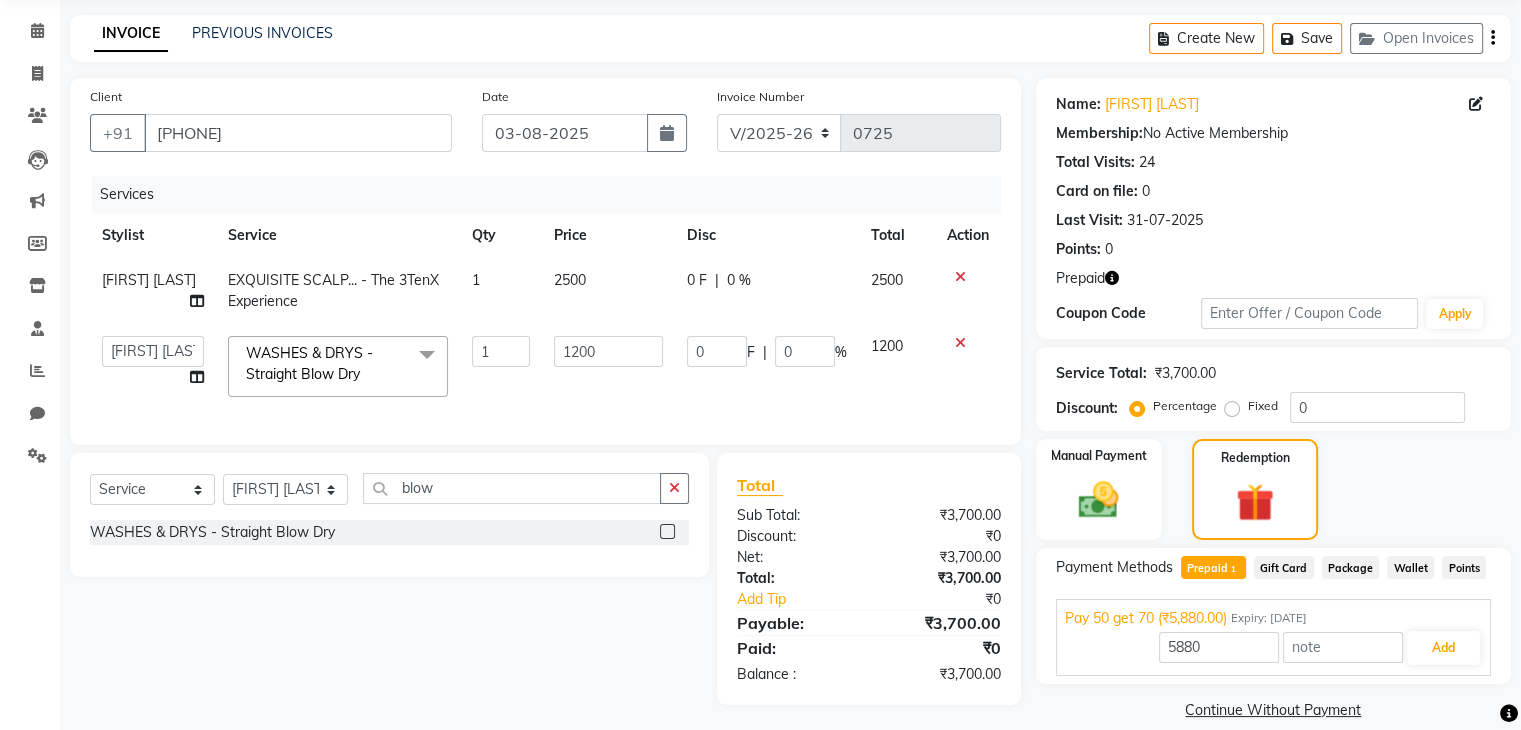 click 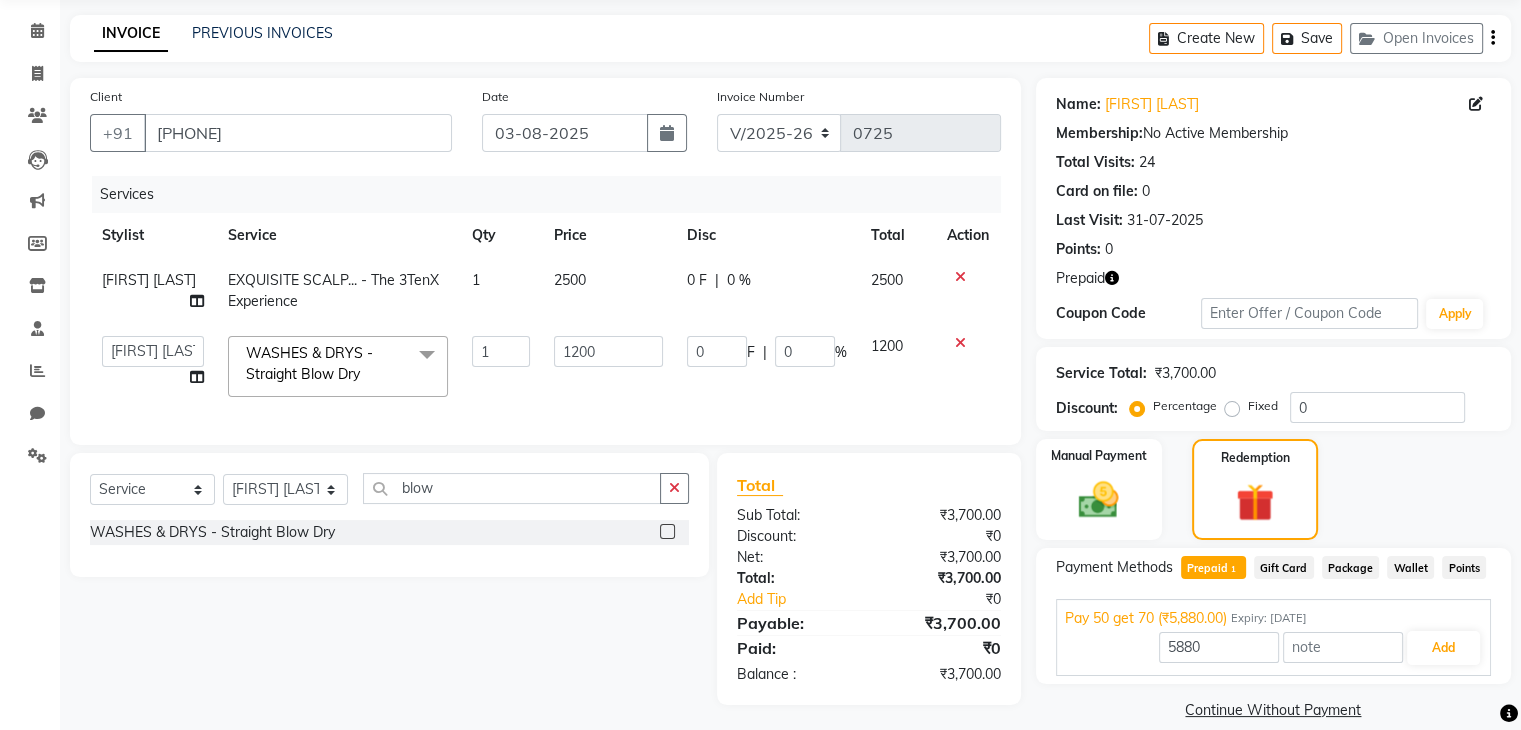 click 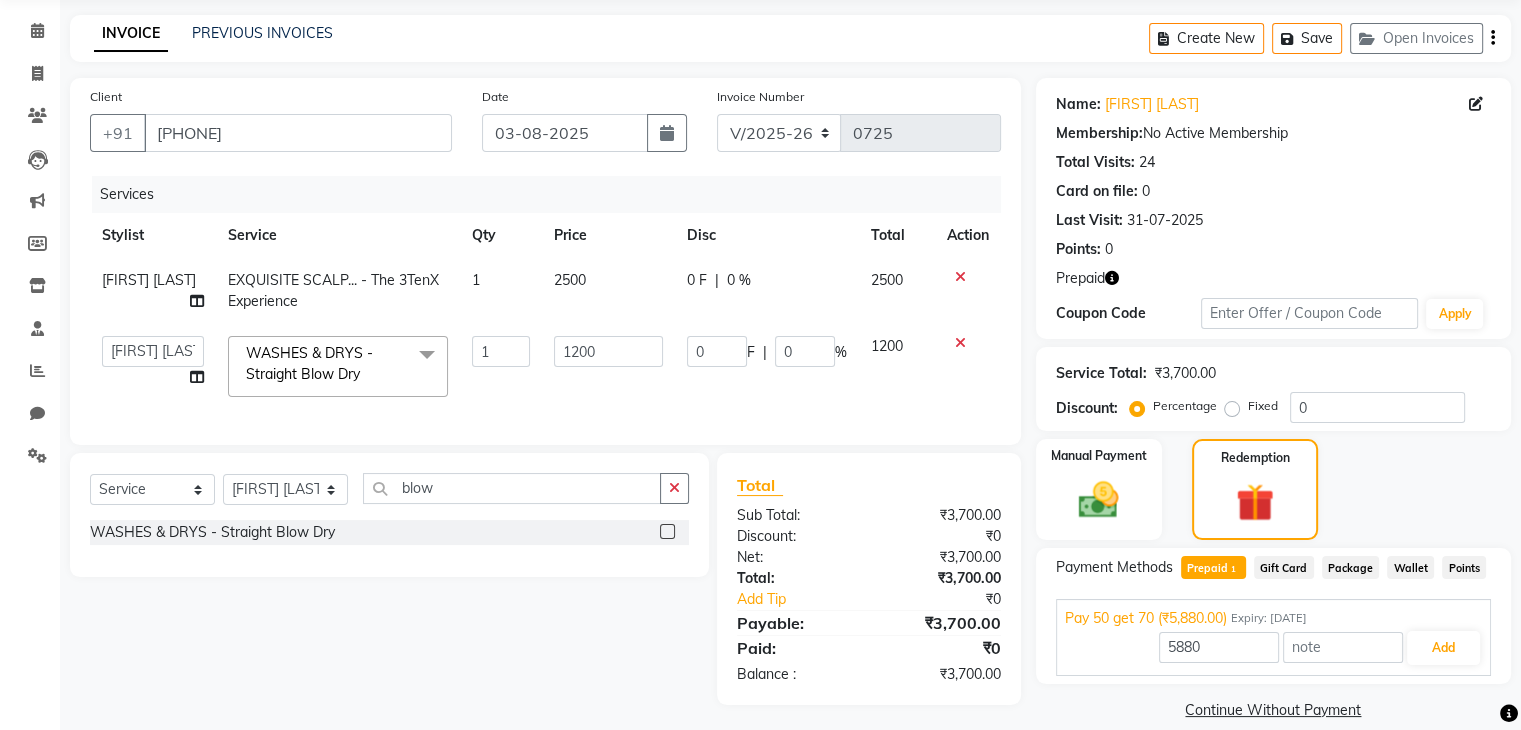 click 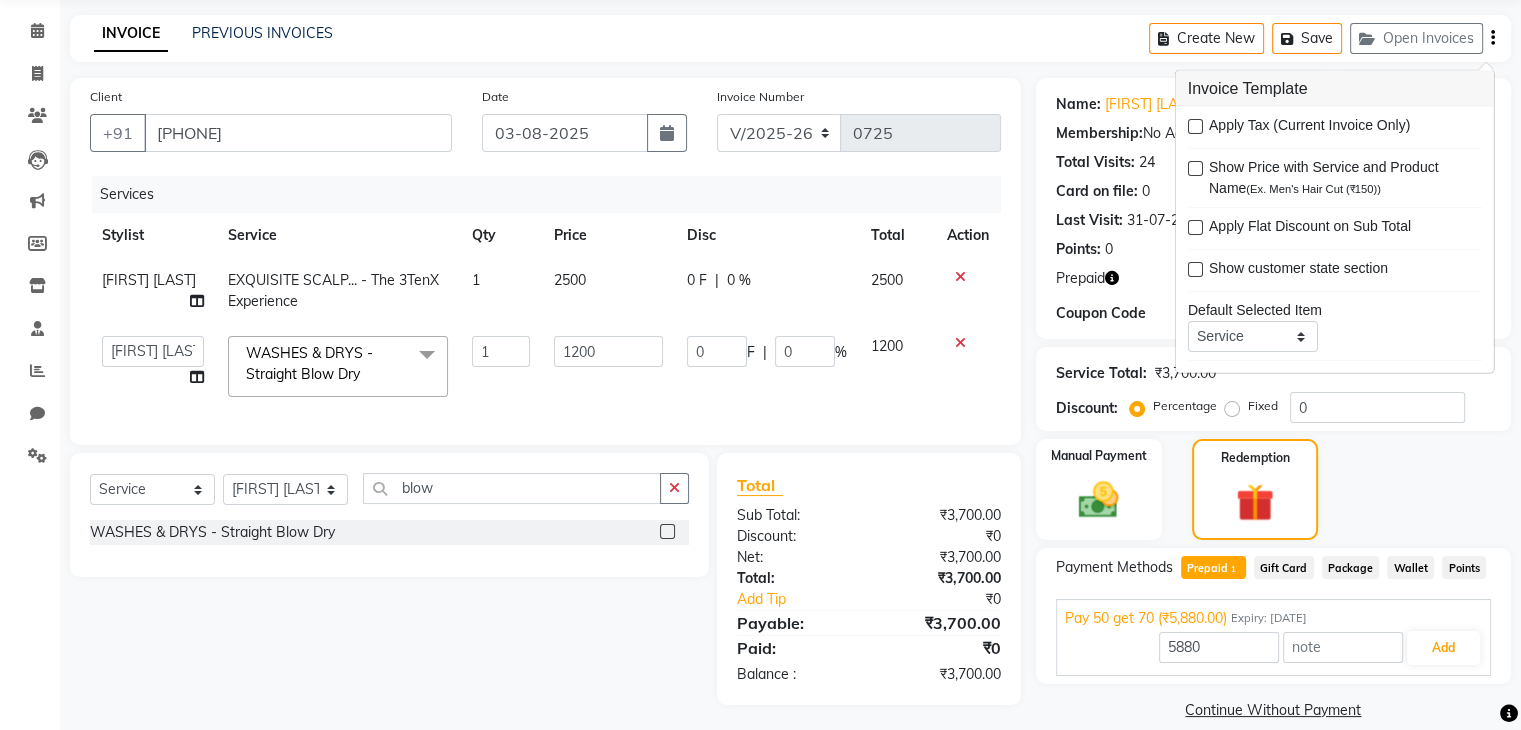 click on "Manual Payment Redemption" 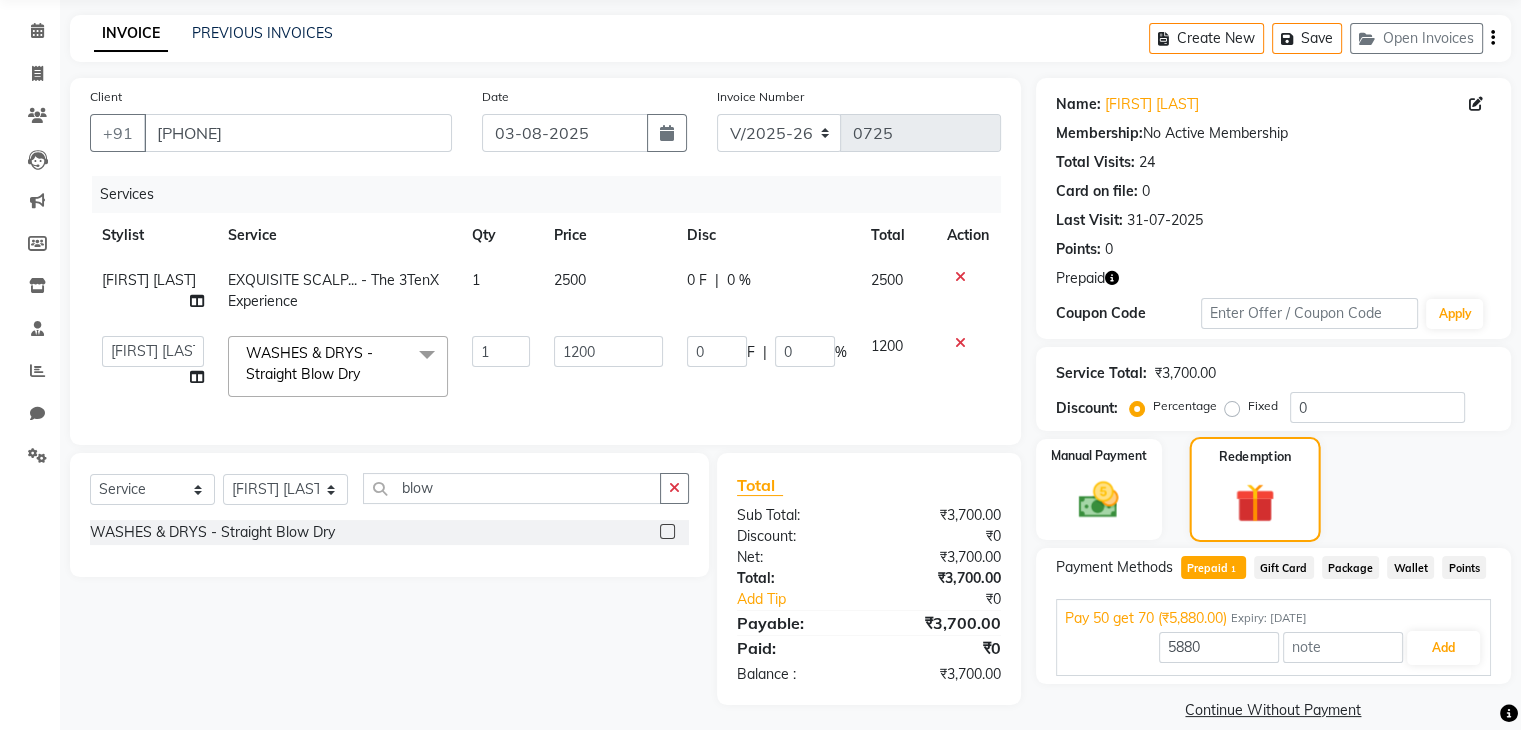 scroll, scrollTop: 97, scrollLeft: 0, axis: vertical 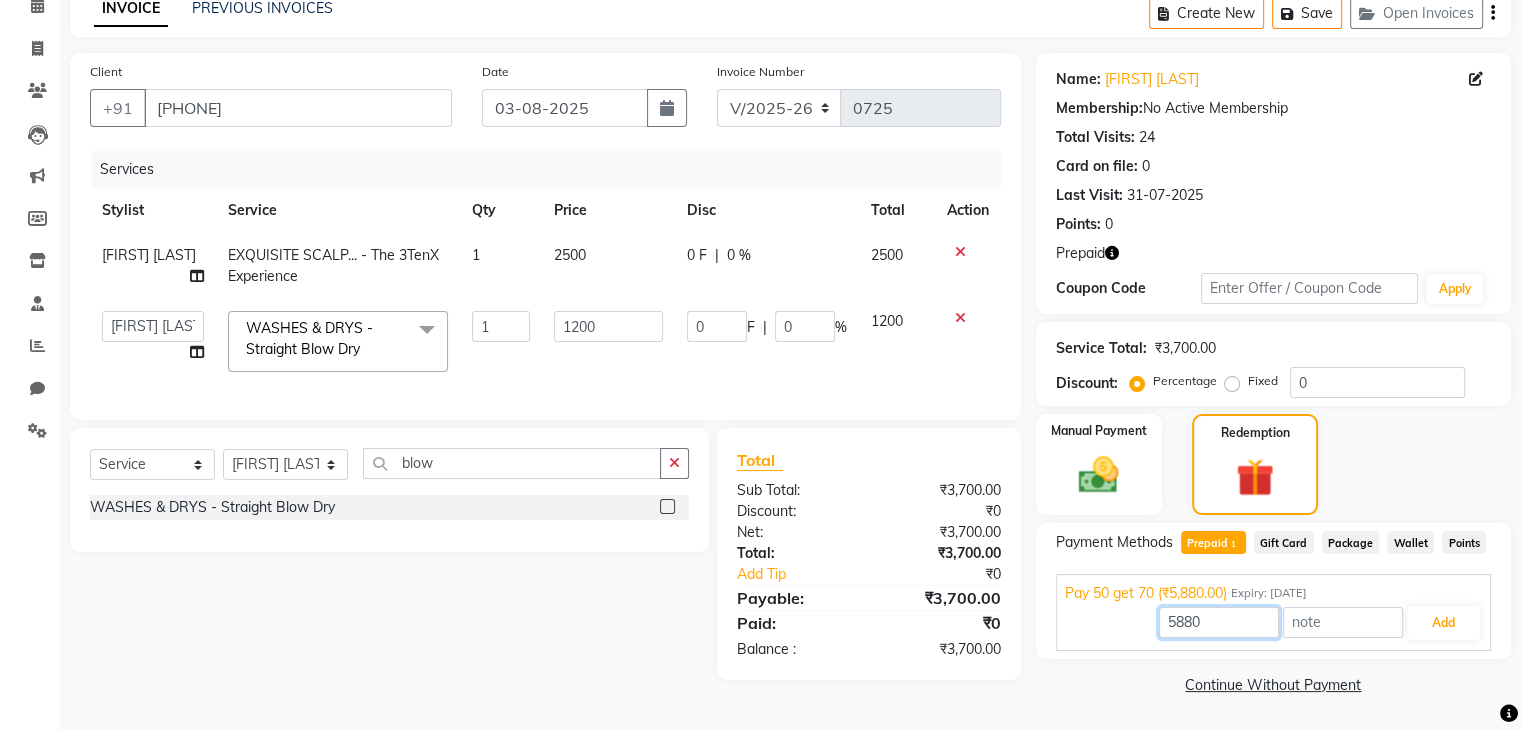 click on "5880" at bounding box center (1219, 622) 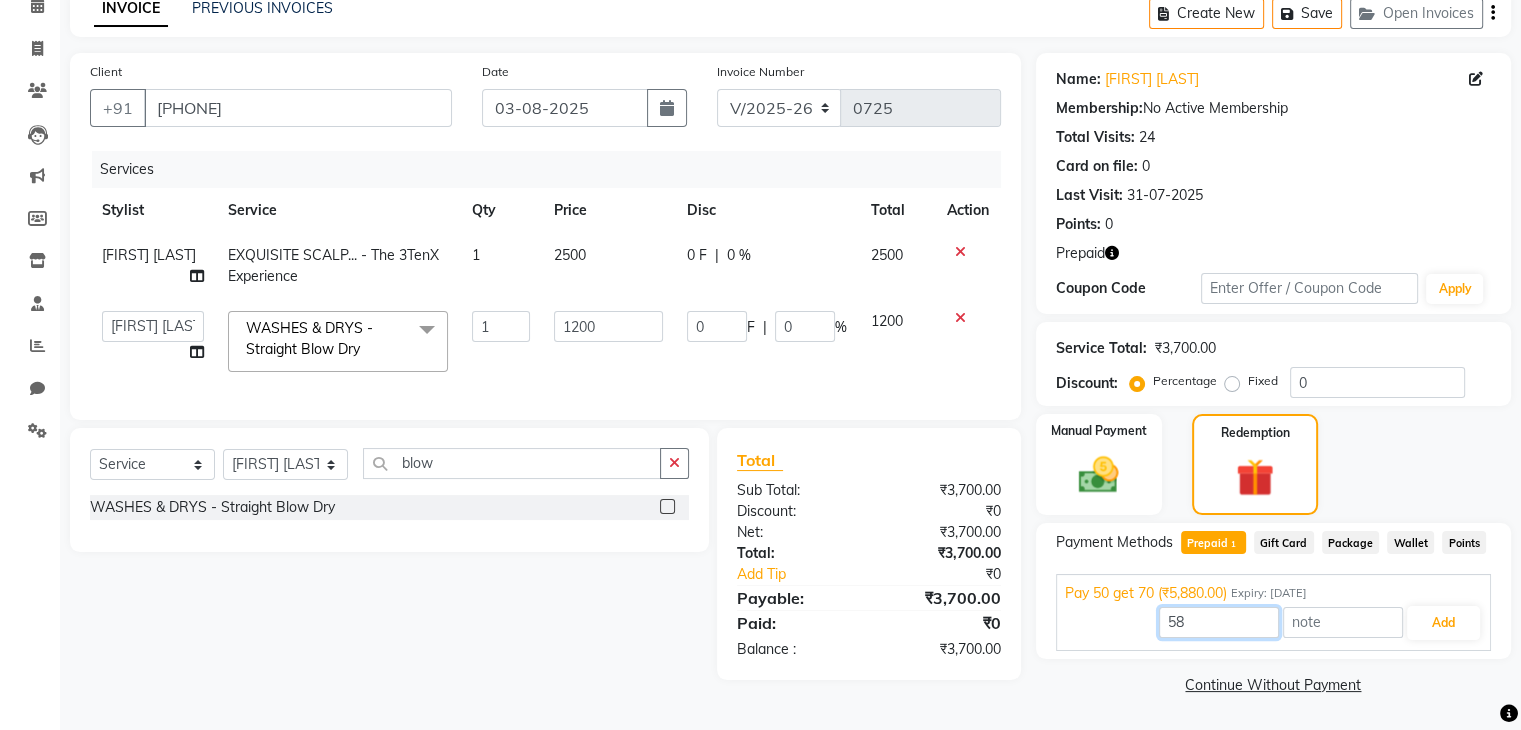 type on "5" 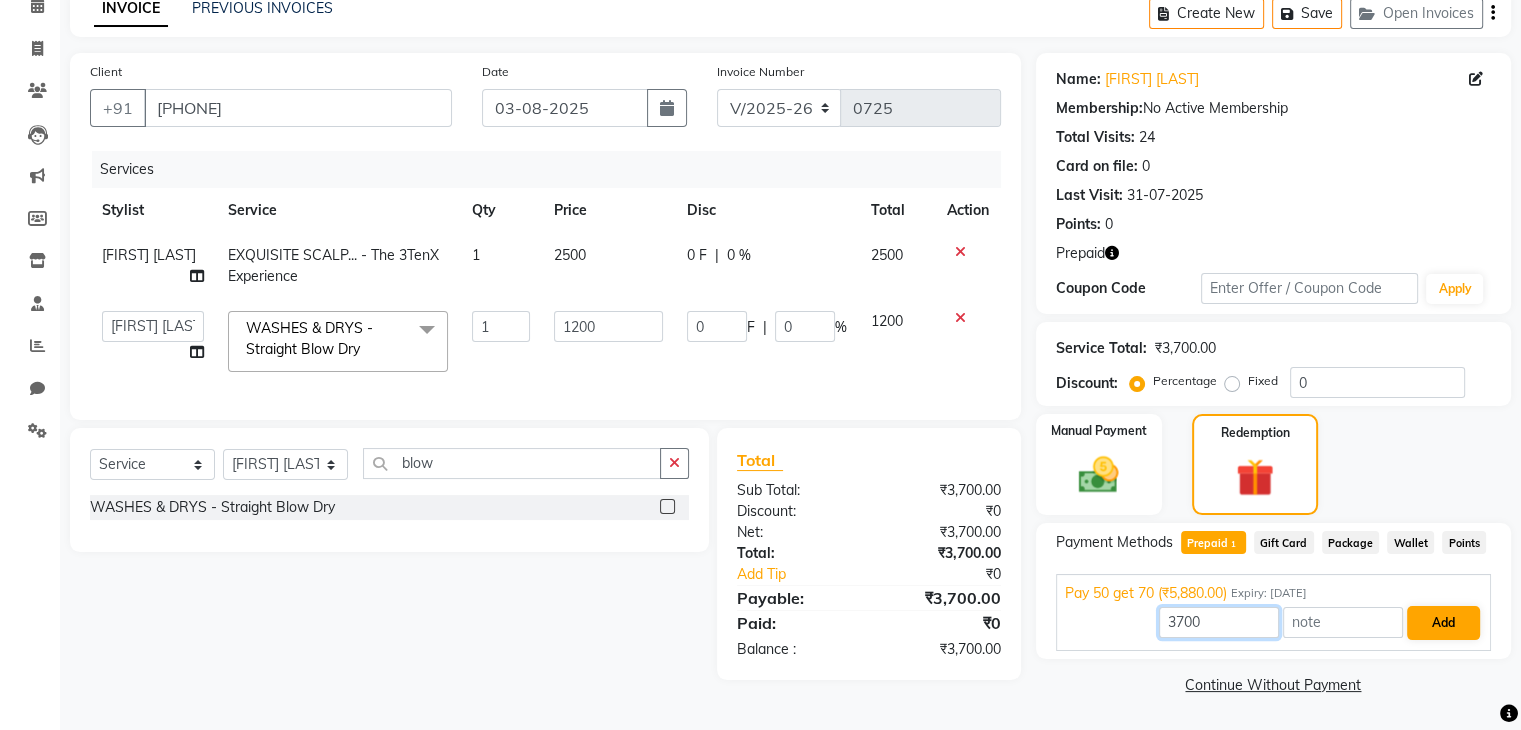 type on "3700" 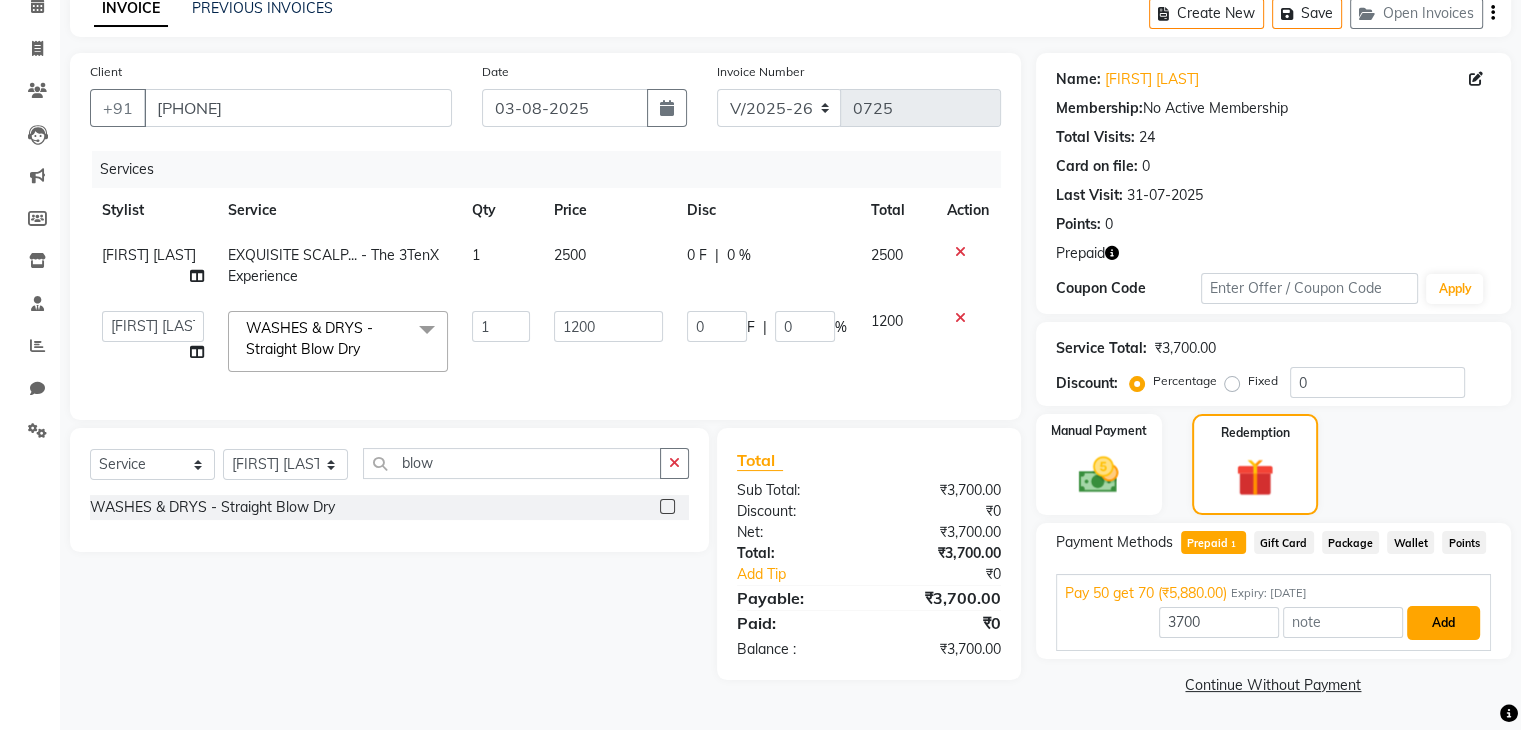 click on "Add" at bounding box center (1443, 623) 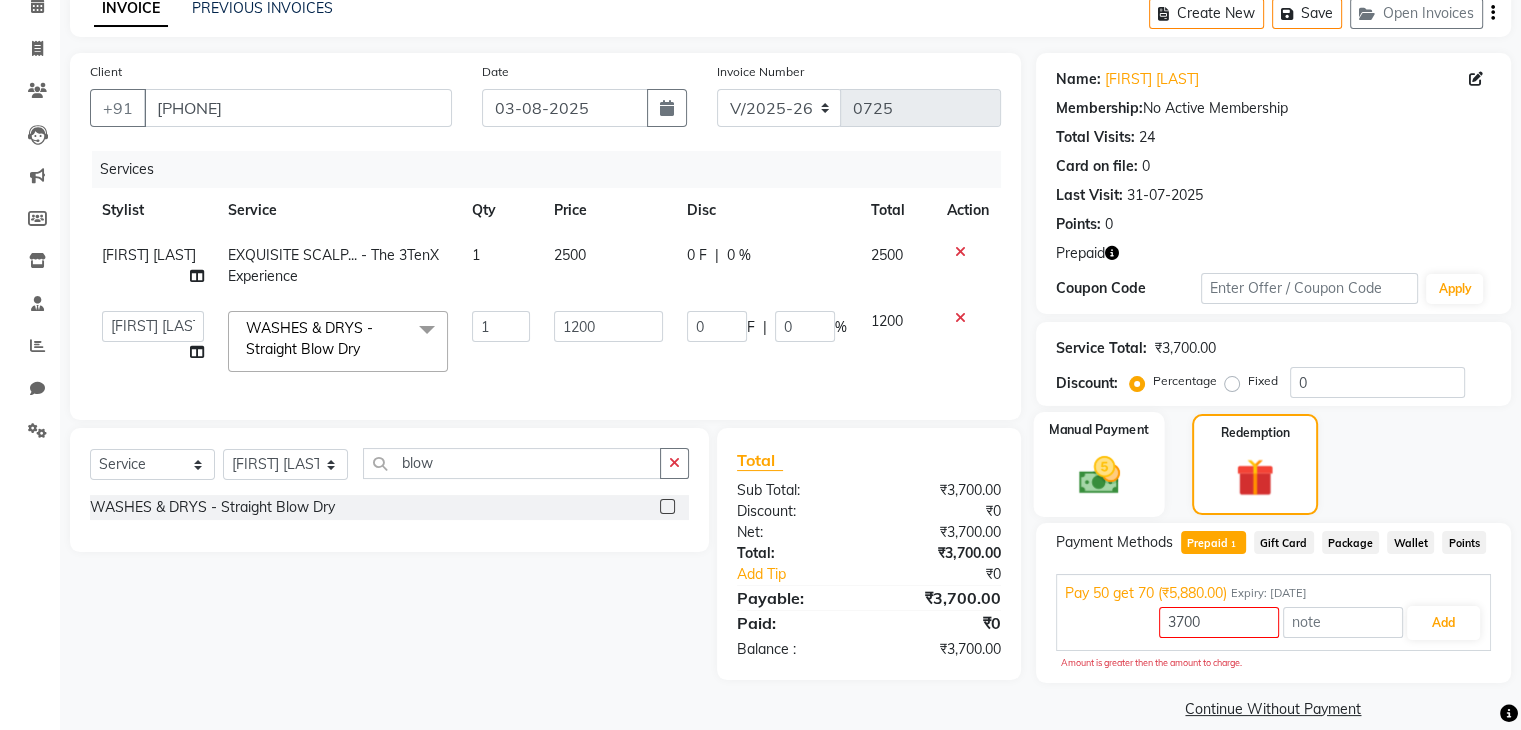 click 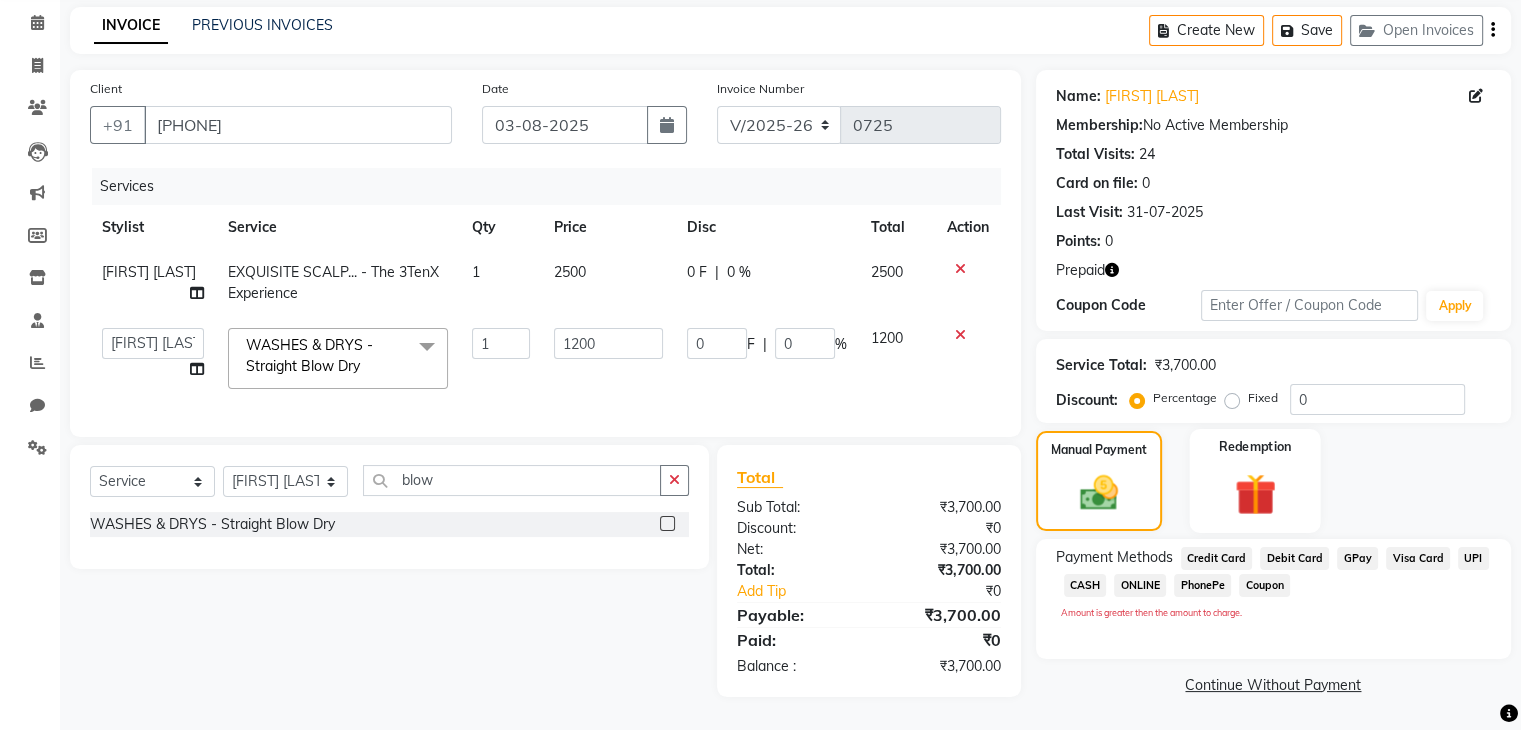 click 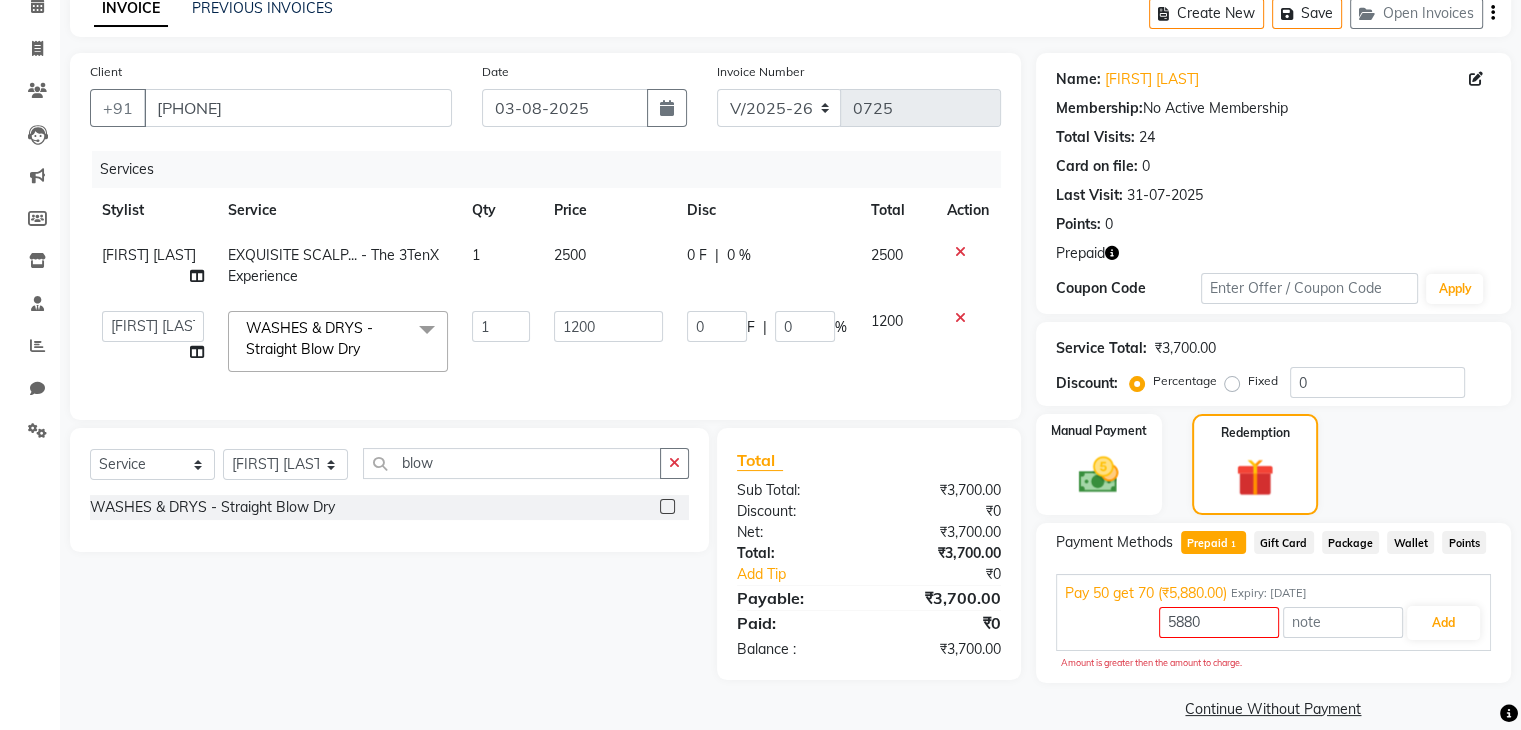 scroll, scrollTop: 120, scrollLeft: 0, axis: vertical 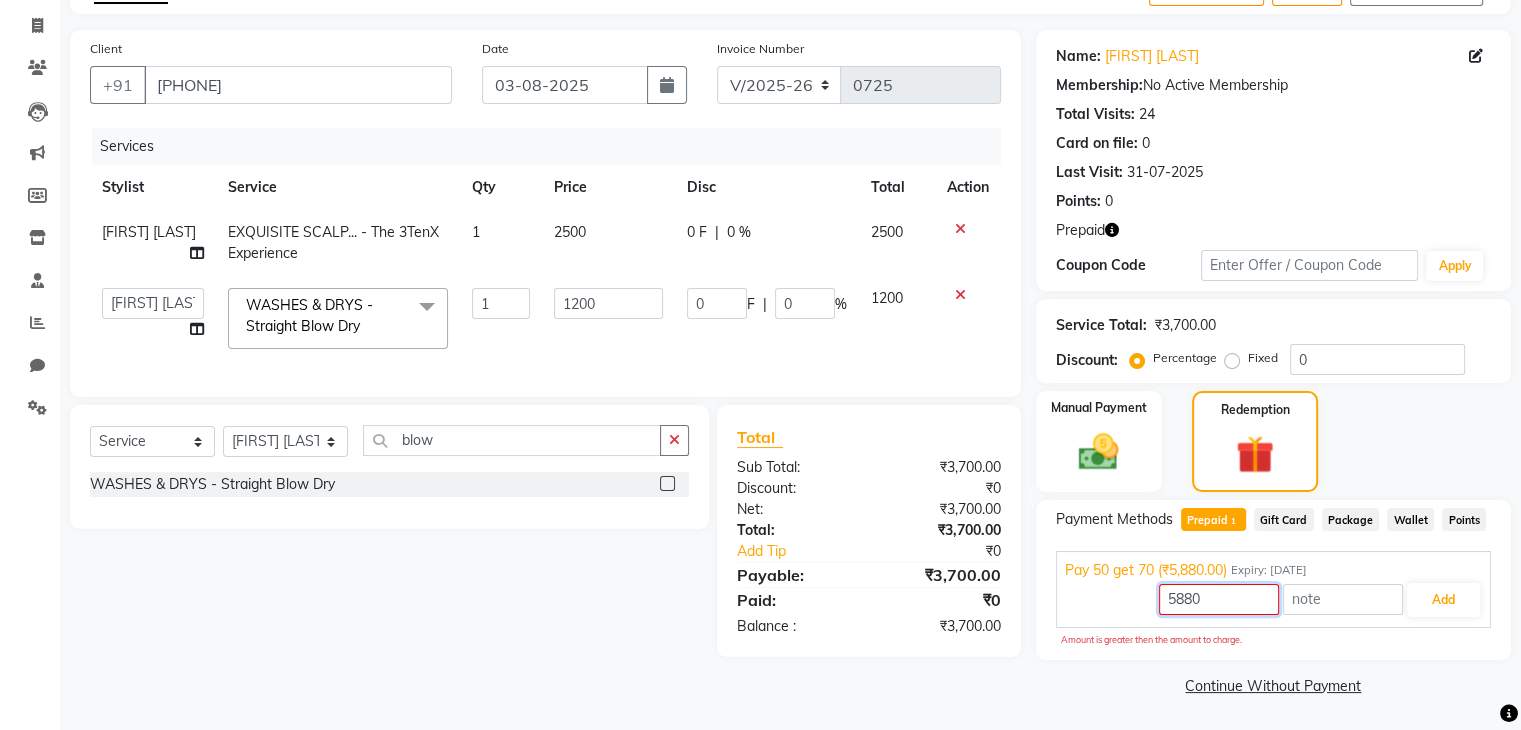 click on "5880" at bounding box center [1219, 599] 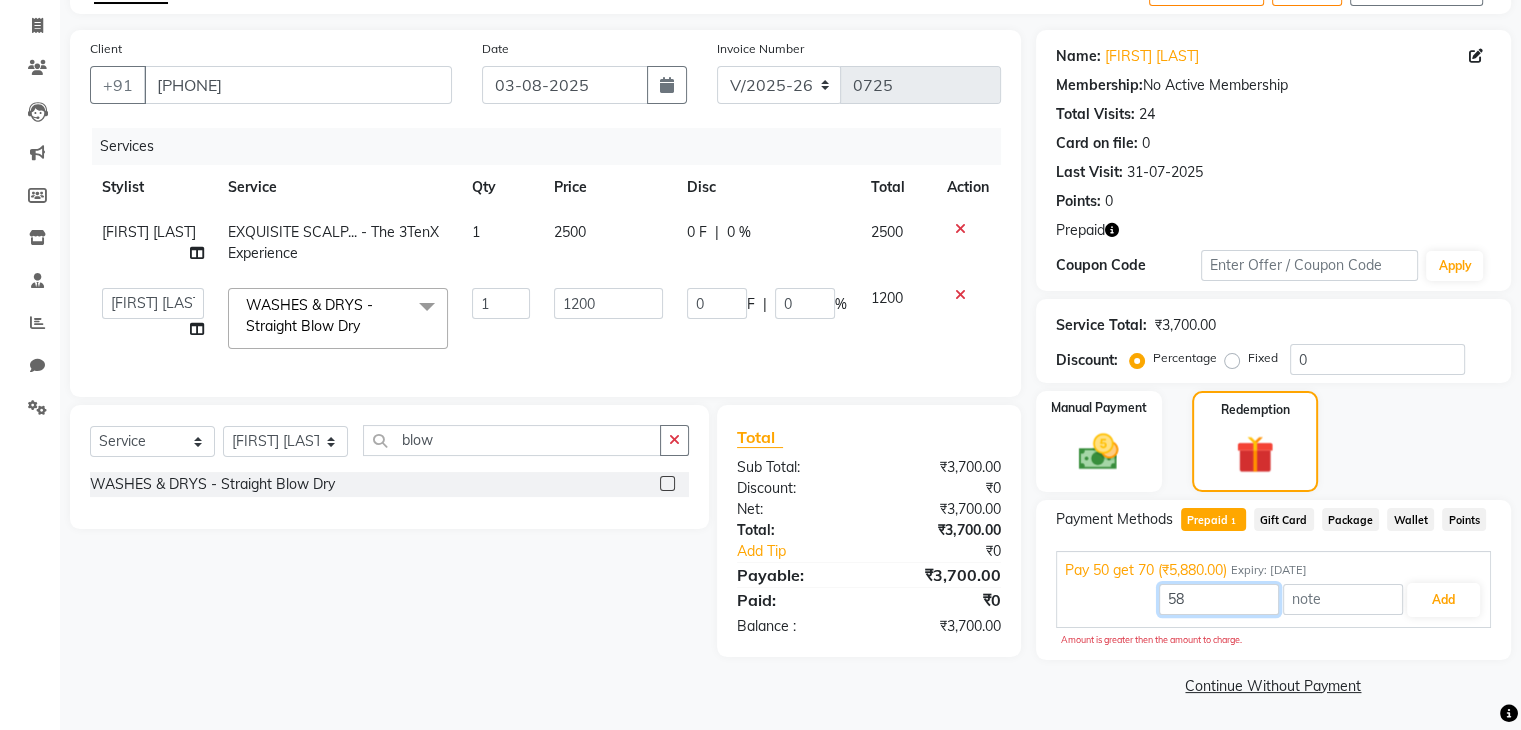 type on "5" 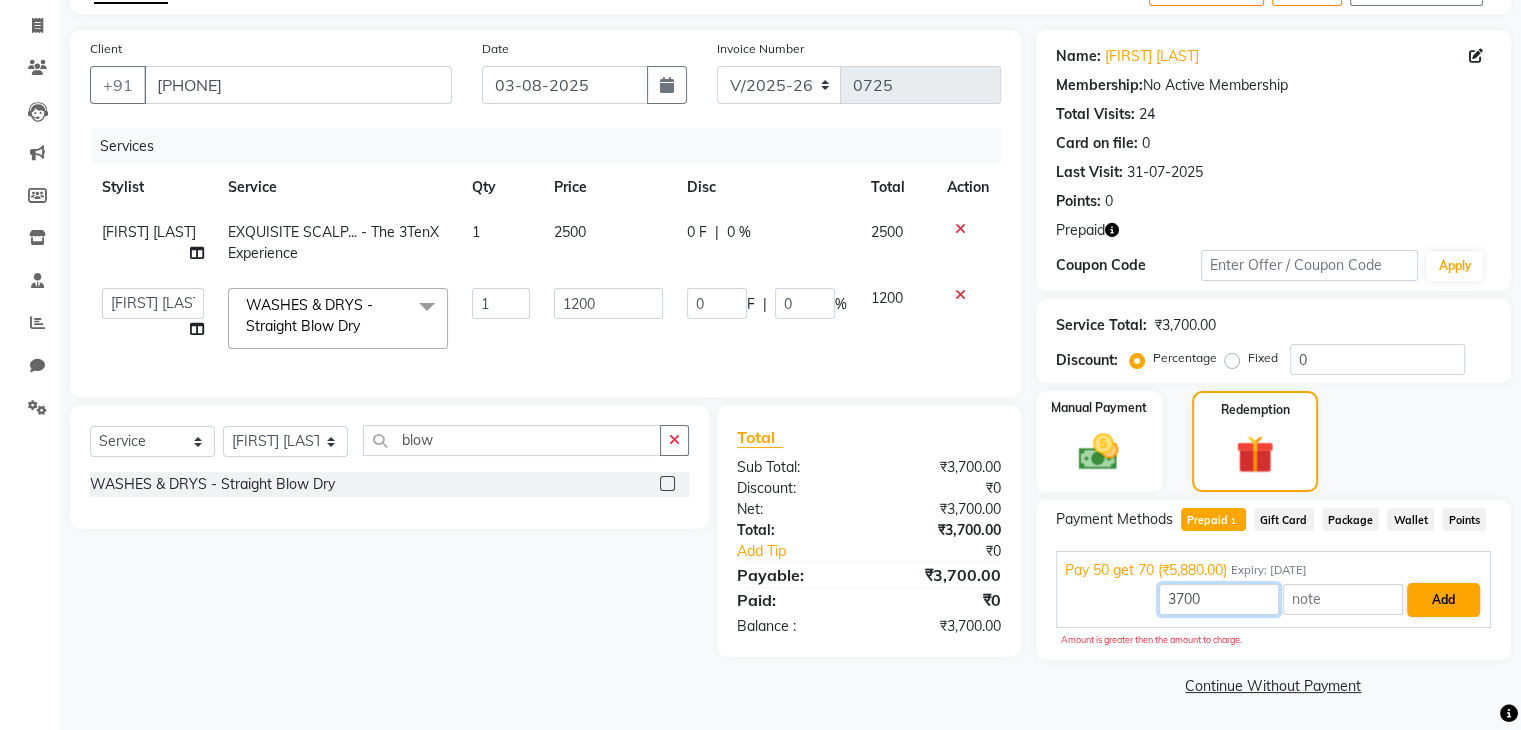 type on "3700" 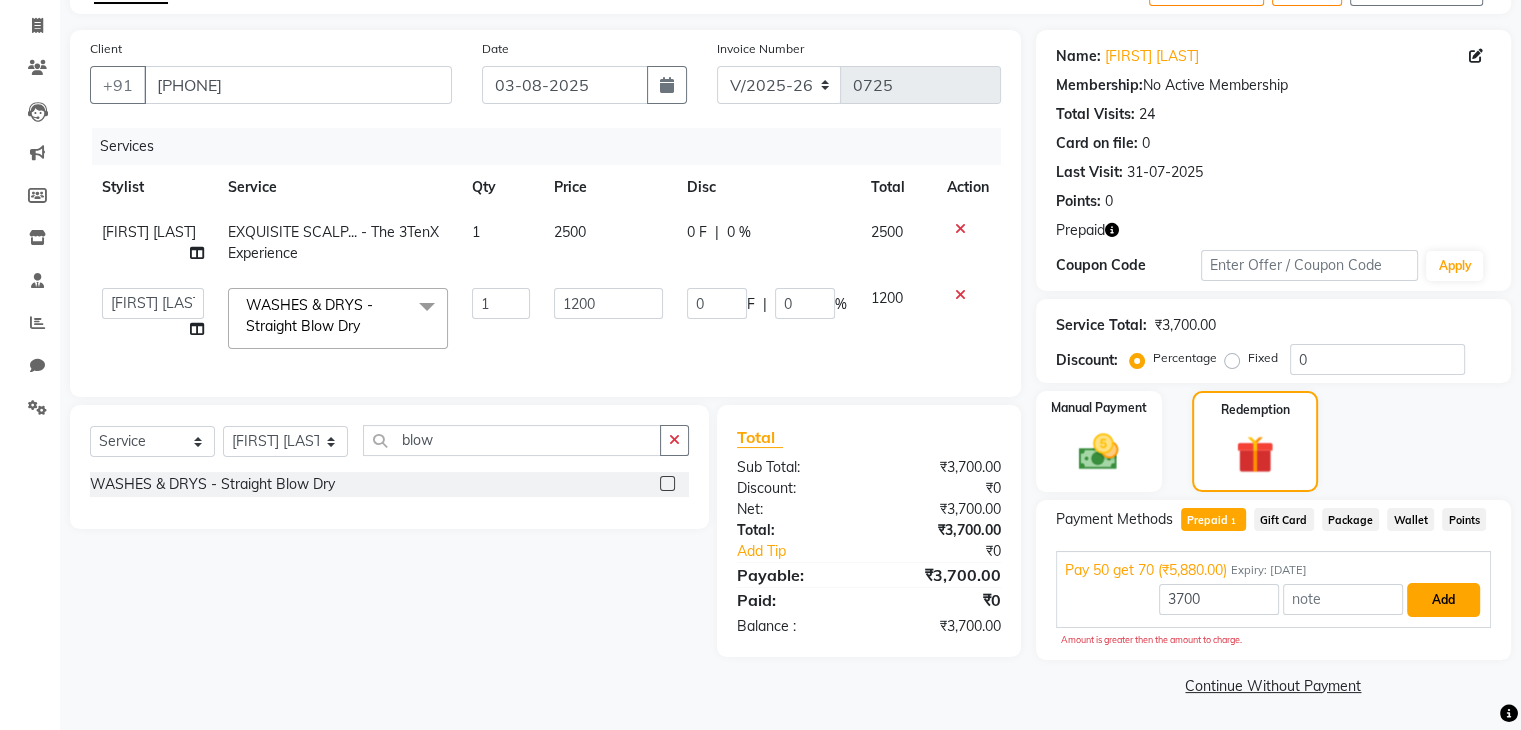 click on "Add" at bounding box center [1443, 600] 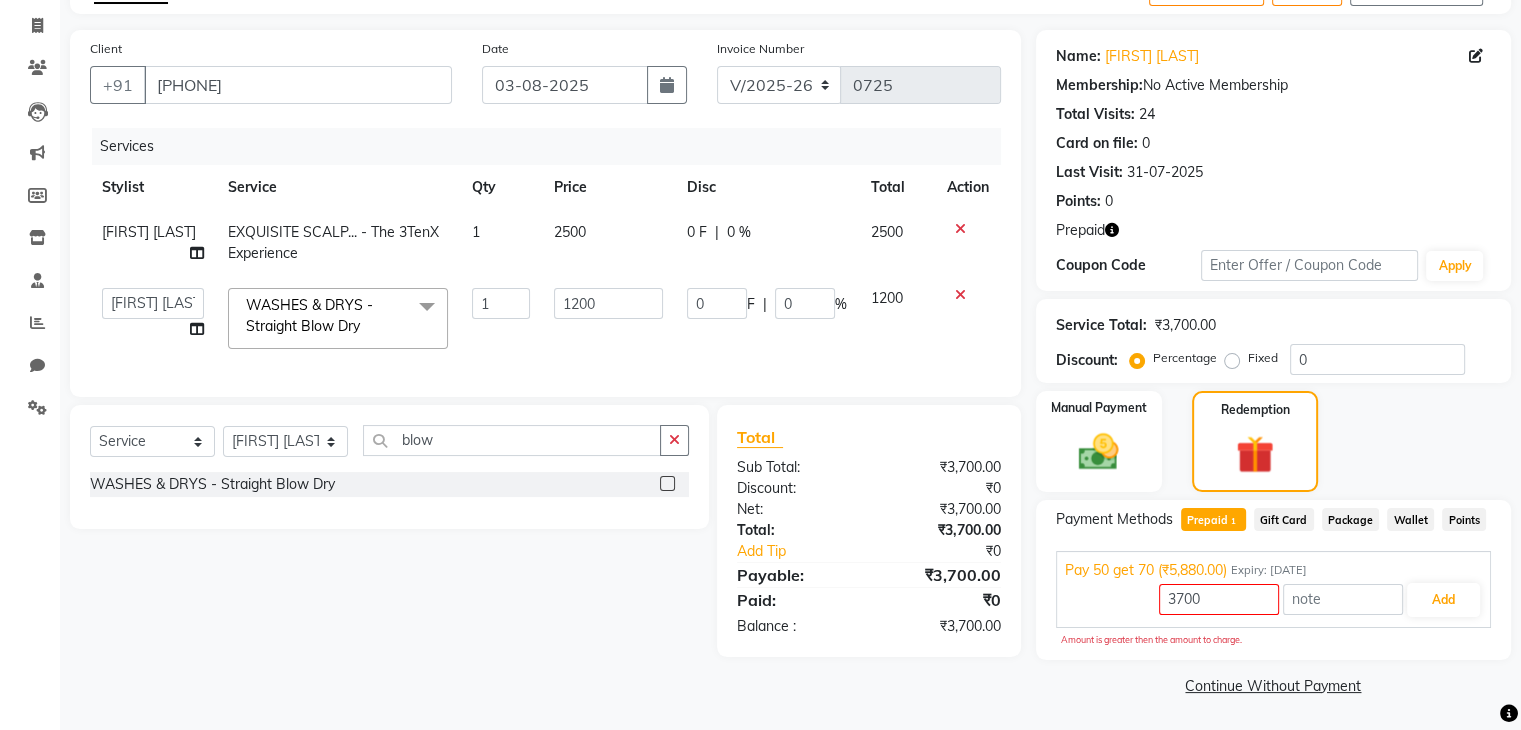 click on "Gift Card" 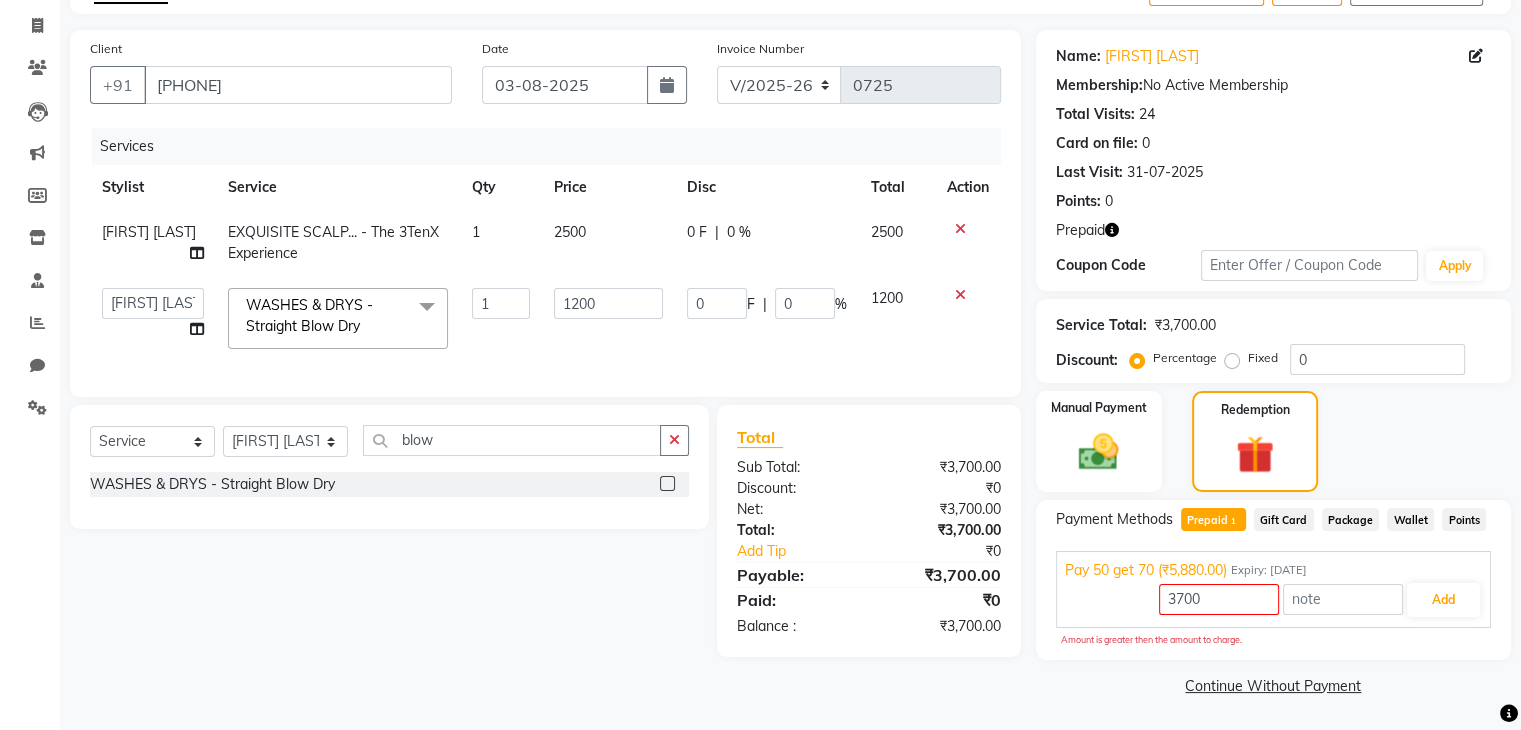 click on "Name: [FIRST] [LAST] Membership:  No Active Membership  Total Visits:  24 Card on file:  0 Last Visit:   31-07-2025 Points:   0  Prepaid Coupon Code Apply Service Total:  ₹3,700.00  Discount:  Percentage   Fixed  0 Manual Payment Redemption Payment Methods  Prepaid  1  Gift Card   Package   Wallet   Points  Pay 50 get 70 (₹5,880.00) Expiry: 25-12-2027 3700 Add Amount is greater then the amount to charge.  Continue Without Payment" 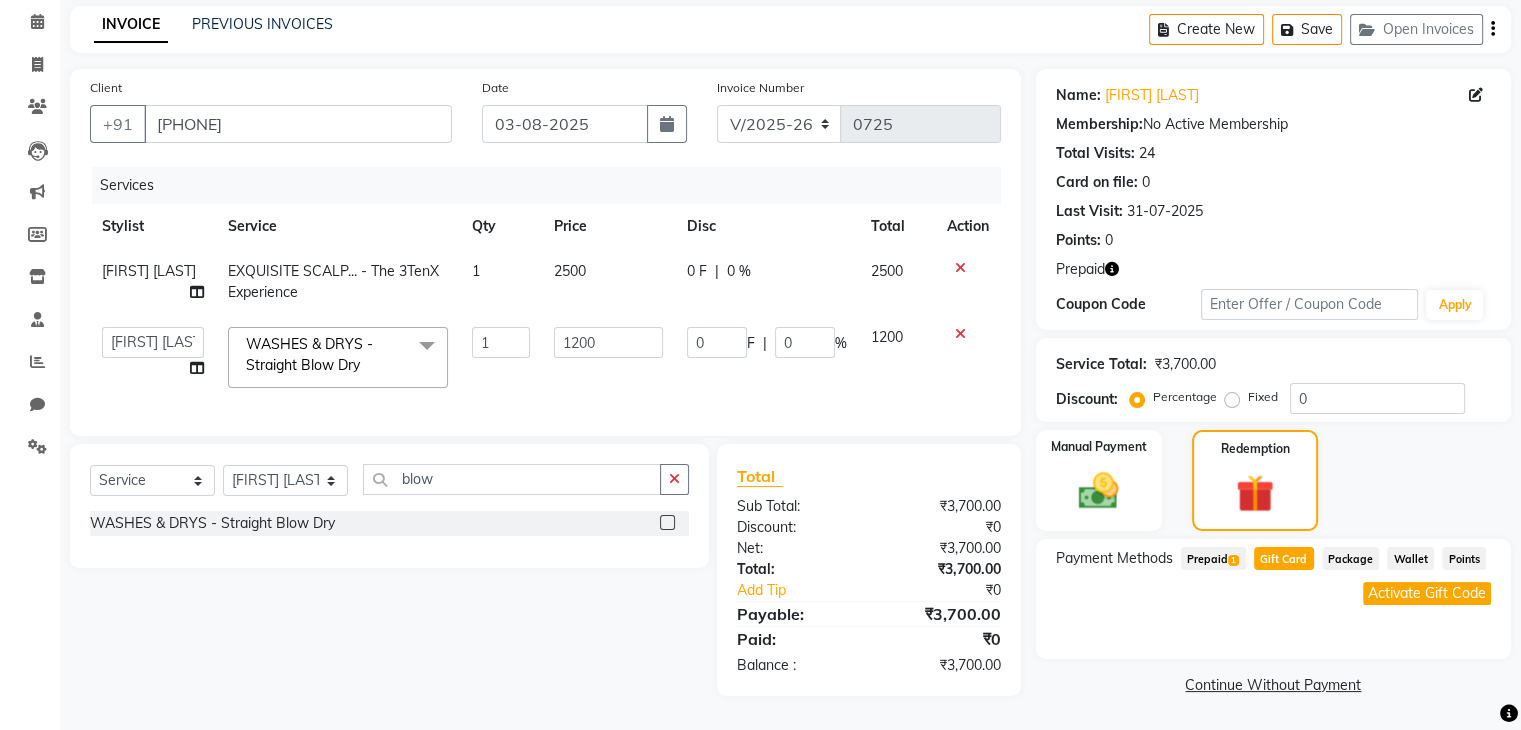 click on "Prepaid  1" 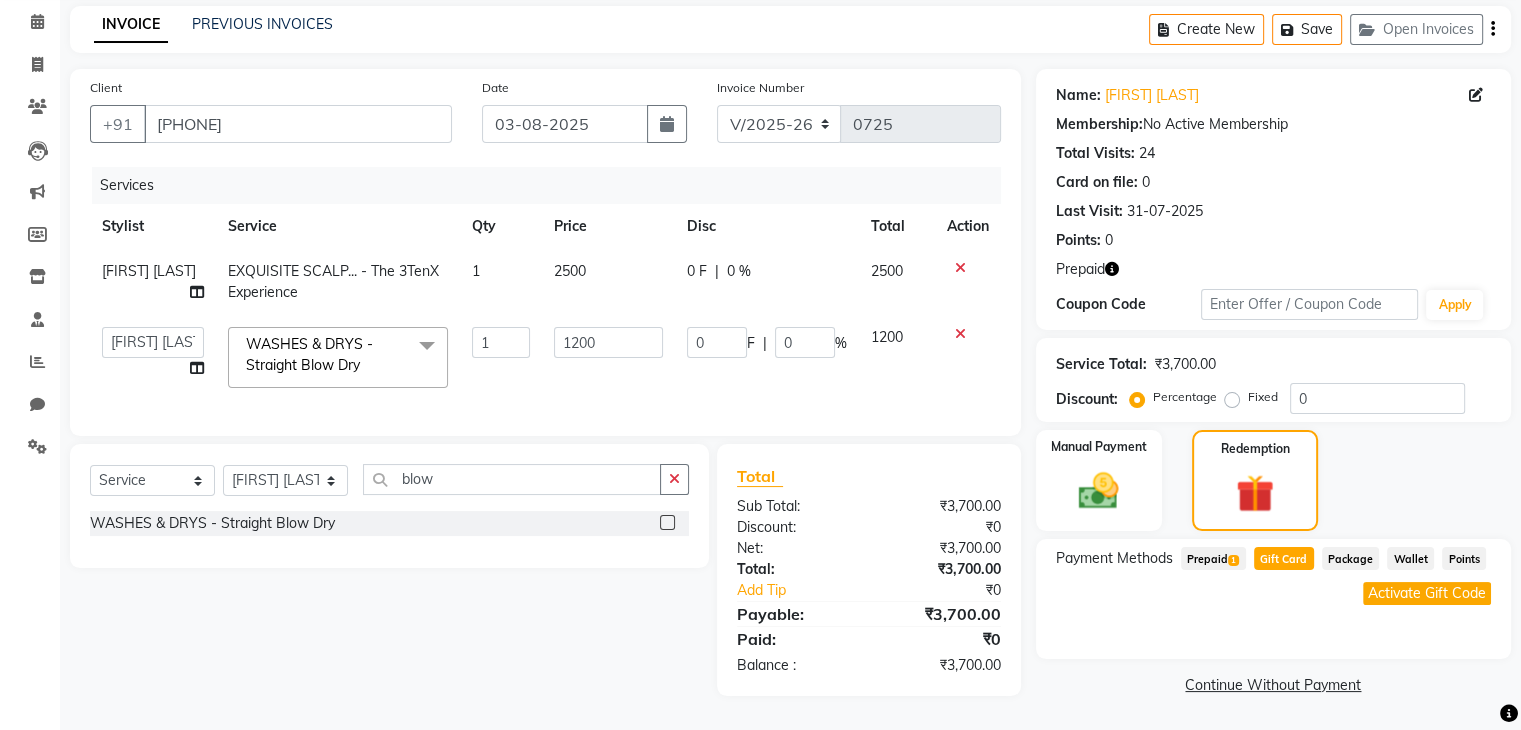 scroll, scrollTop: 97, scrollLeft: 0, axis: vertical 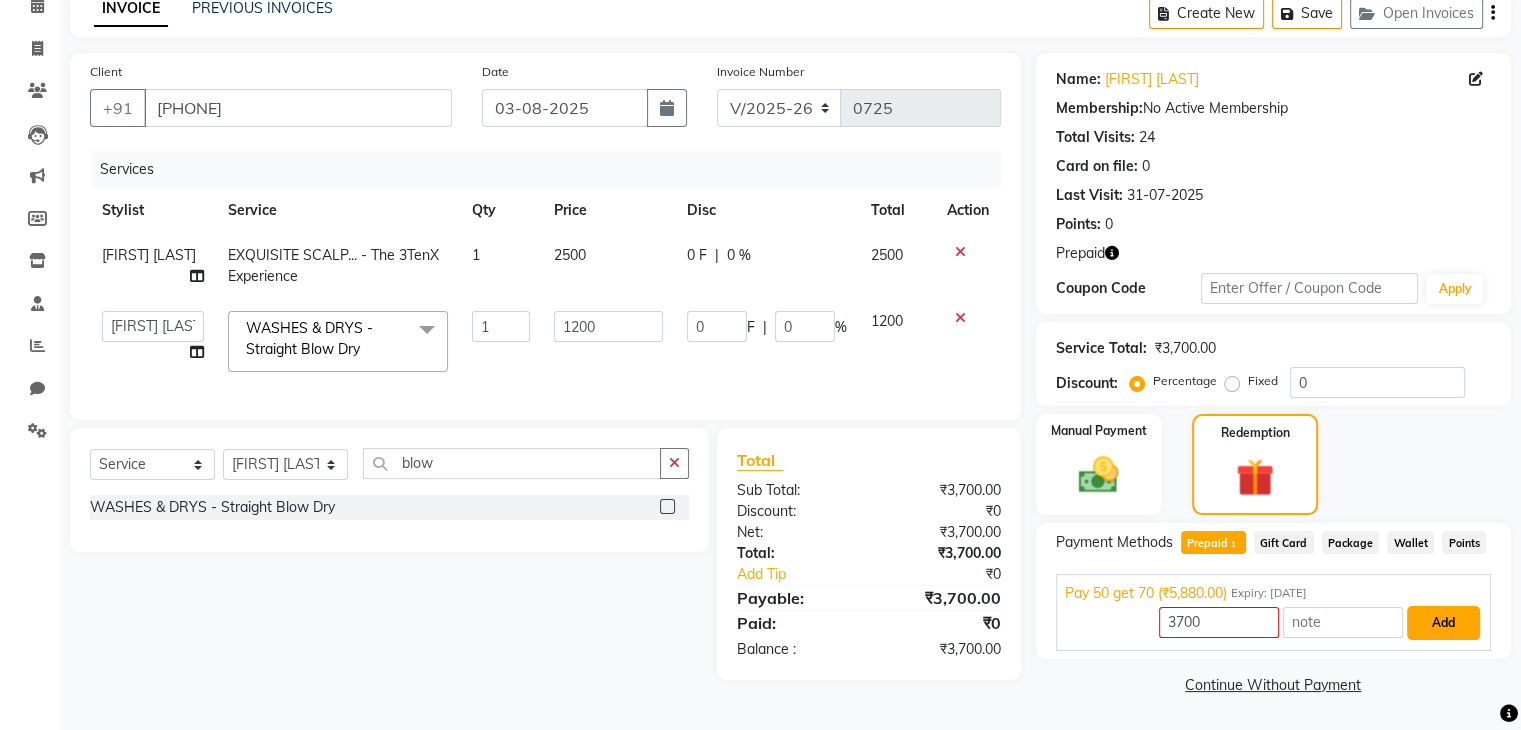 click on "Add" at bounding box center [1443, 623] 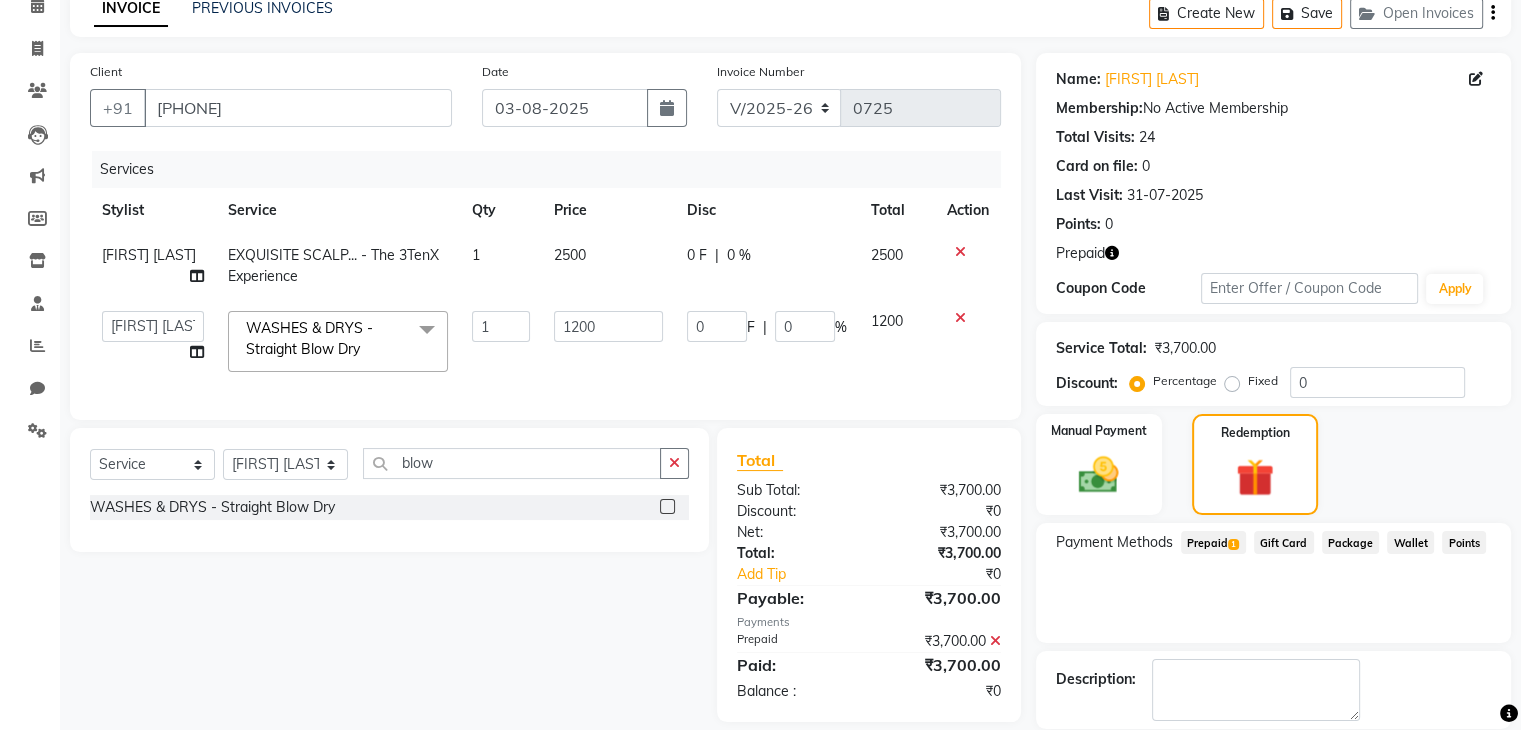 scroll, scrollTop: 193, scrollLeft: 0, axis: vertical 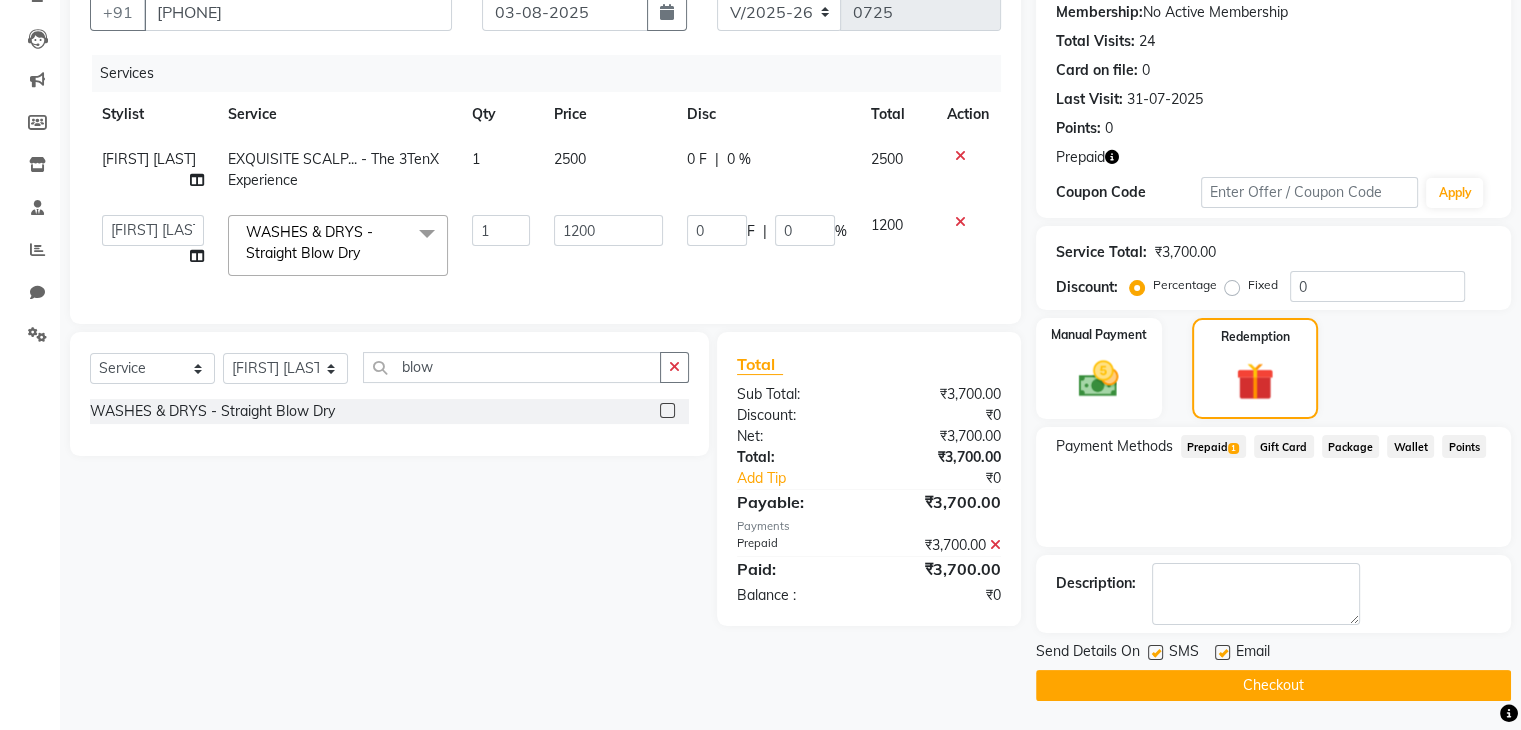 click on "Checkout" 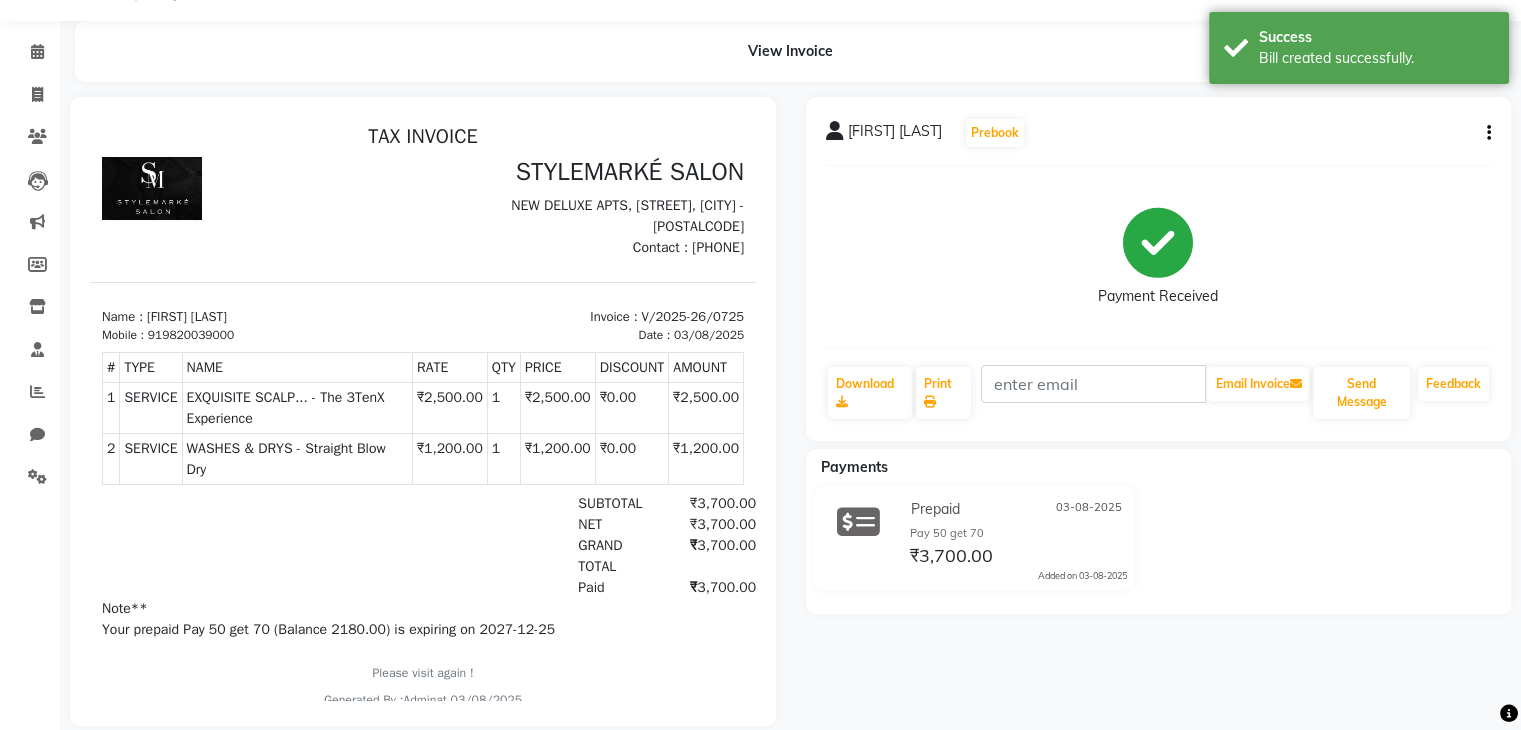 scroll, scrollTop: 92, scrollLeft: 0, axis: vertical 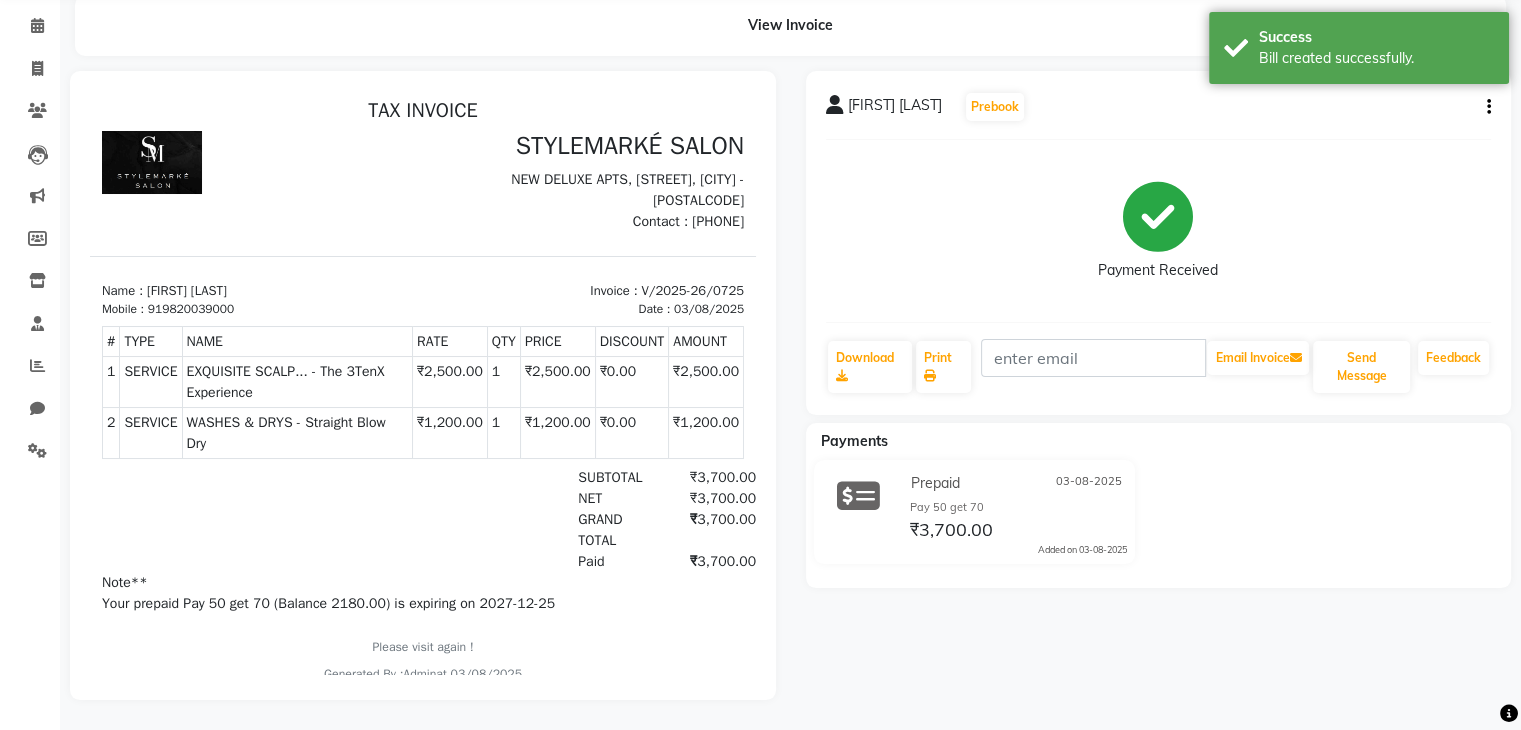 click on "₹3,700.00" at bounding box center (708, 498) 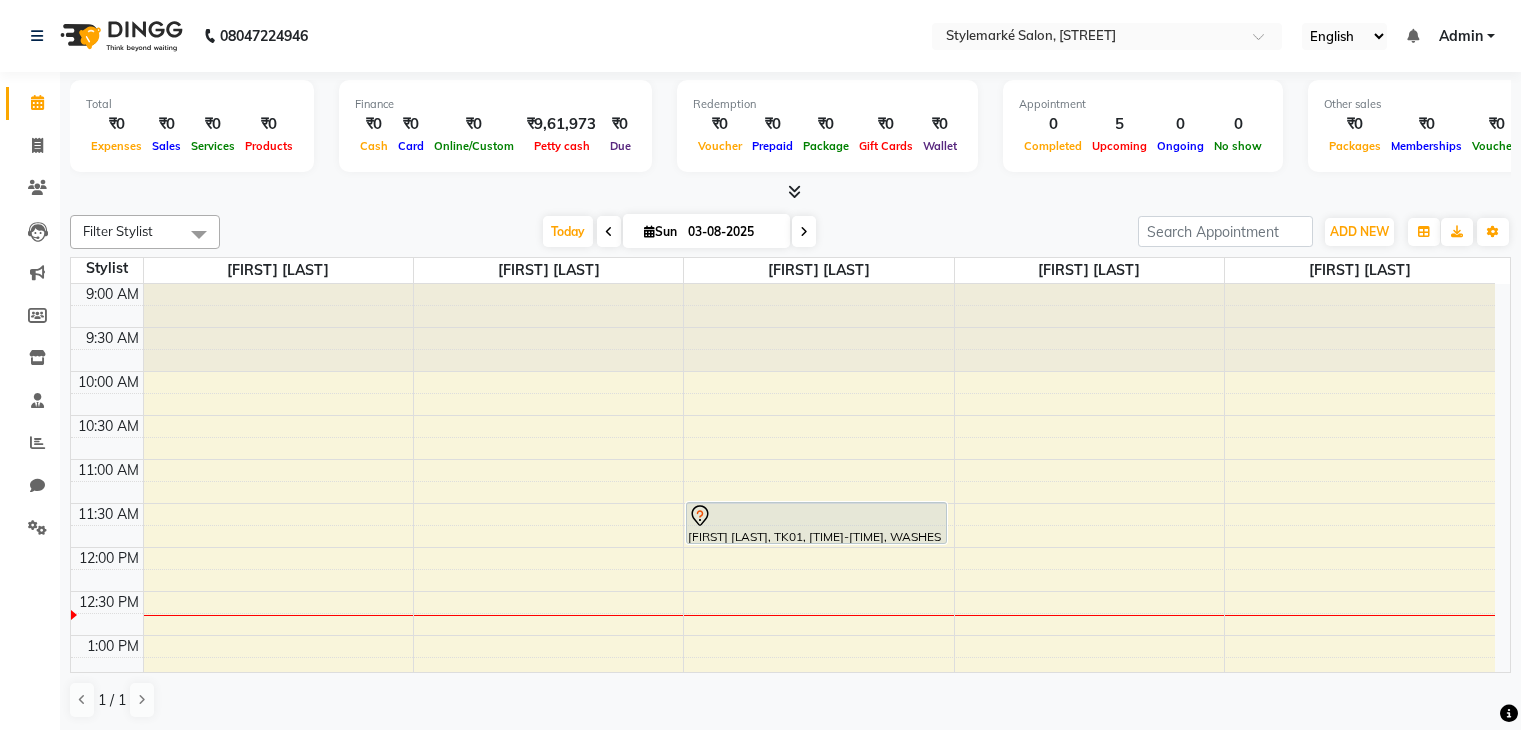 scroll, scrollTop: 0, scrollLeft: 0, axis: both 